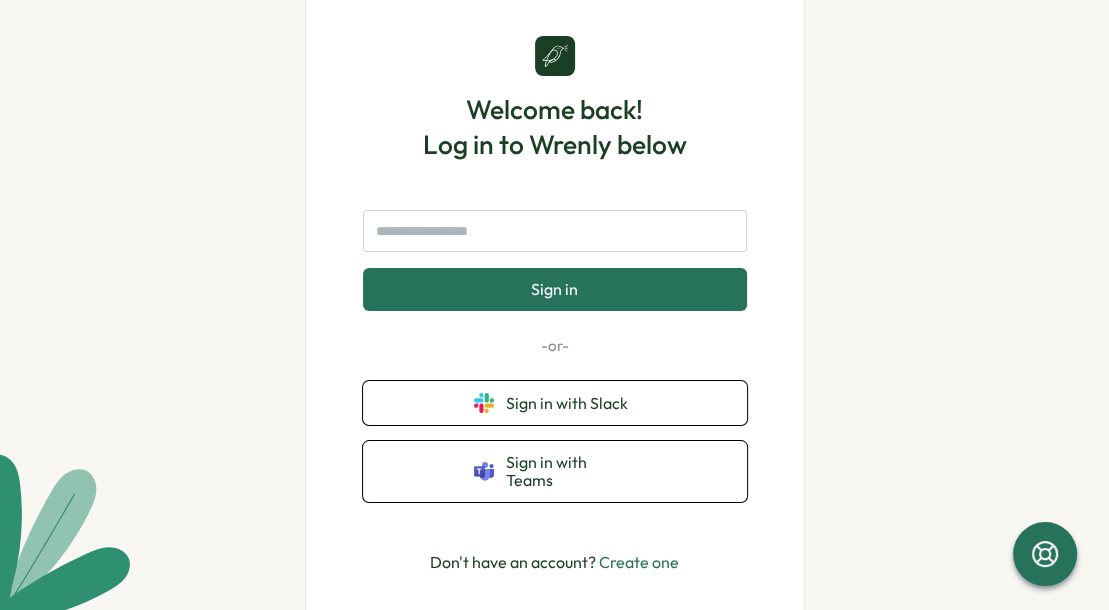 scroll, scrollTop: 0, scrollLeft: 0, axis: both 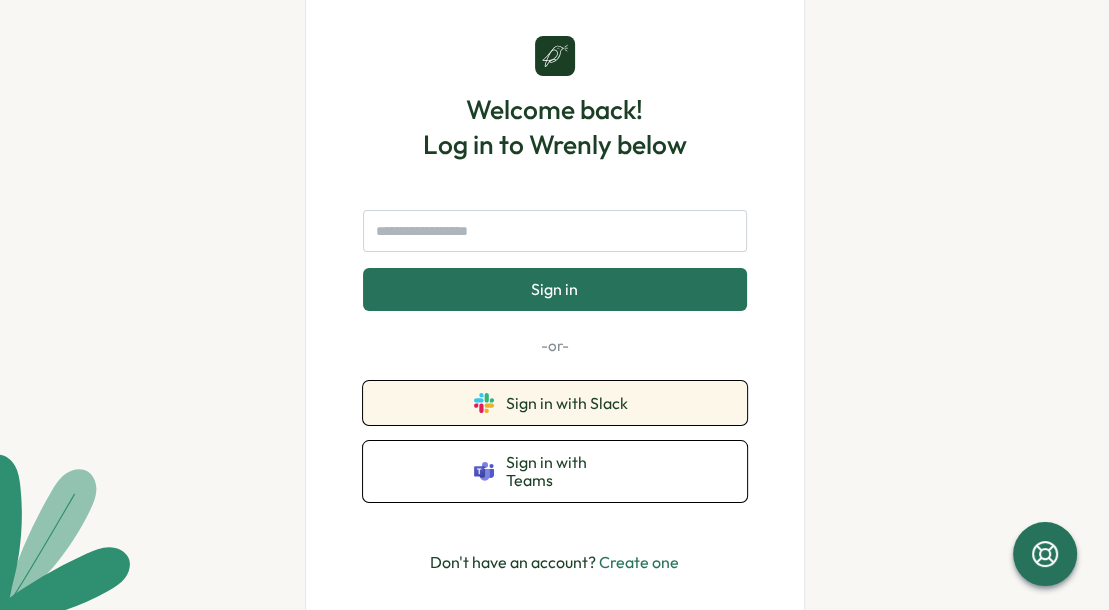 click on "Sign in with Slack" at bounding box center (555, 403) 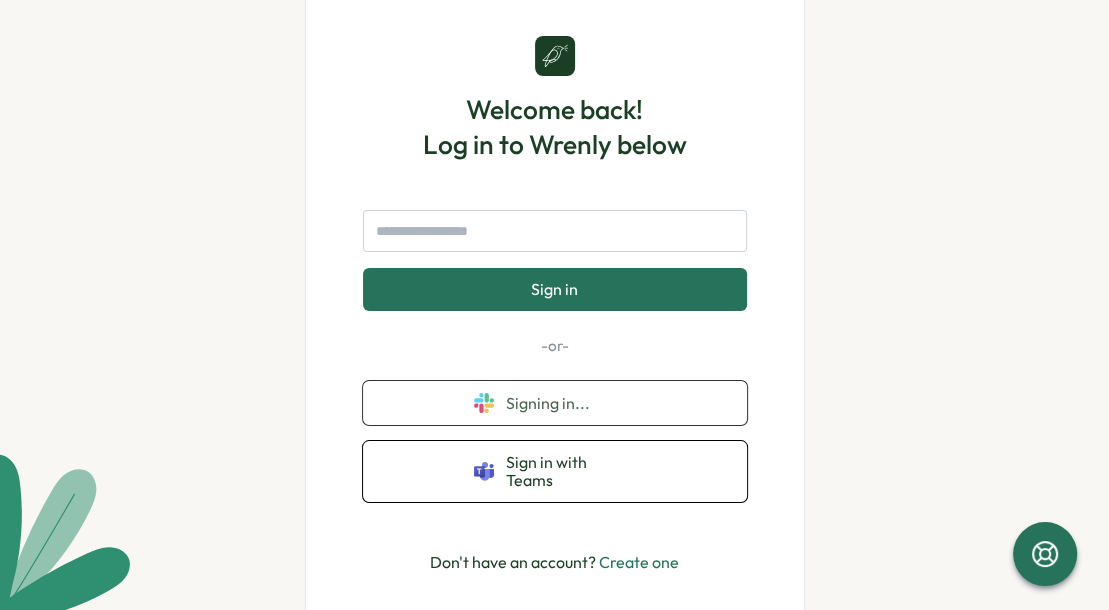 scroll, scrollTop: 0, scrollLeft: 0, axis: both 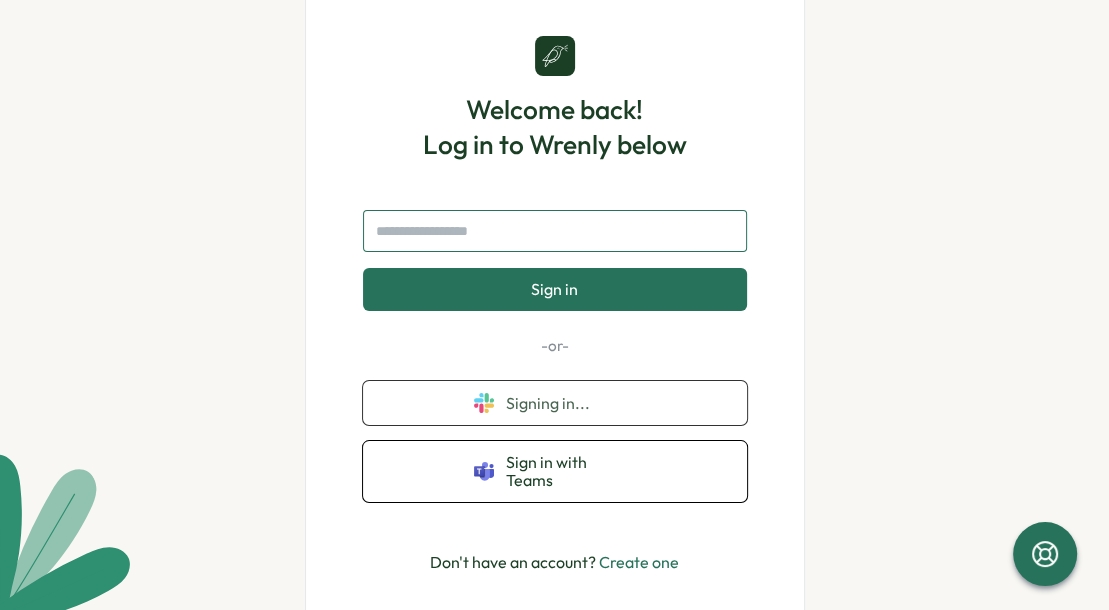 click at bounding box center [555, 231] 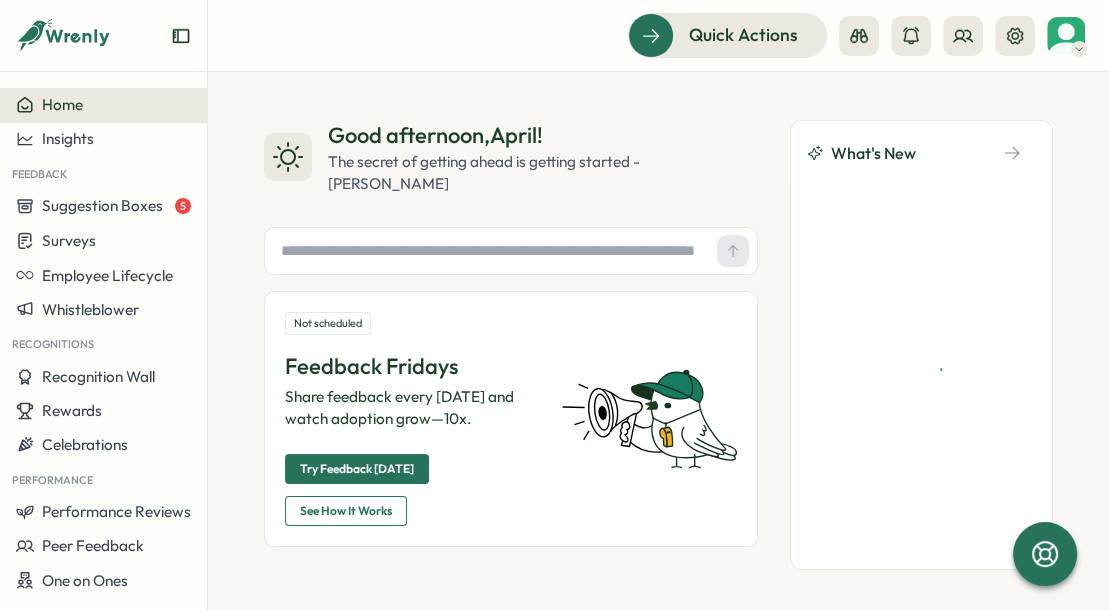 click on "Try Feedback [DATE]" at bounding box center (357, 469) 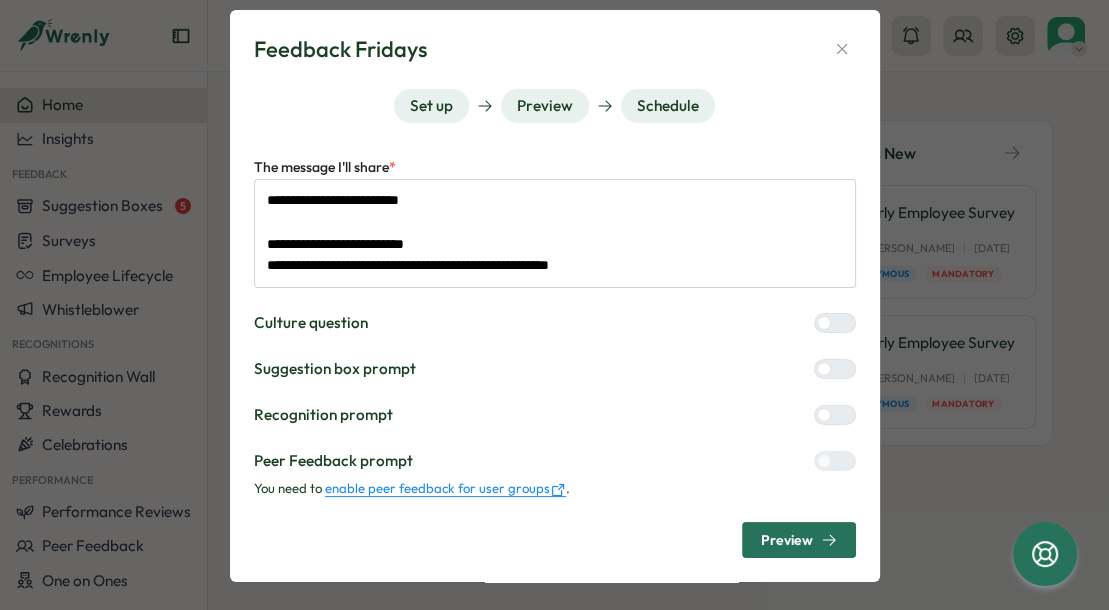 scroll, scrollTop: 42, scrollLeft: 0, axis: vertical 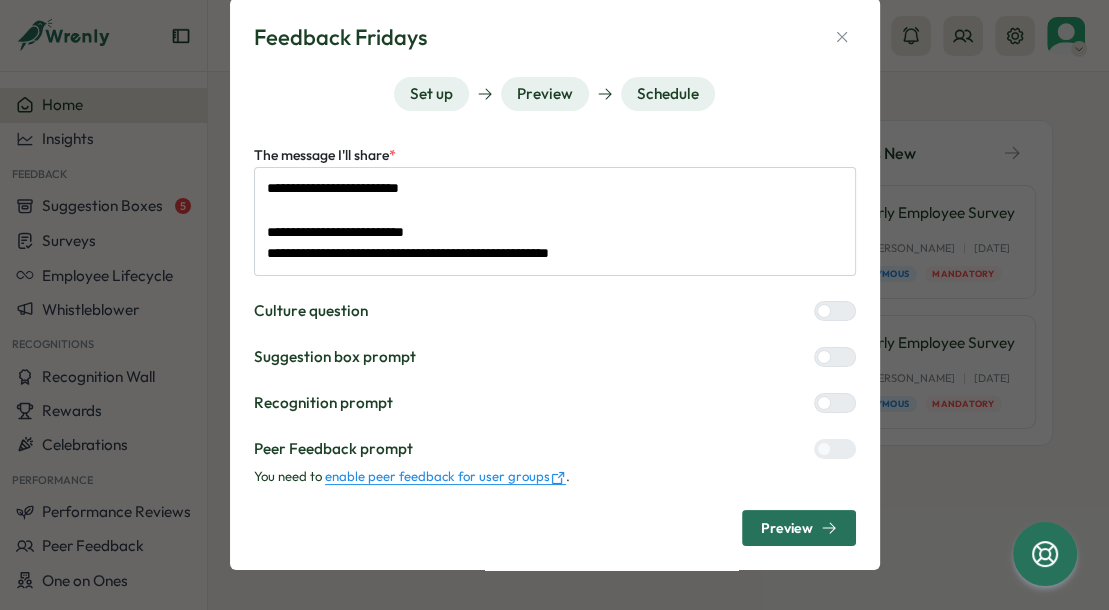 click at bounding box center [843, 357] 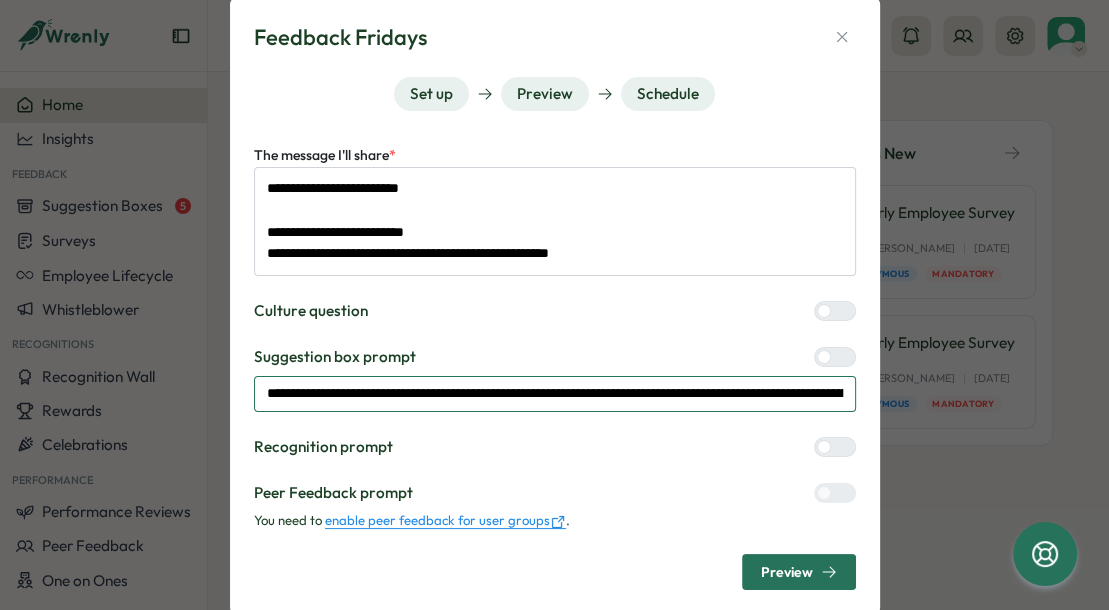 click on "**********" at bounding box center [555, 394] 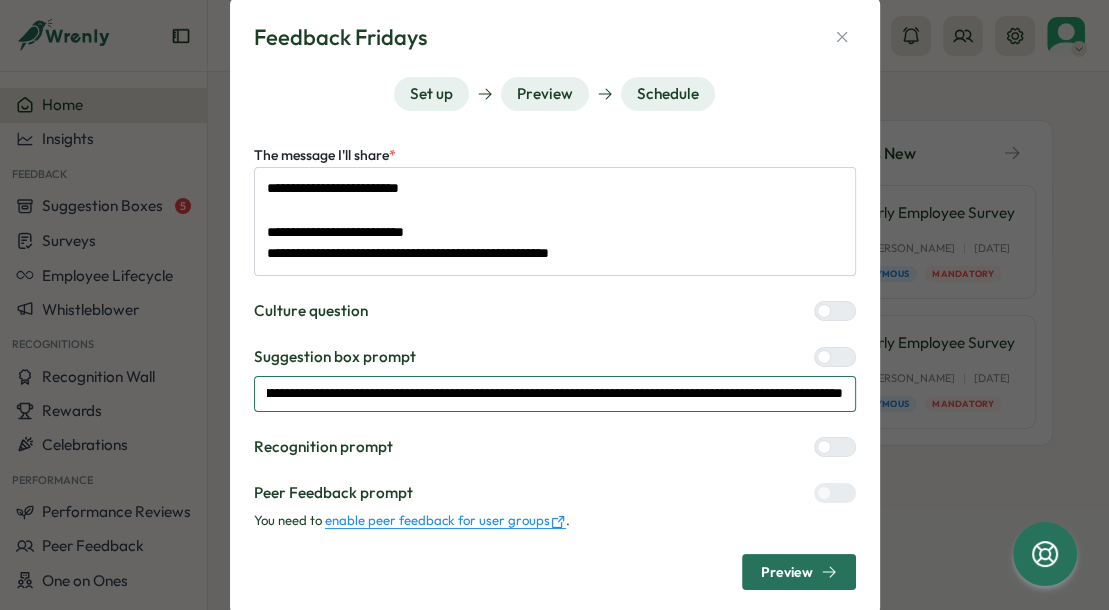 scroll, scrollTop: 0, scrollLeft: 576, axis: horizontal 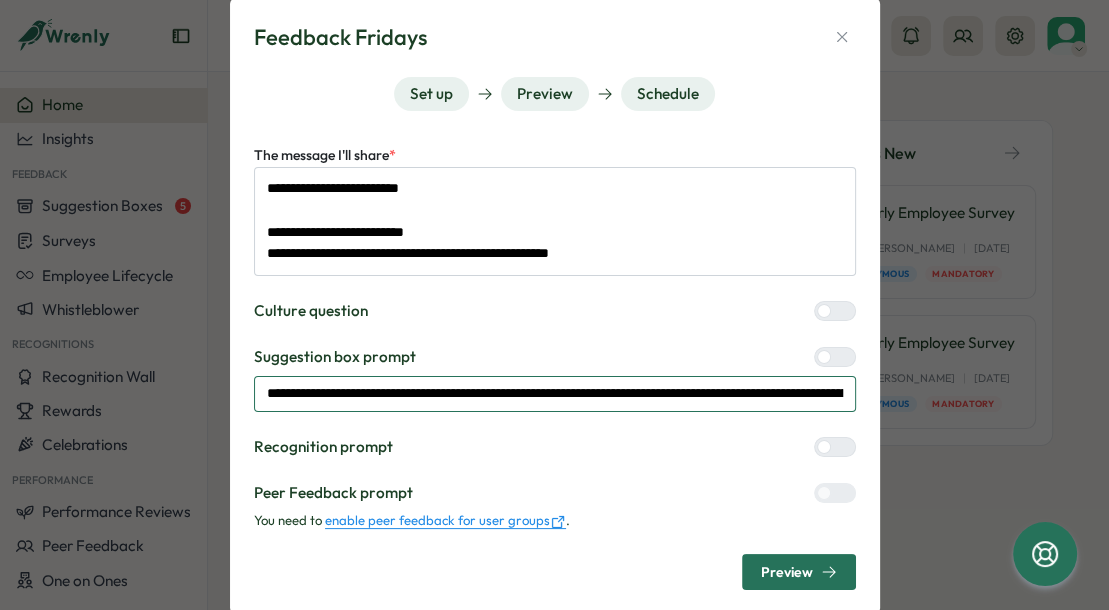 drag, startPoint x: 840, startPoint y: 394, endPoint x: 109, endPoint y: 348, distance: 732.4459 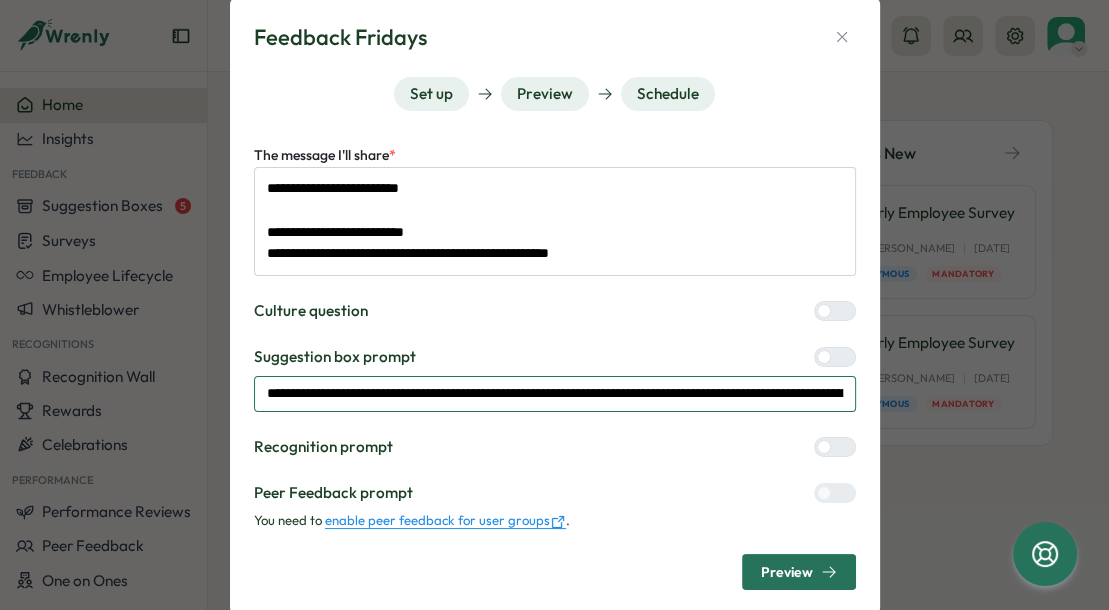 type on "*" 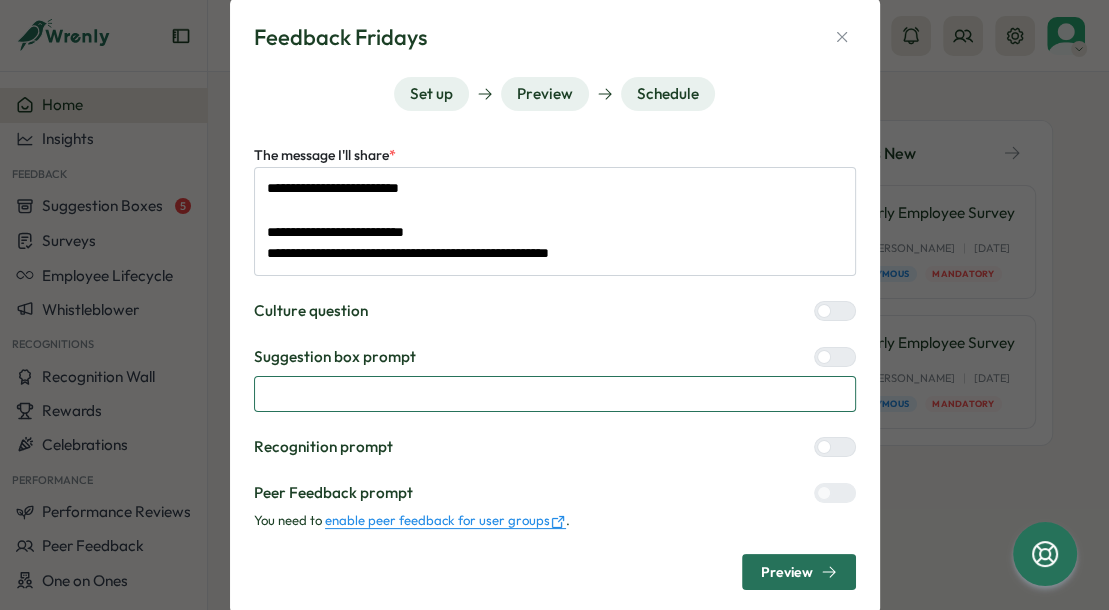 type 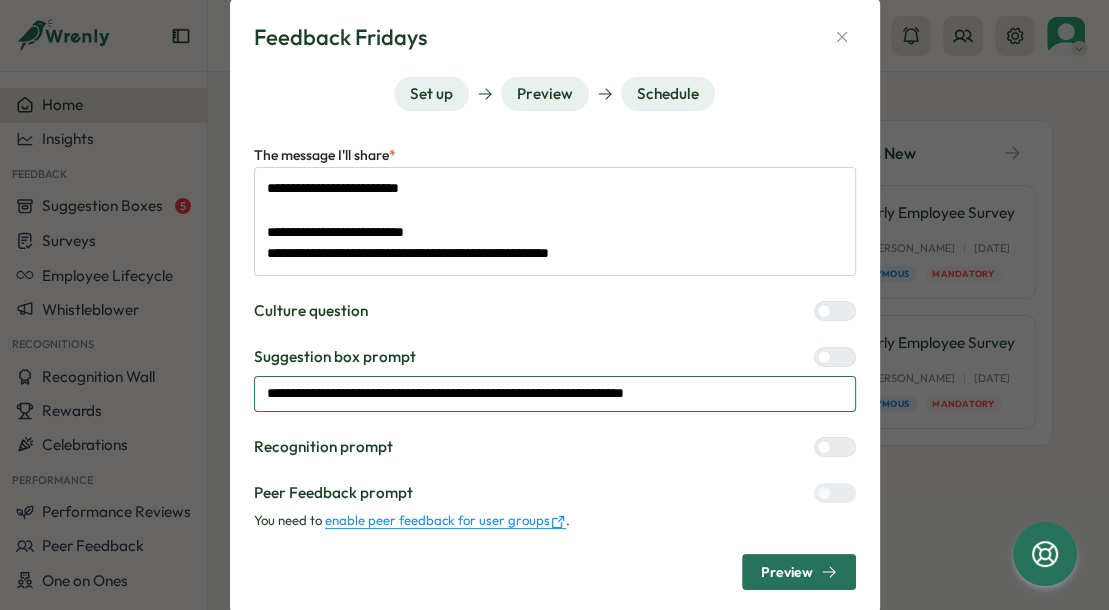 drag, startPoint x: 501, startPoint y: 392, endPoint x: 572, endPoint y: 398, distance: 71.25307 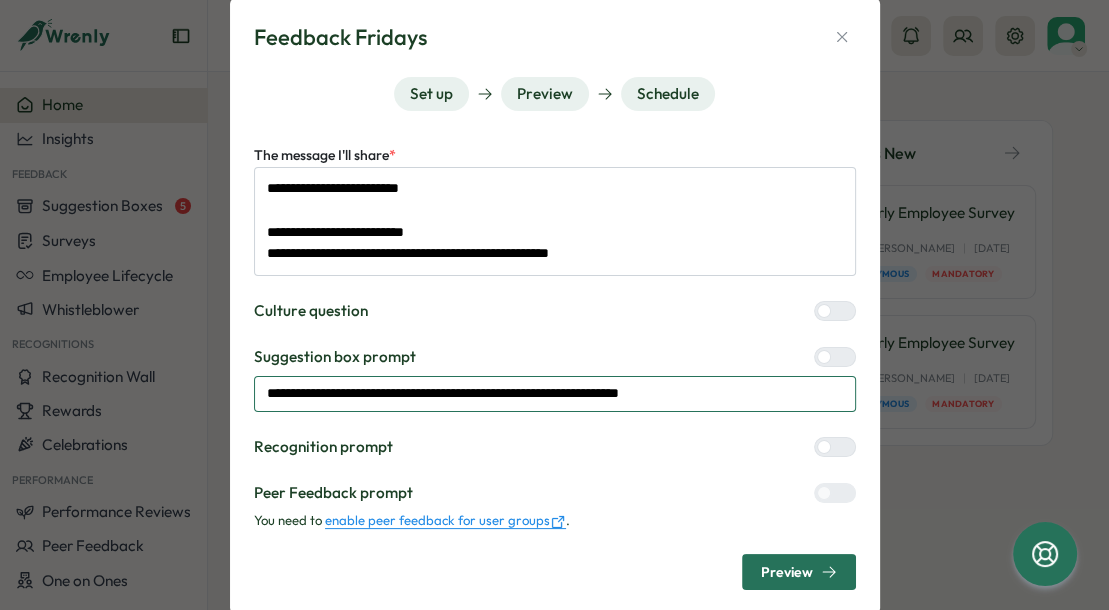 click on "**********" at bounding box center (555, 394) 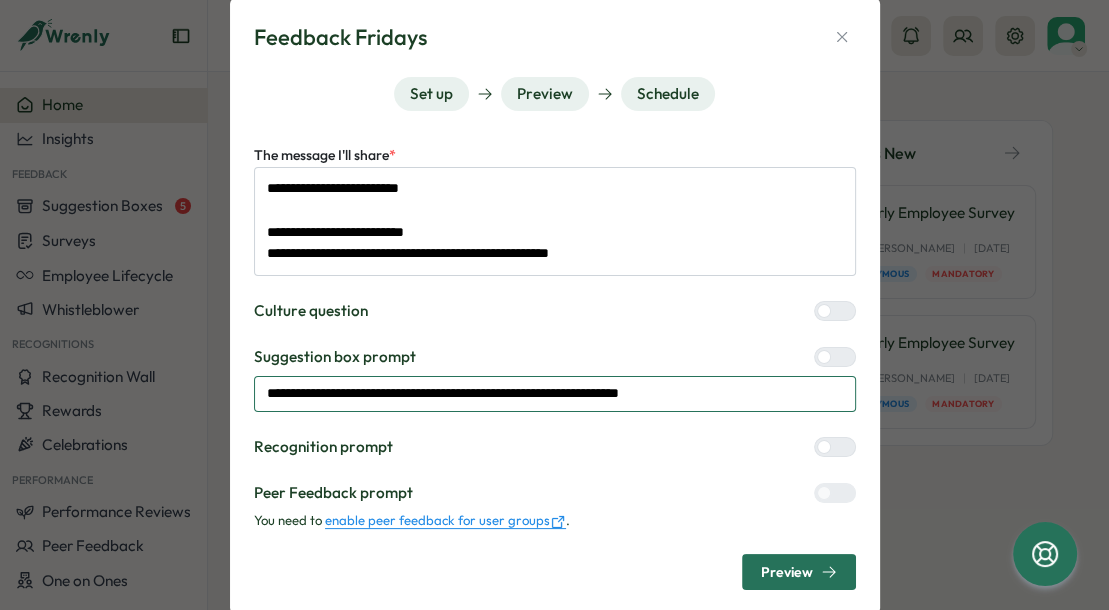 drag, startPoint x: 497, startPoint y: 397, endPoint x: 420, endPoint y: 396, distance: 77.00649 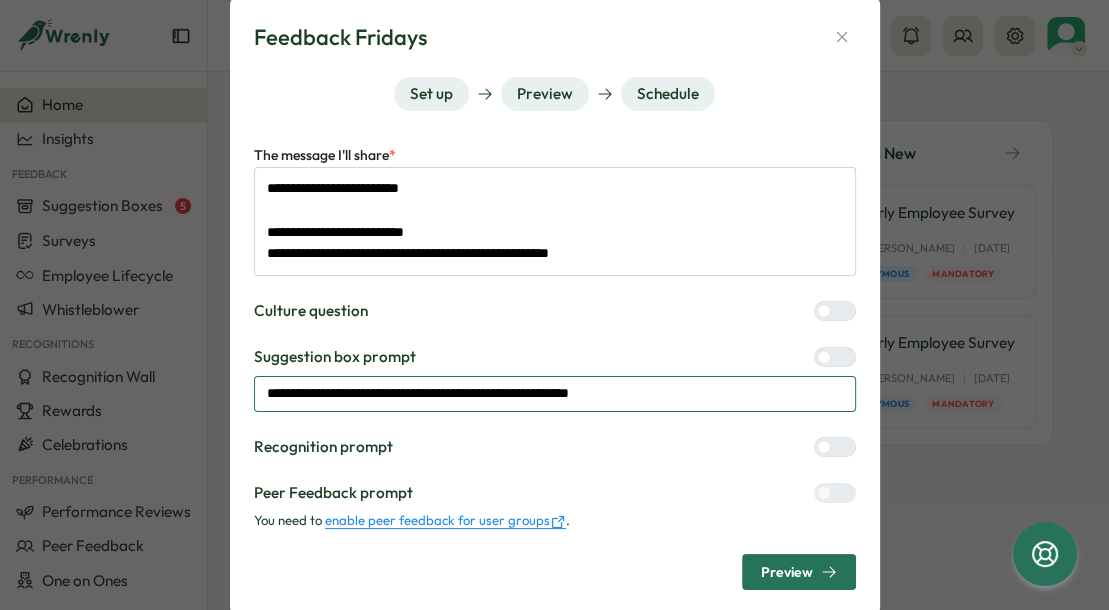 type on "*" 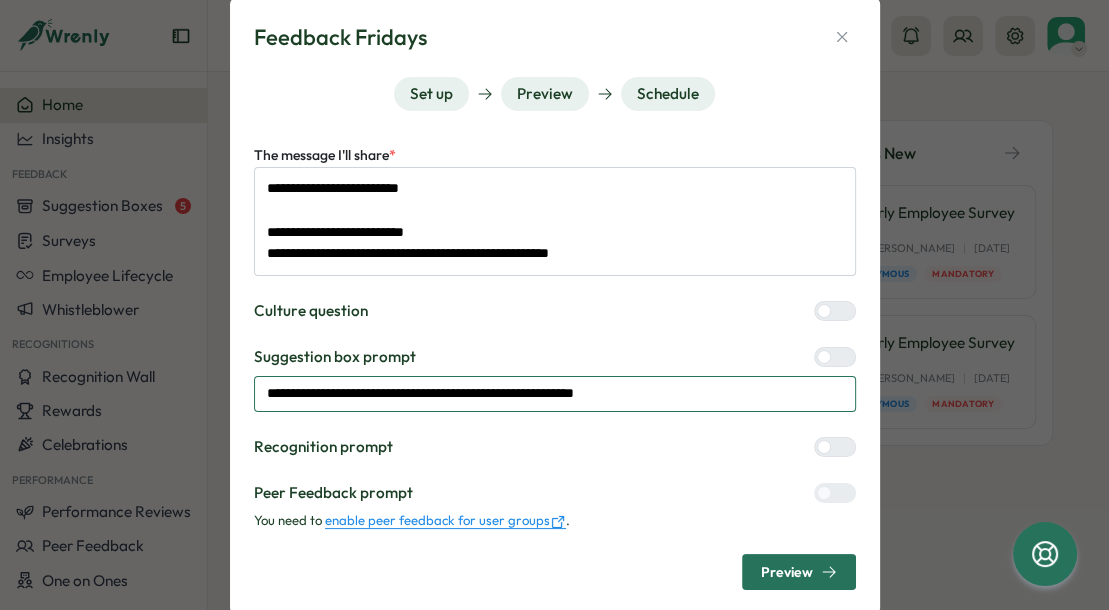 type on "*" 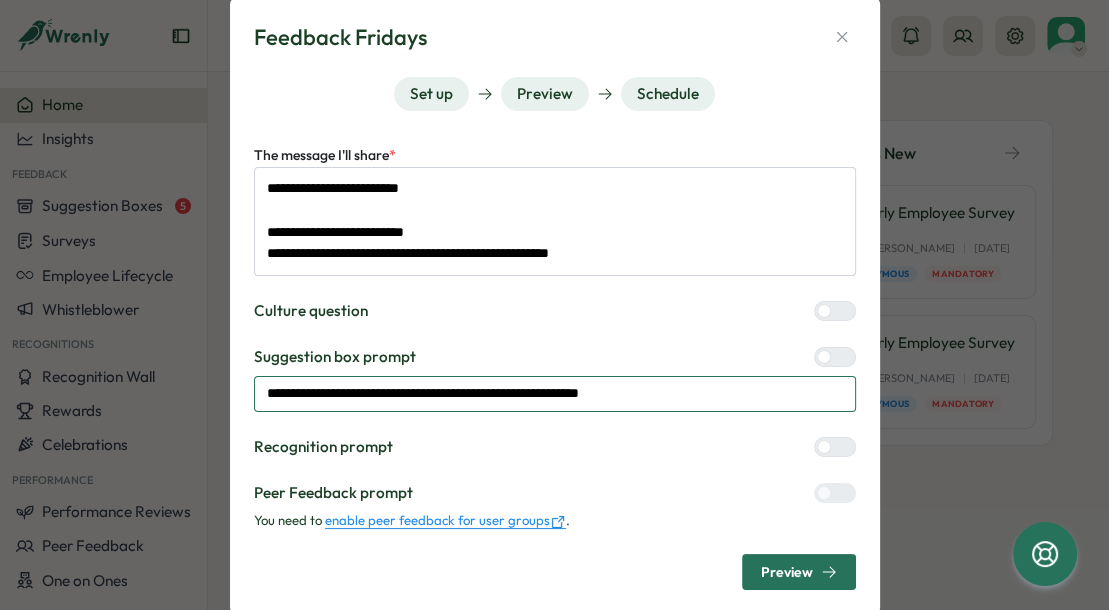 type on "**********" 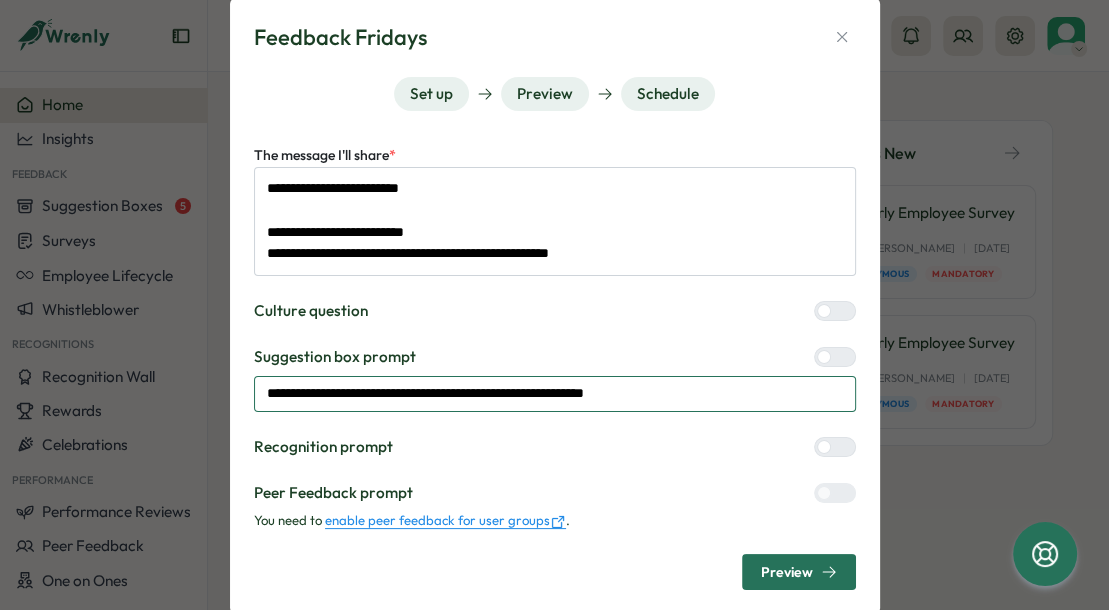 type on "*" 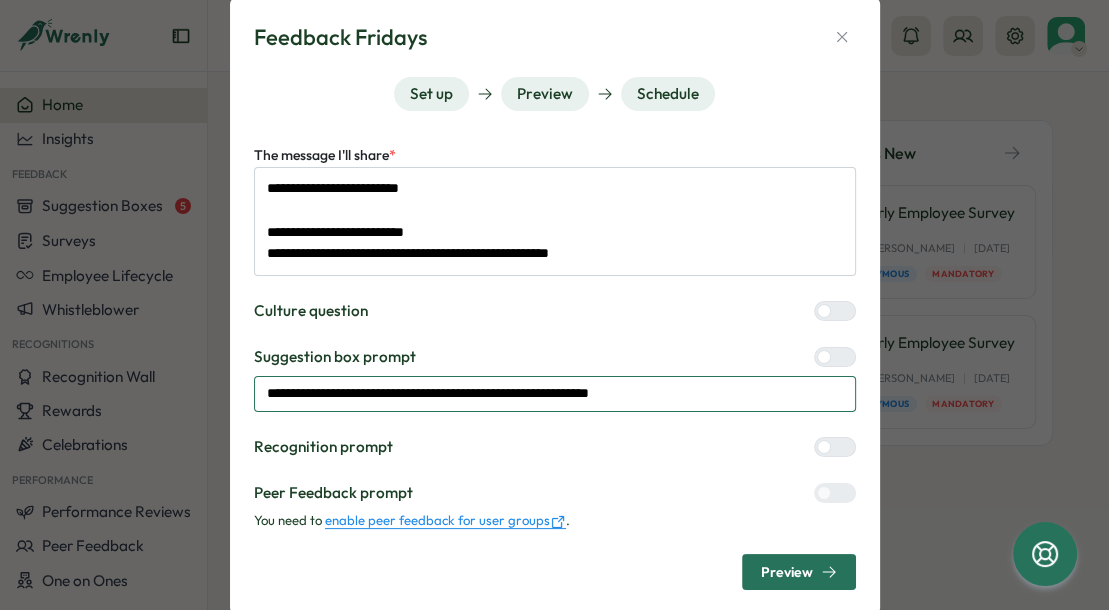 type on "*" 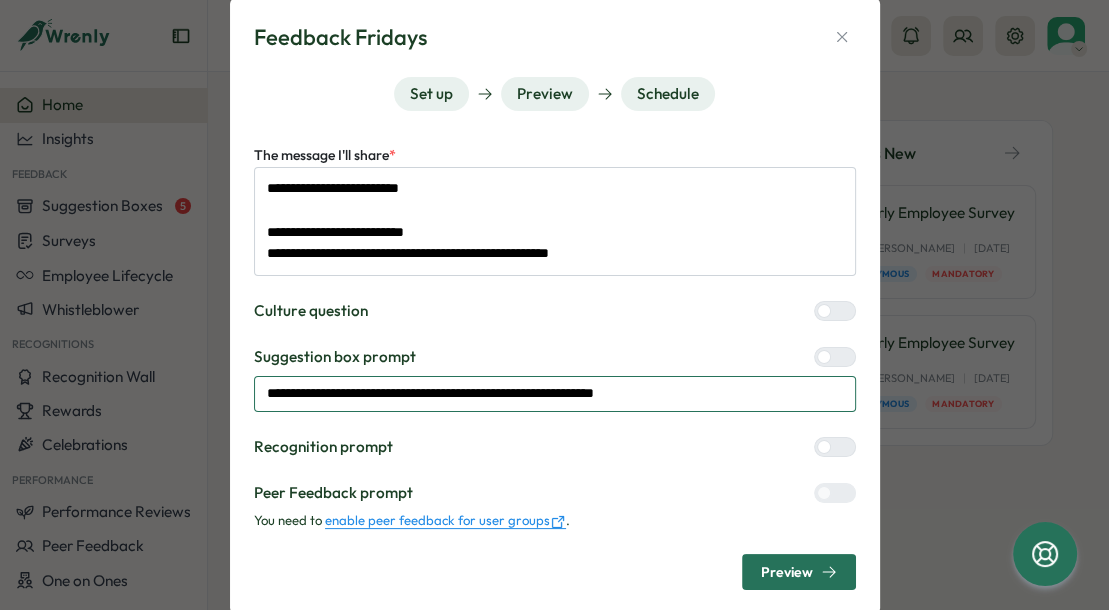 type on "*" 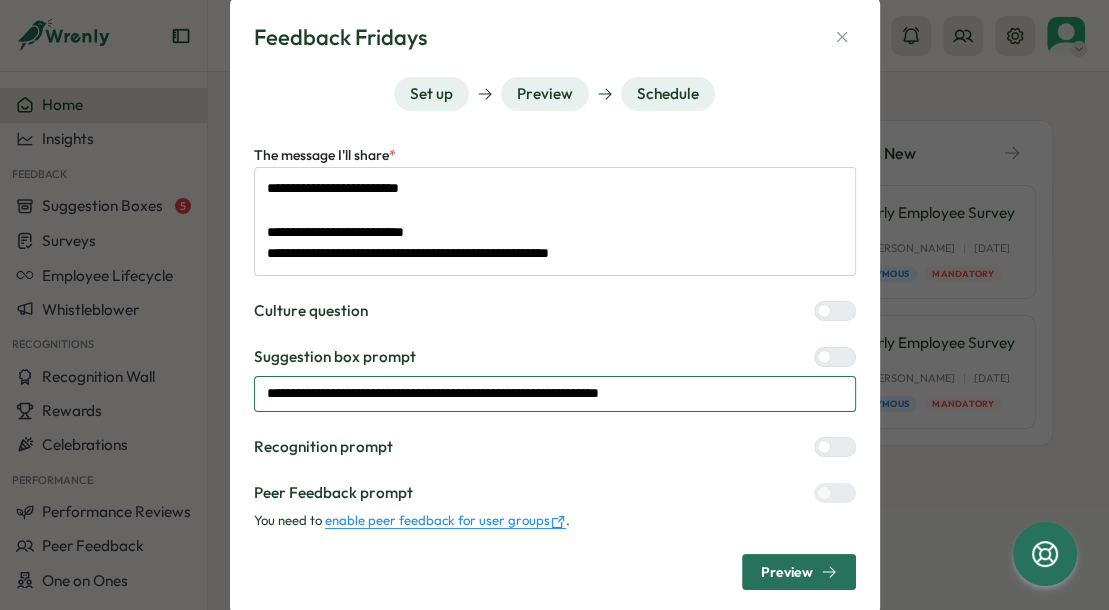 type on "*" 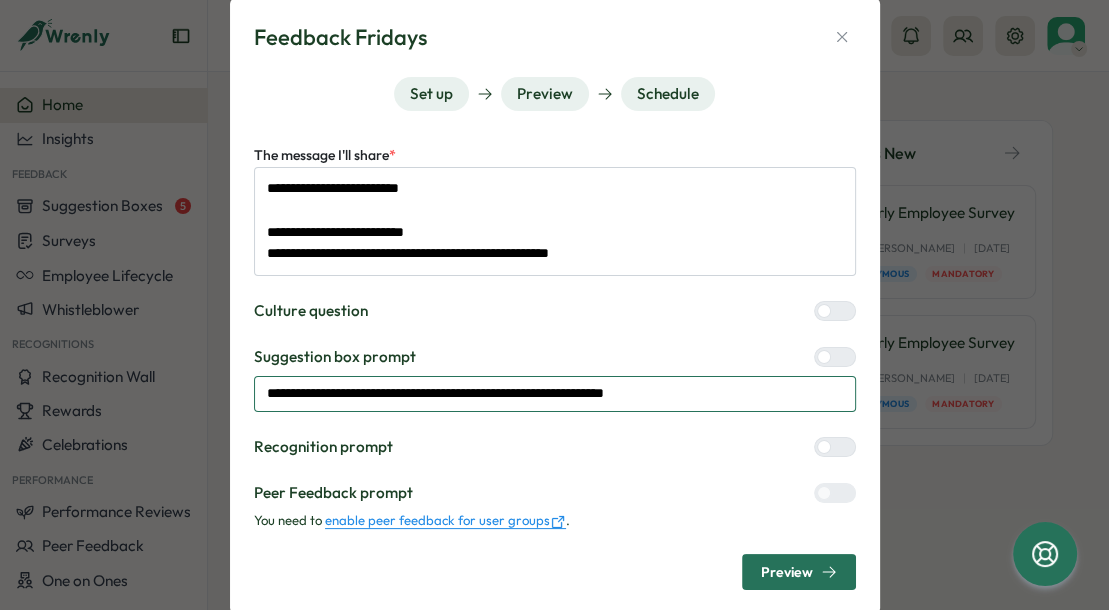 type on "*" 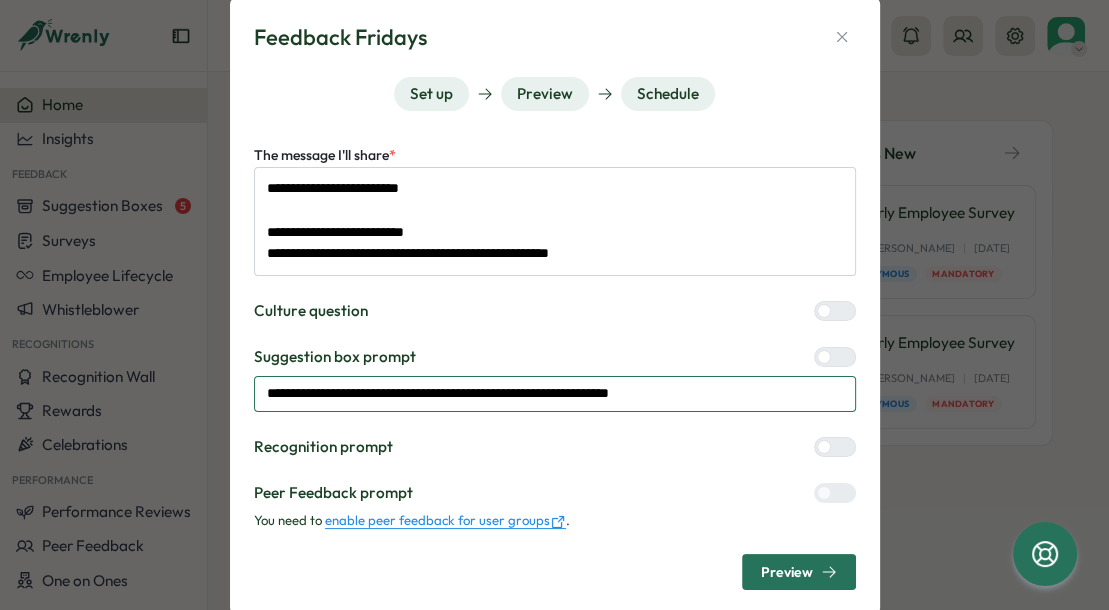 type on "*" 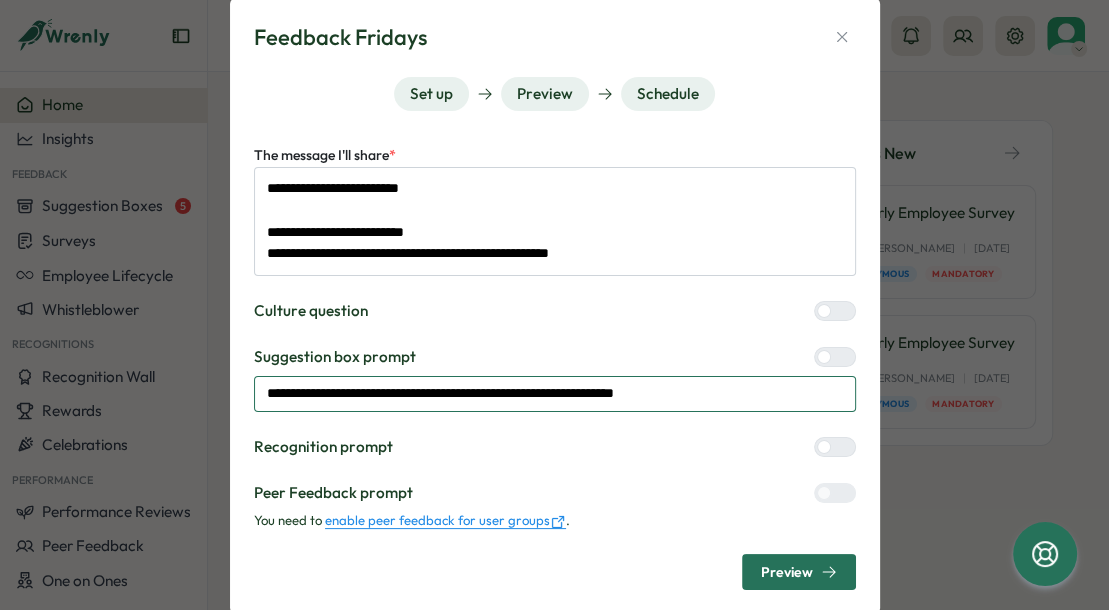type on "*" 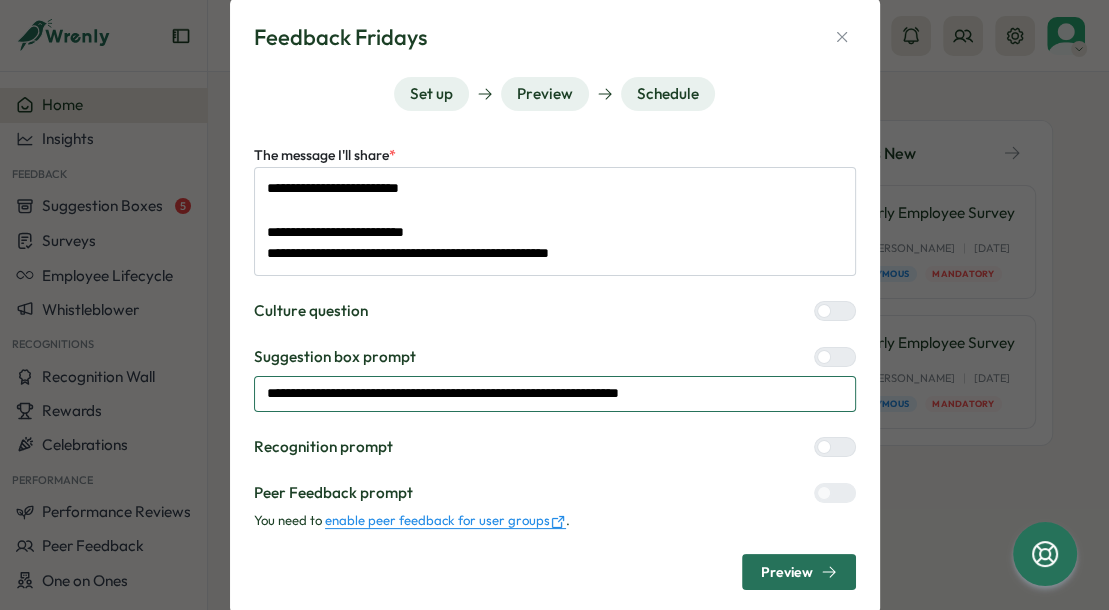 type on "*" 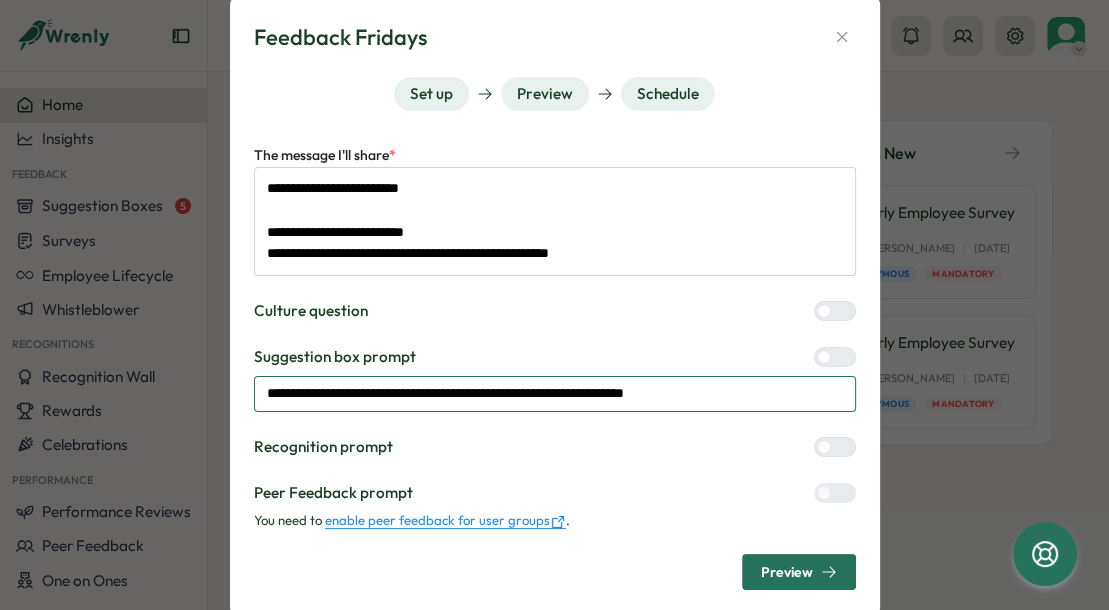 type on "*" 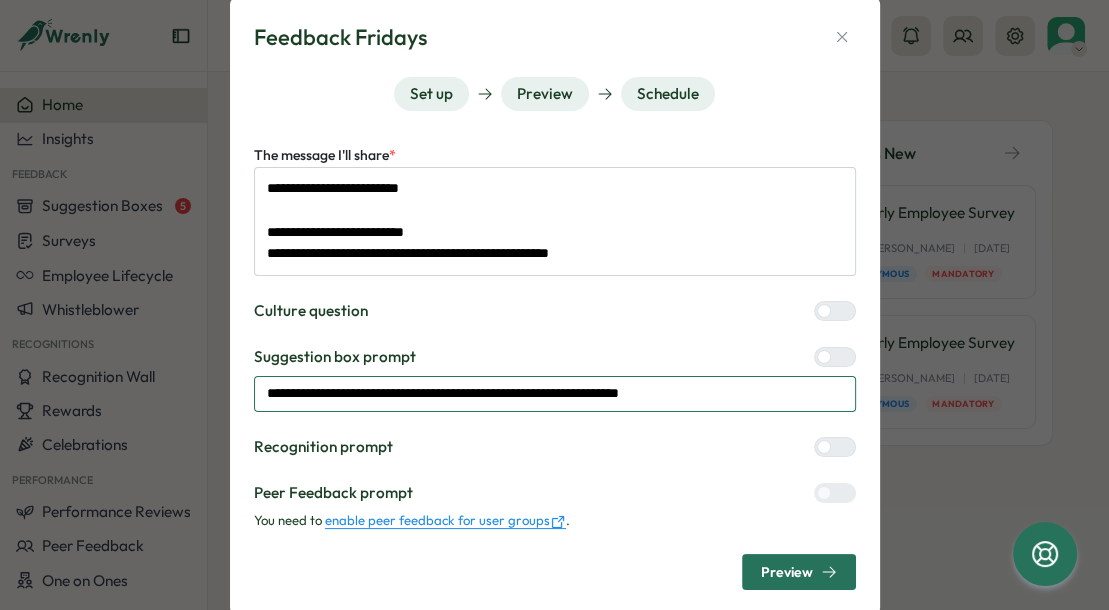 type on "*" 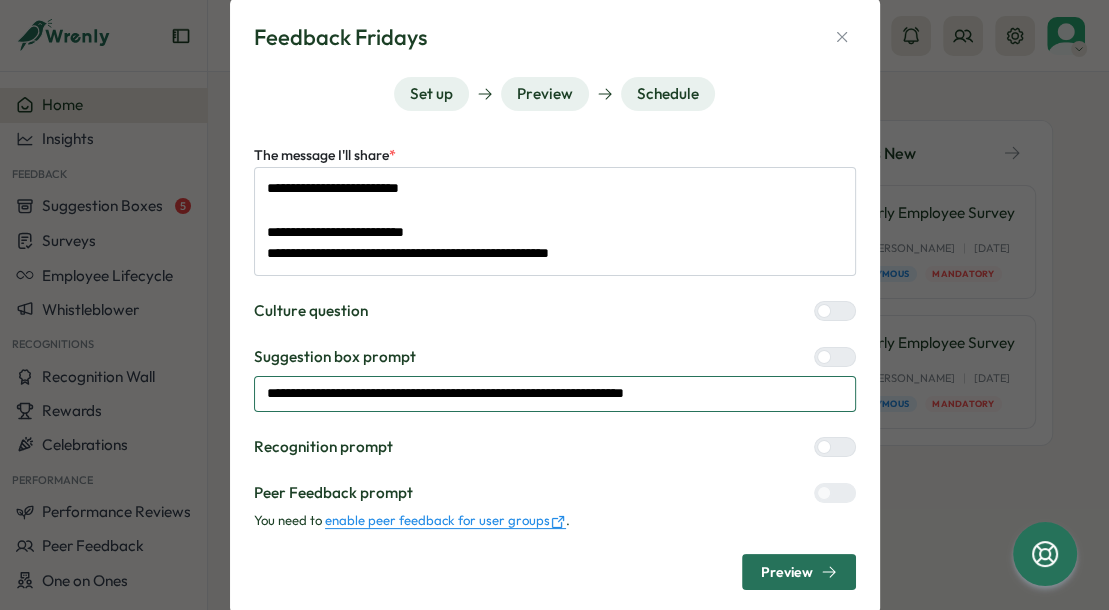type on "*" 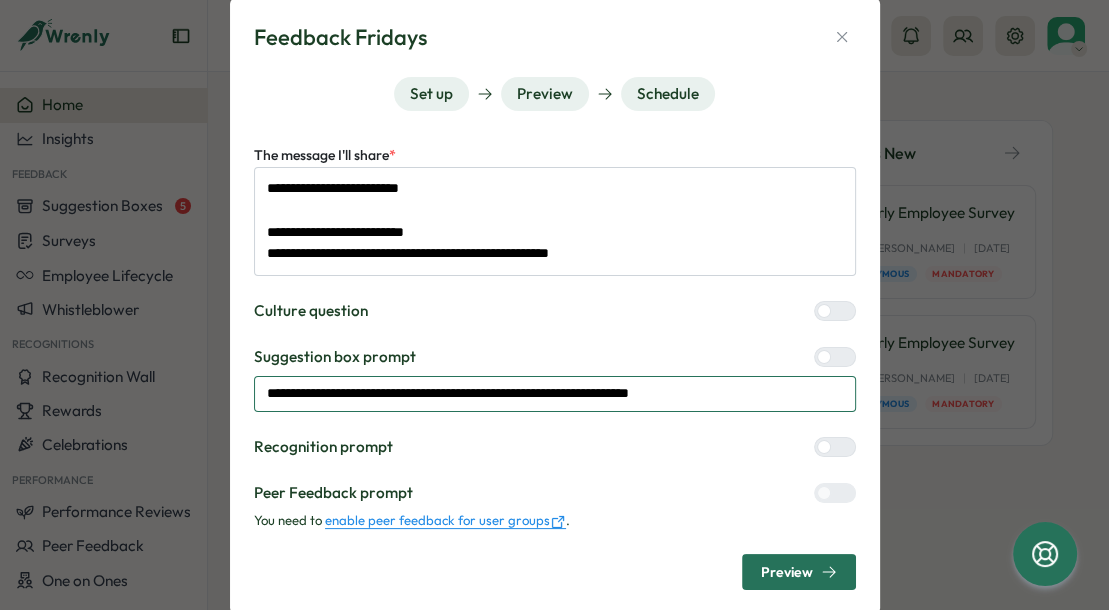 type on "*" 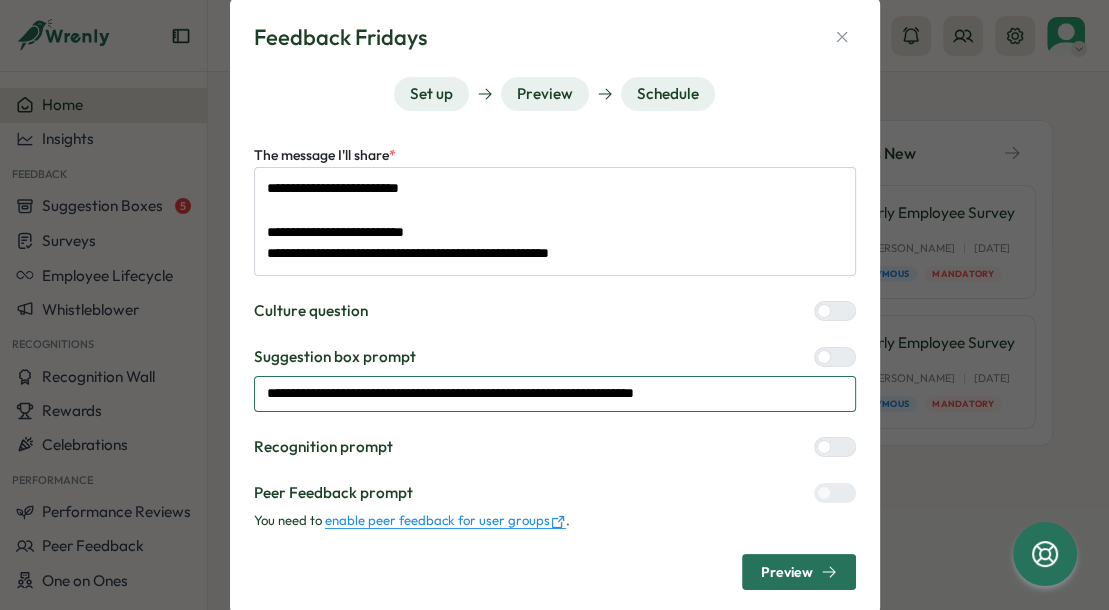 type on "*" 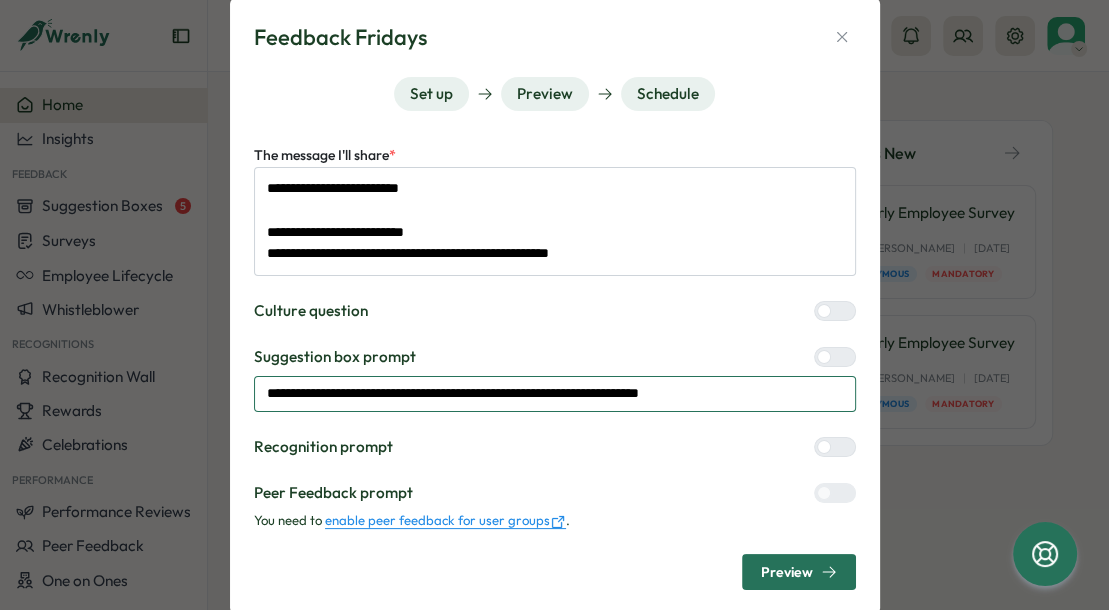 type on "*" 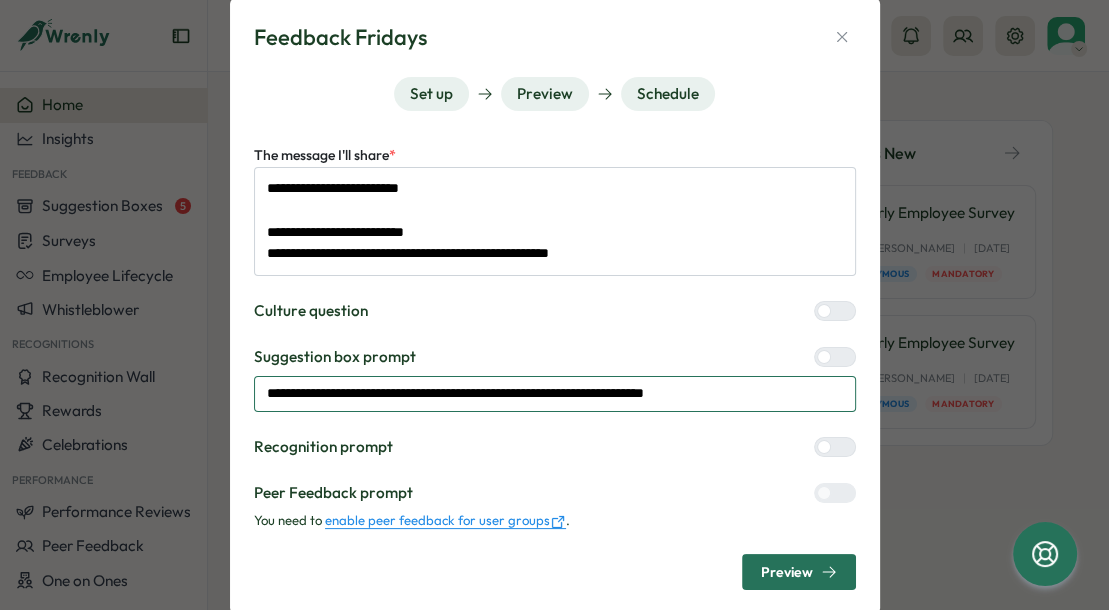 type on "*" 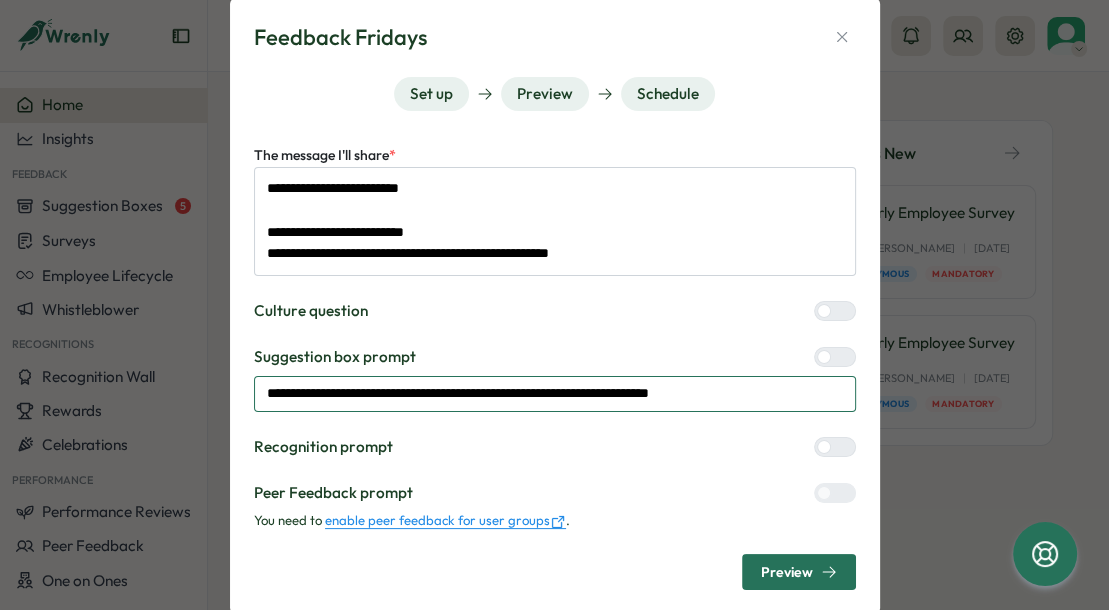 type on "*" 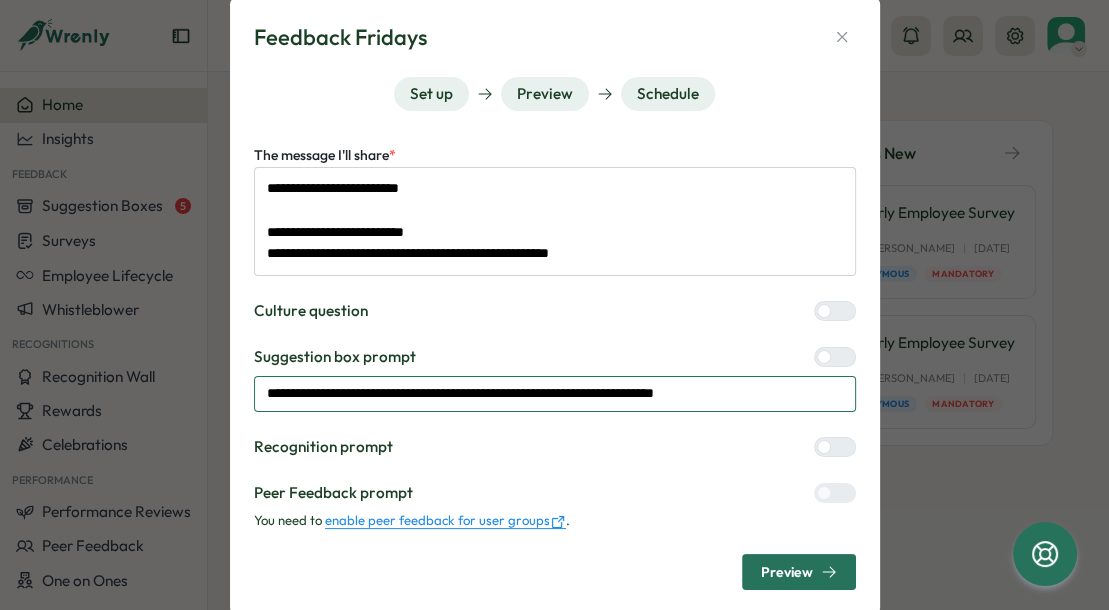 type on "*" 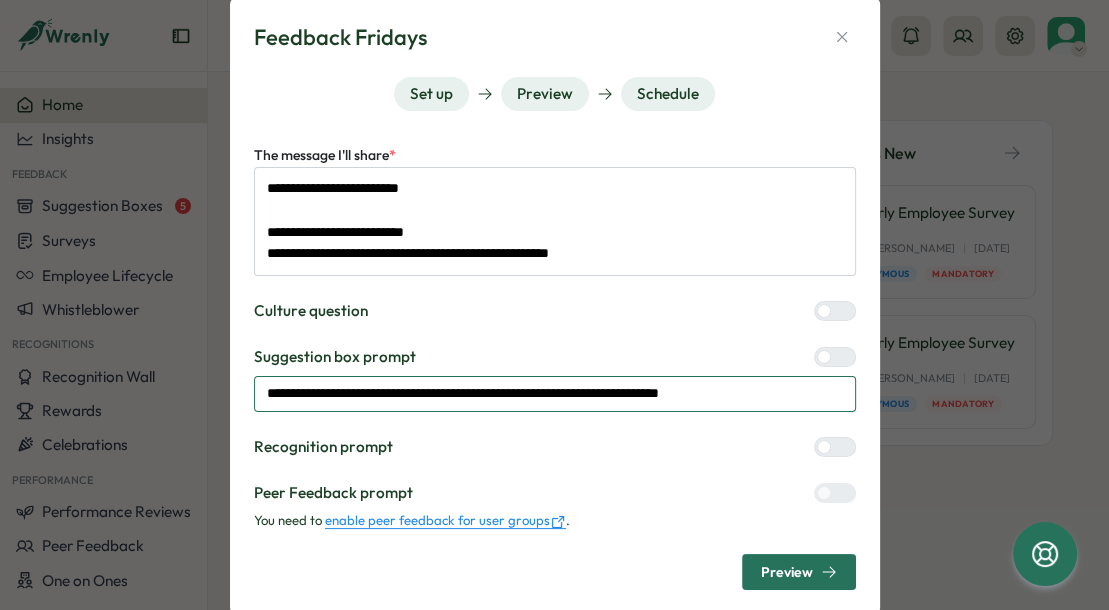 type on "*" 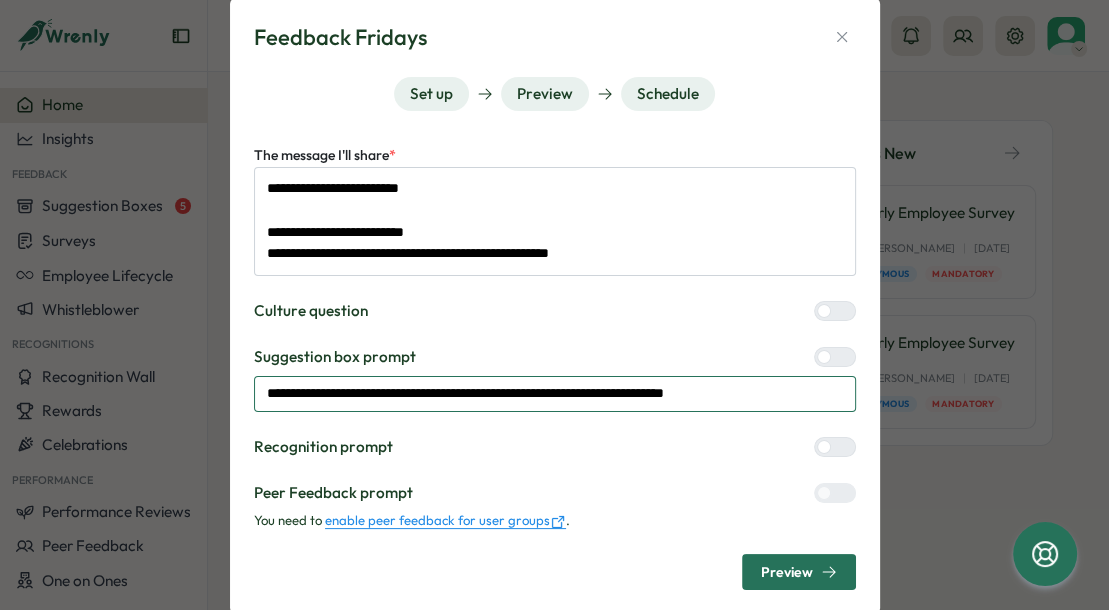 type on "*" 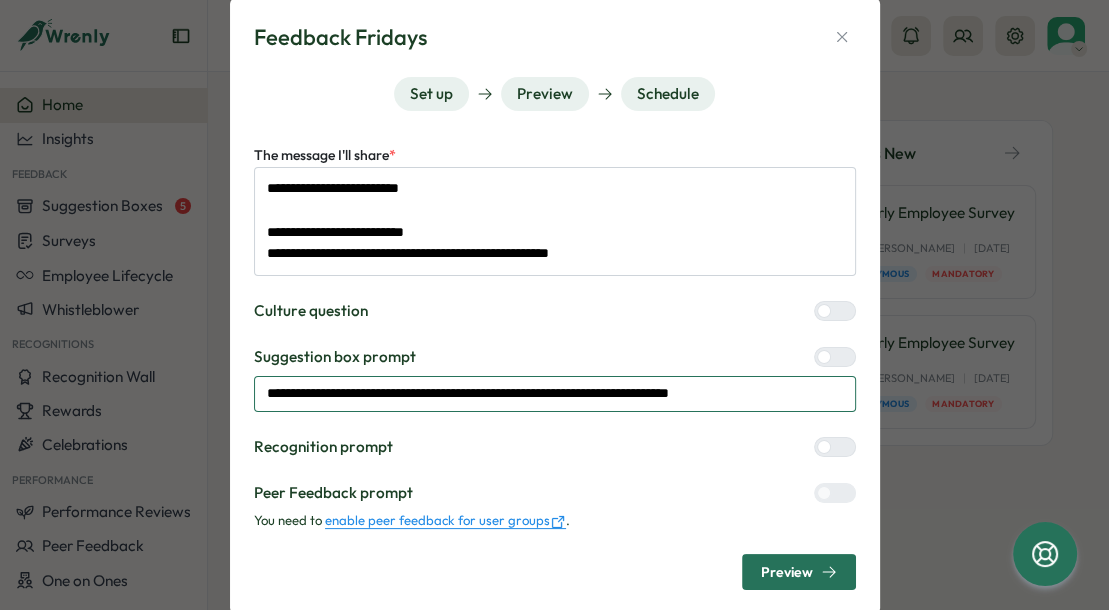 type on "*" 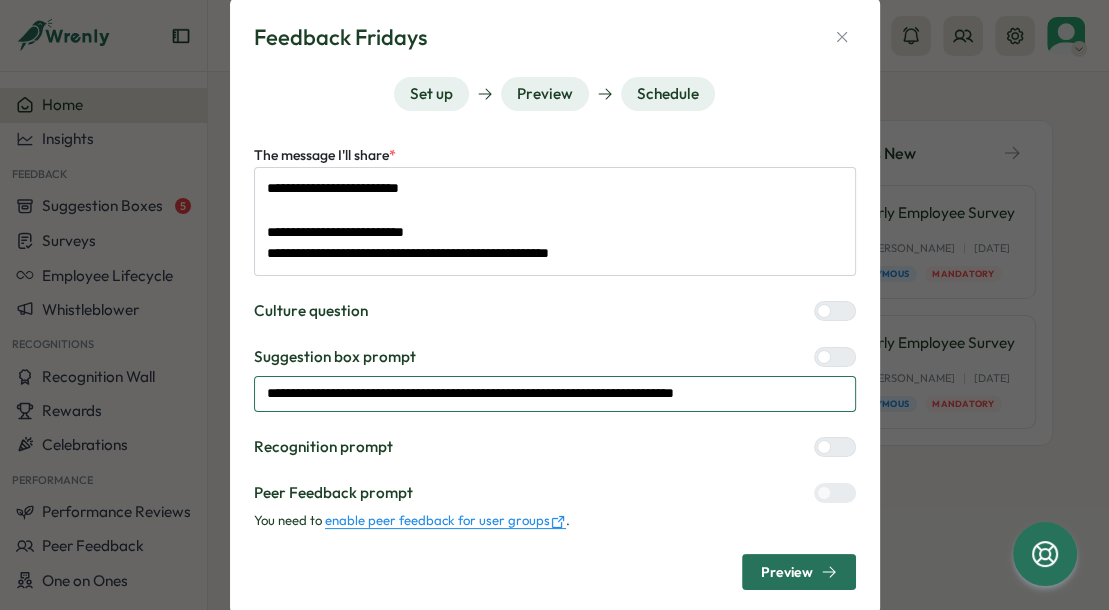 type on "*" 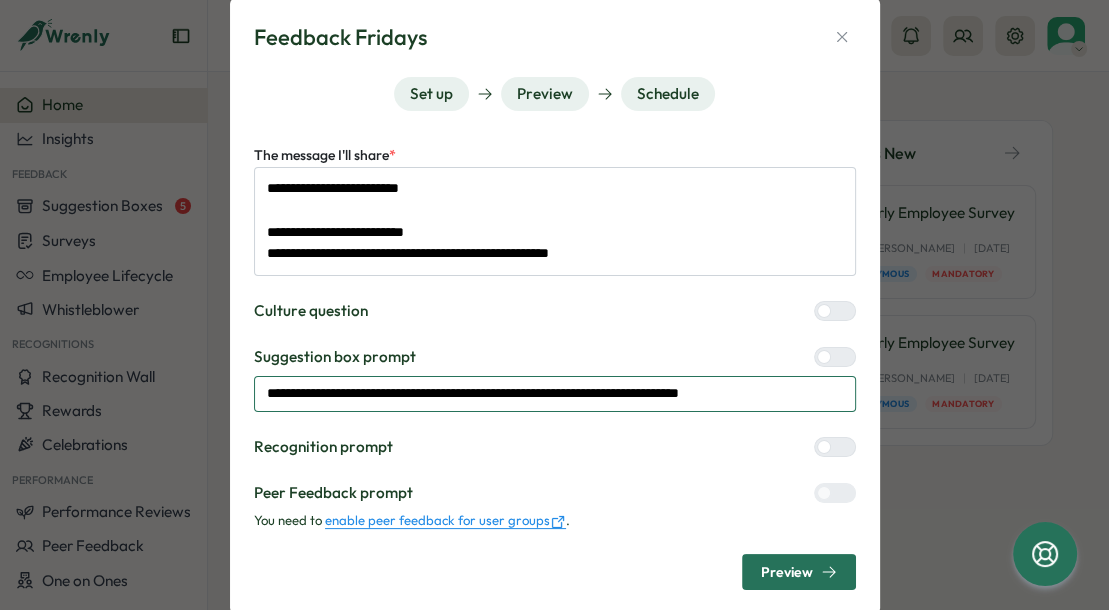 type on "*" 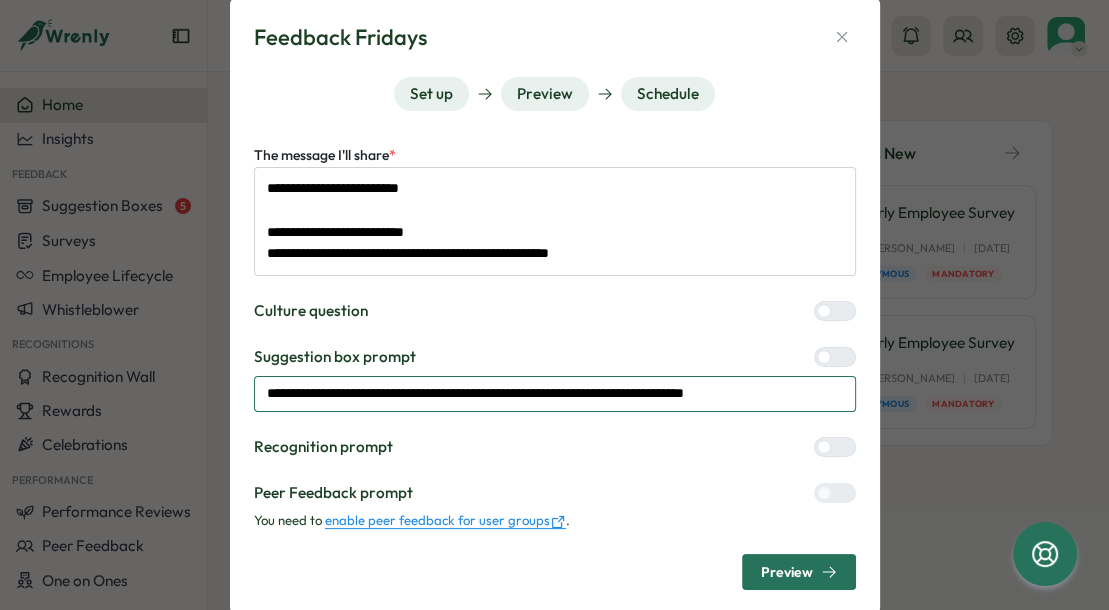 type on "**********" 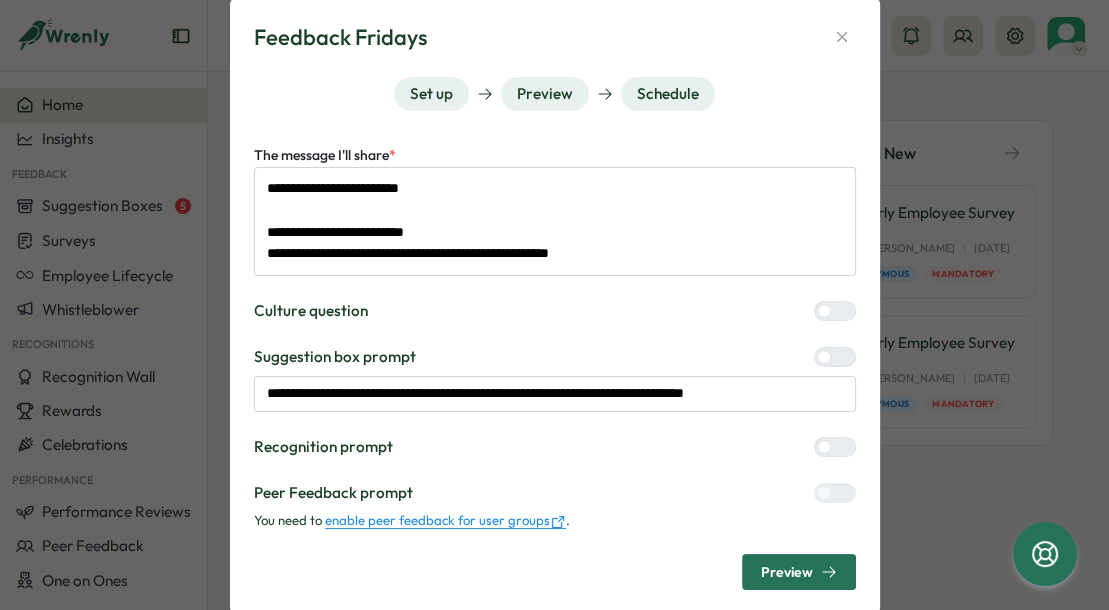 click on "**********" at bounding box center [555, 366] 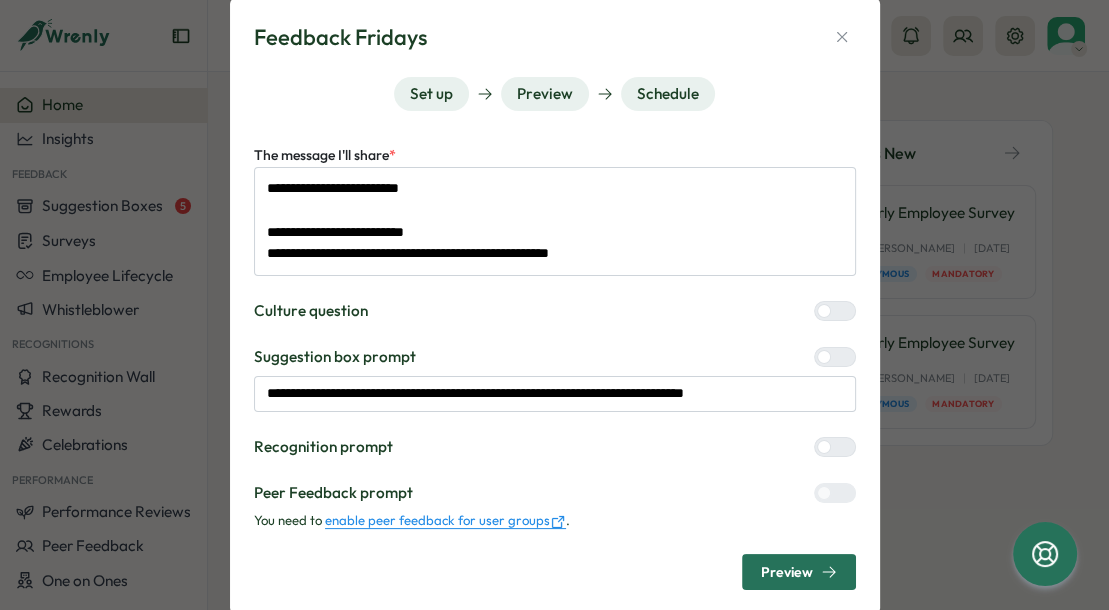 scroll, scrollTop: 86, scrollLeft: 0, axis: vertical 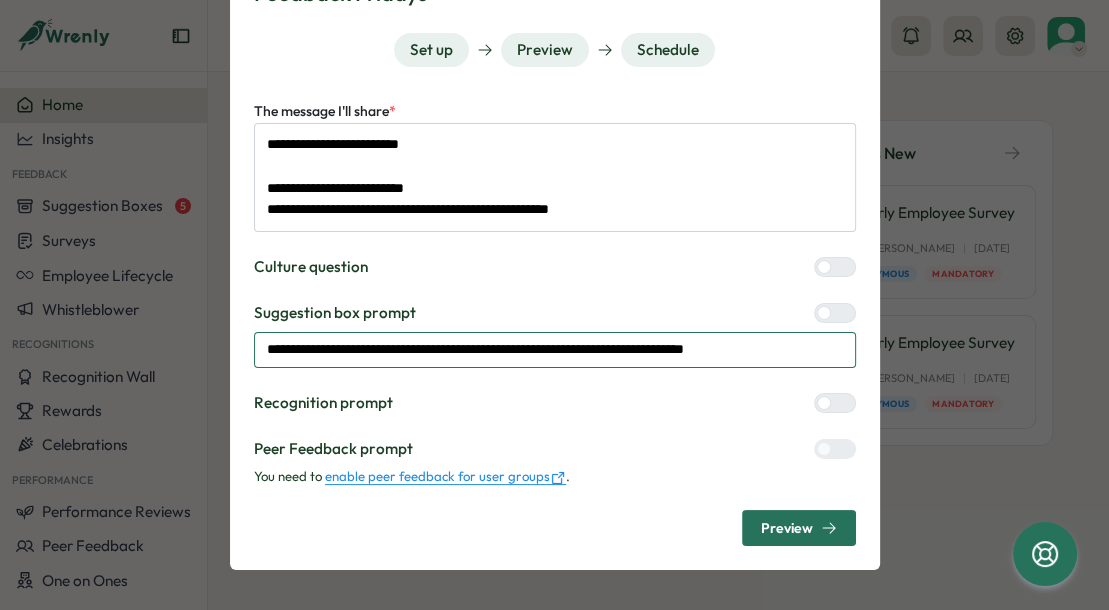 drag, startPoint x: 416, startPoint y: 348, endPoint x: 473, endPoint y: 350, distance: 57.035076 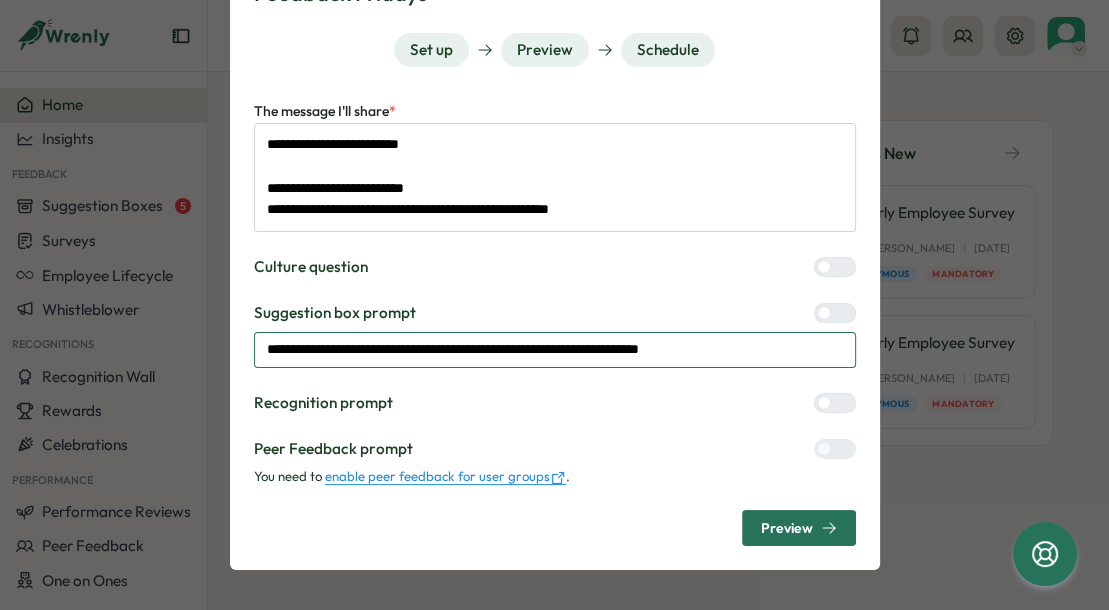 drag, startPoint x: 477, startPoint y: 355, endPoint x: 519, endPoint y: 353, distance: 42.047592 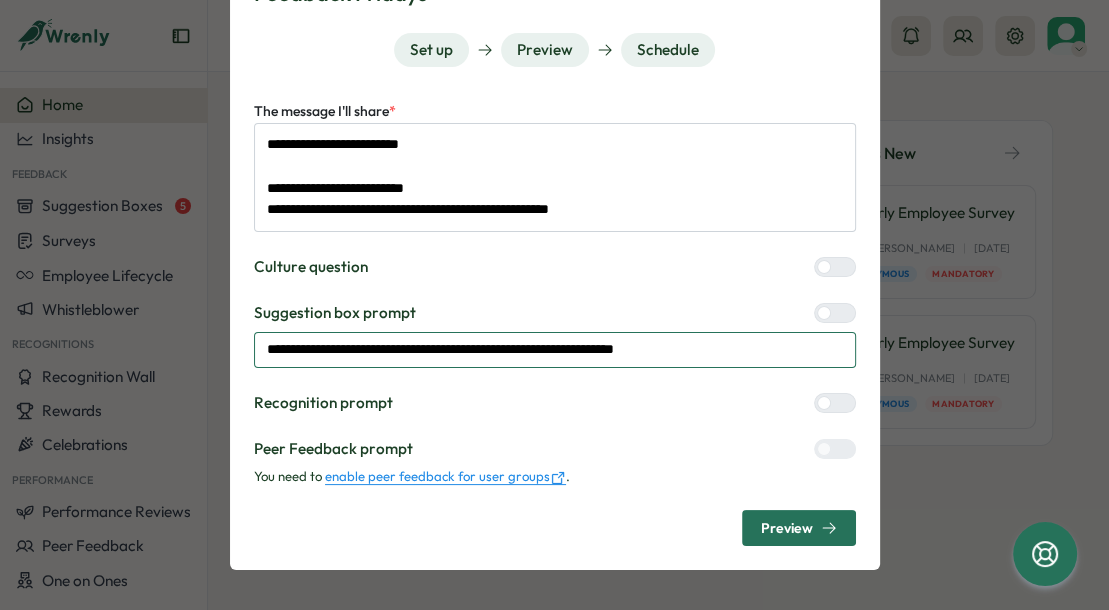 type on "*" 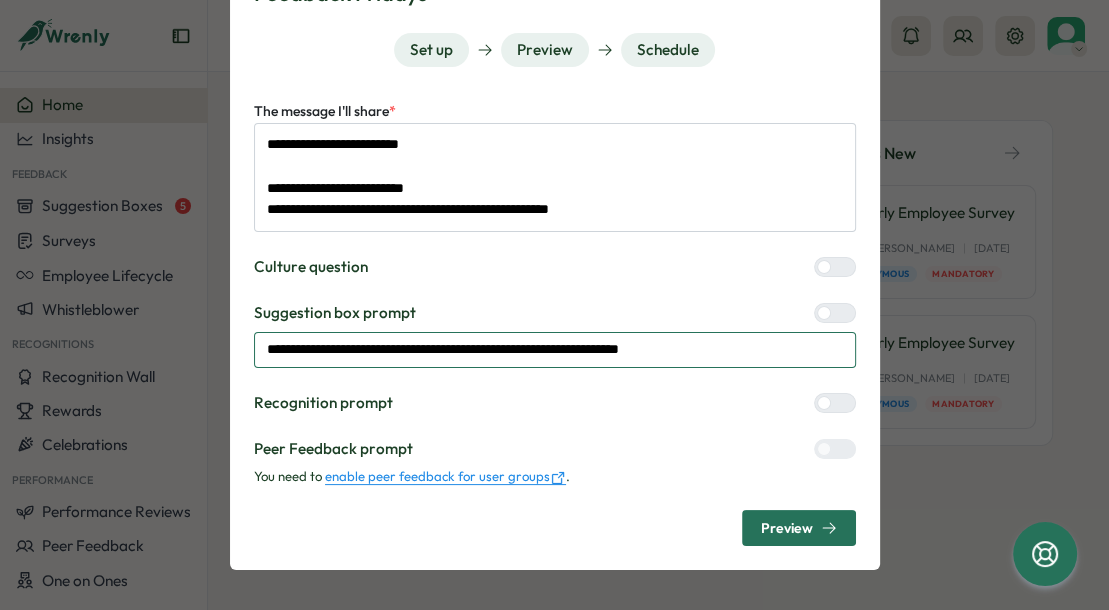 type on "*" 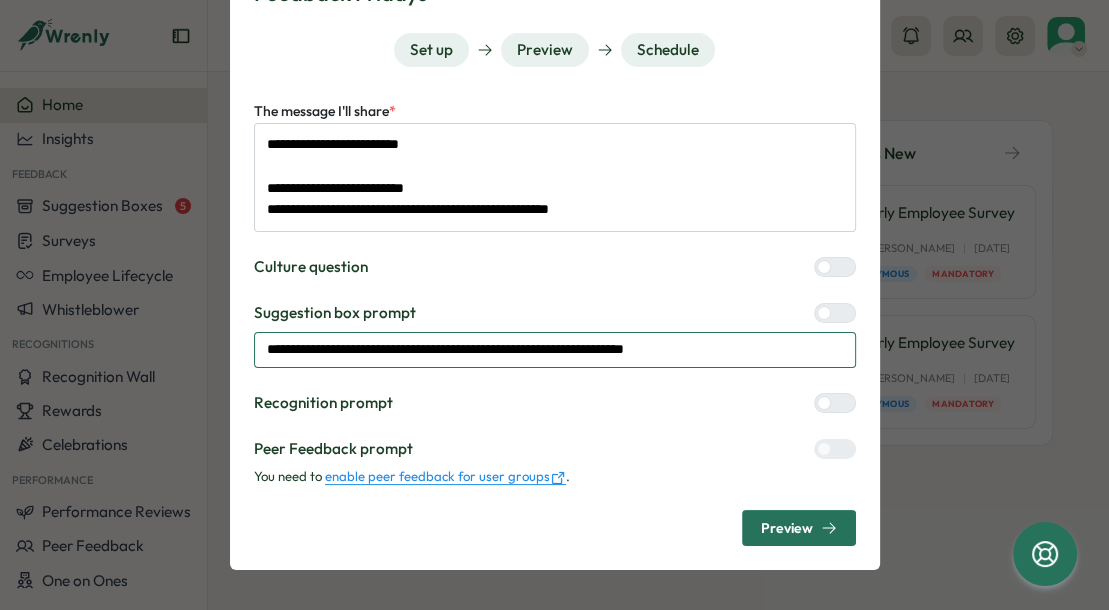 type on "*" 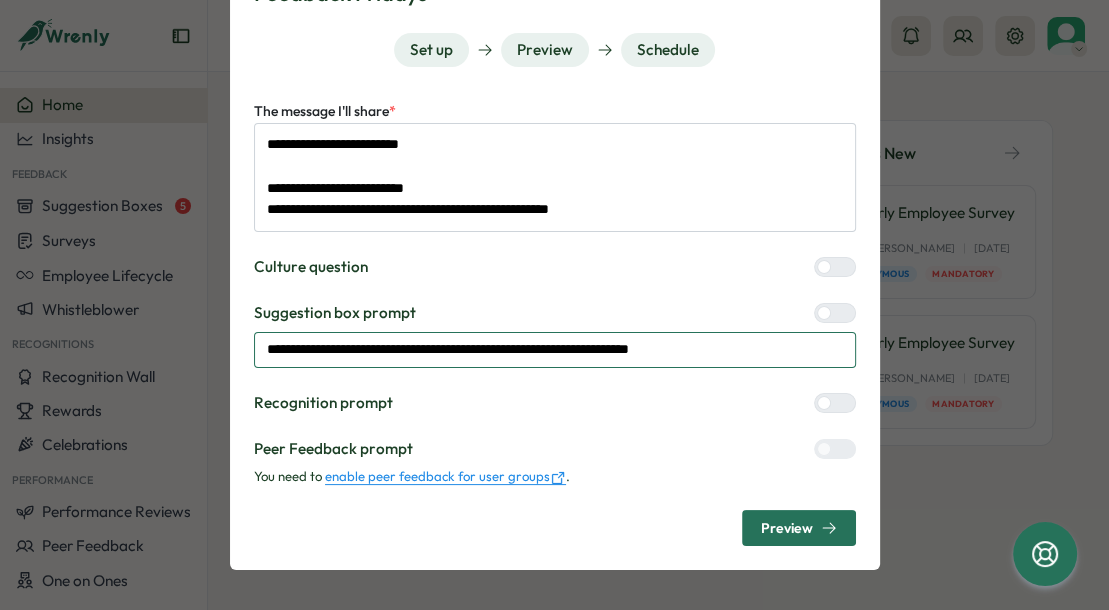 type on "*" 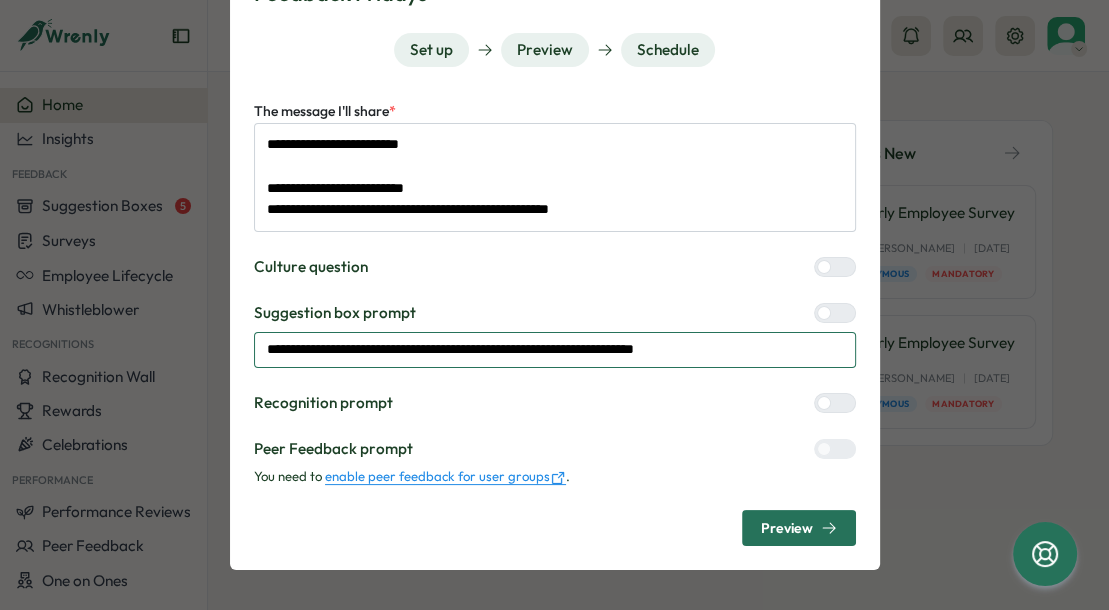 type on "*" 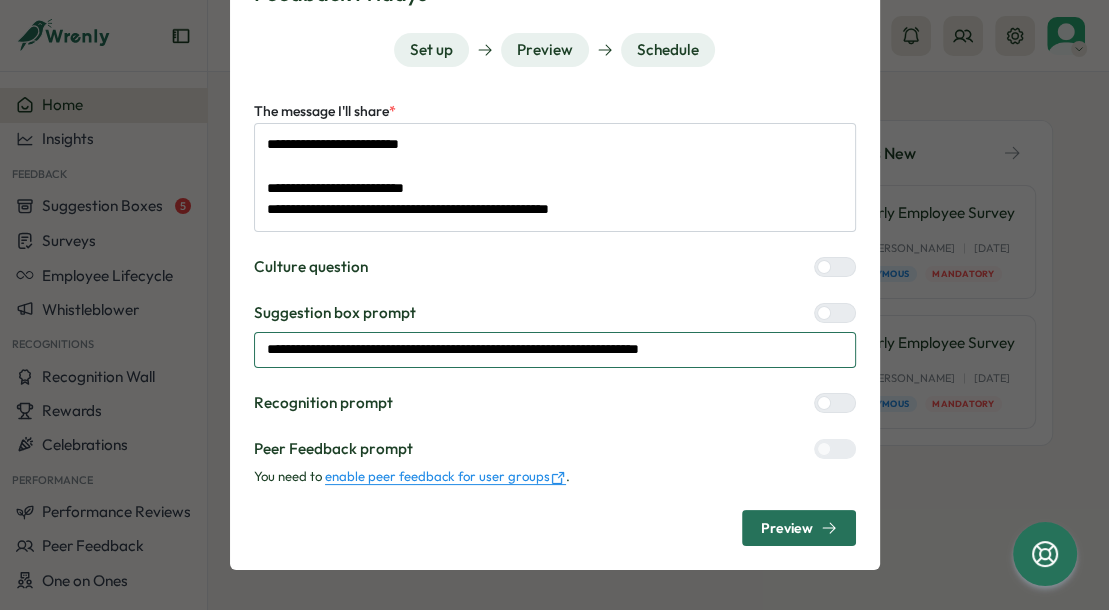 type on "*" 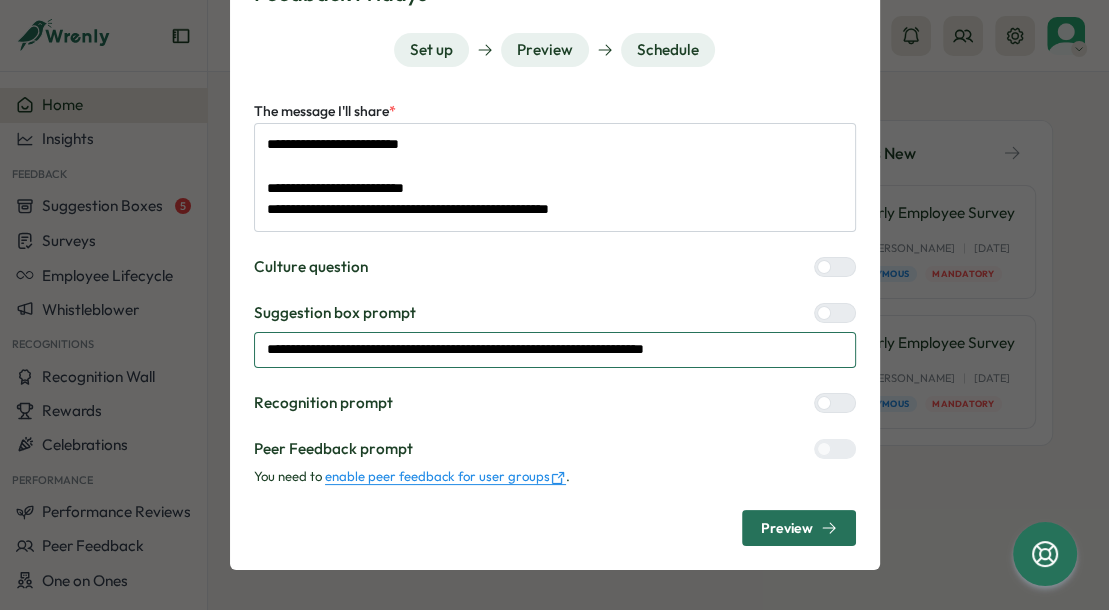 type on "*" 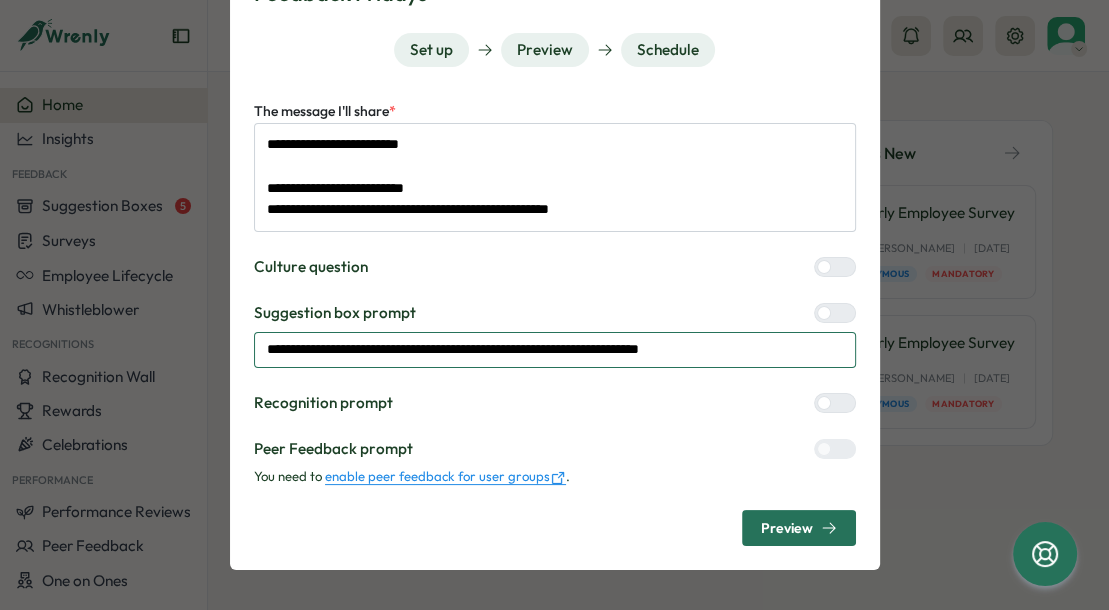 type on "*" 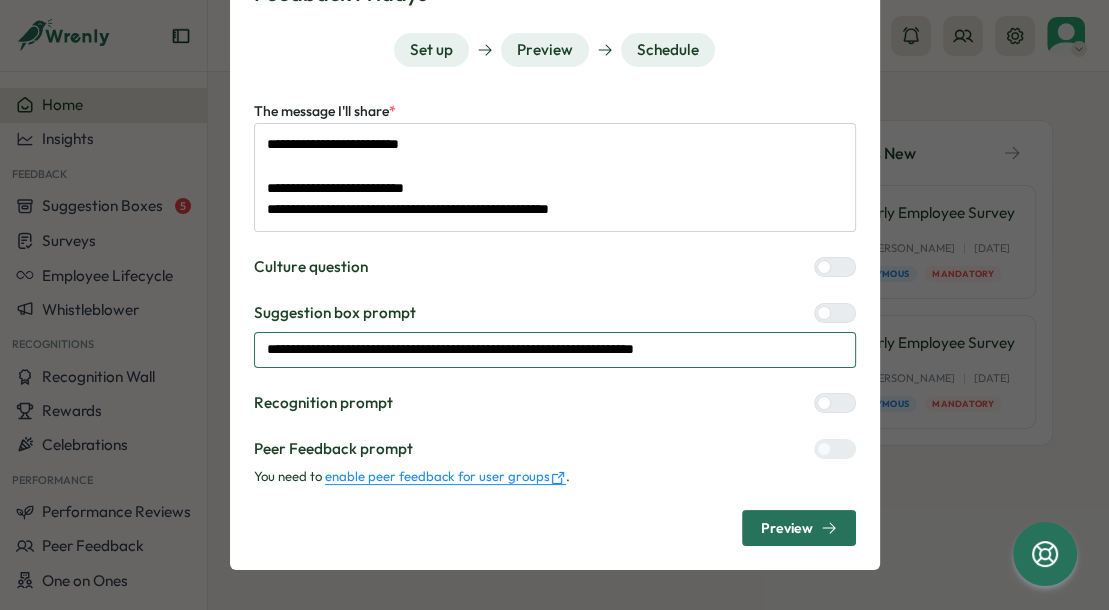 type on "*" 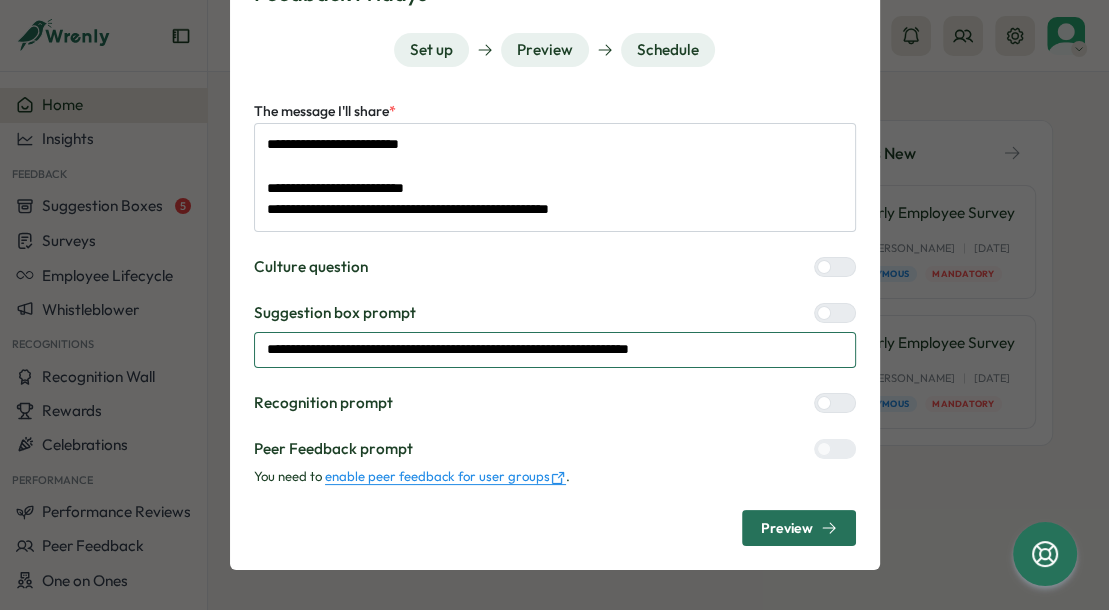 type on "*" 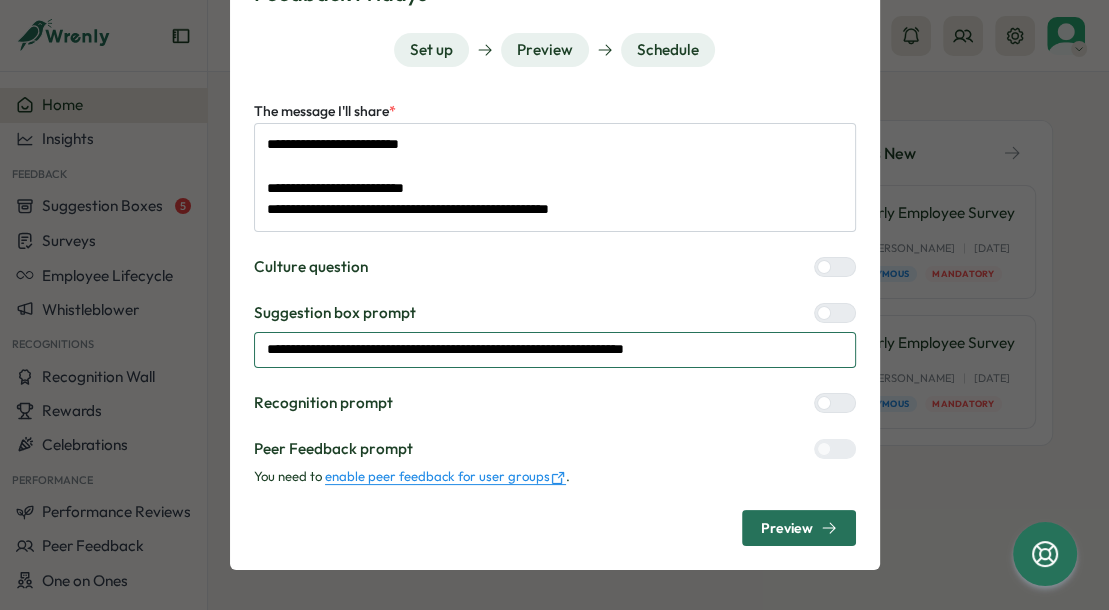 type on "*" 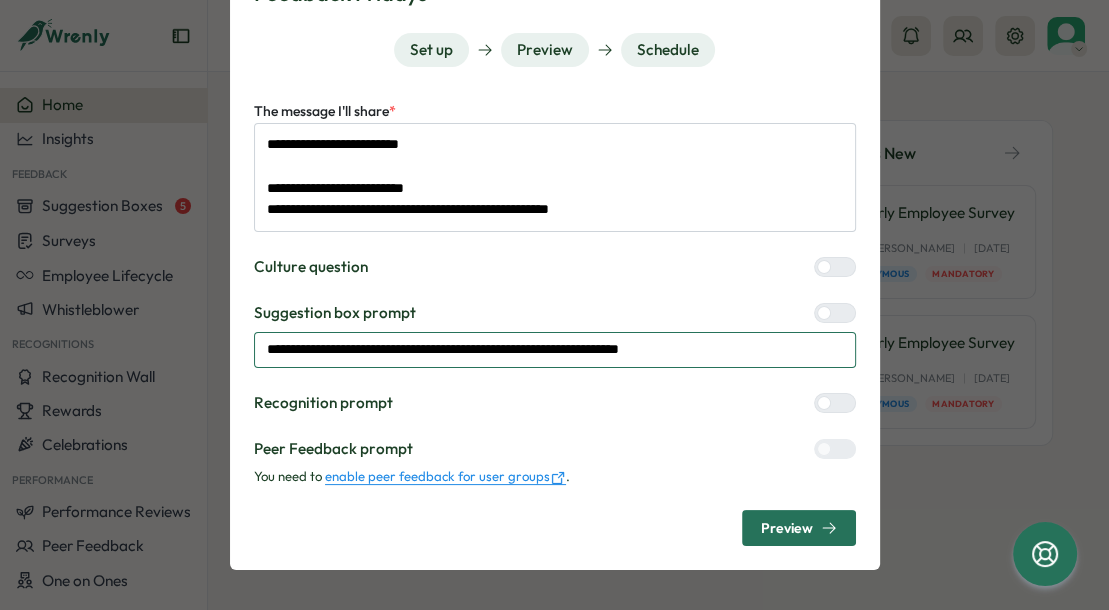 type on "*" 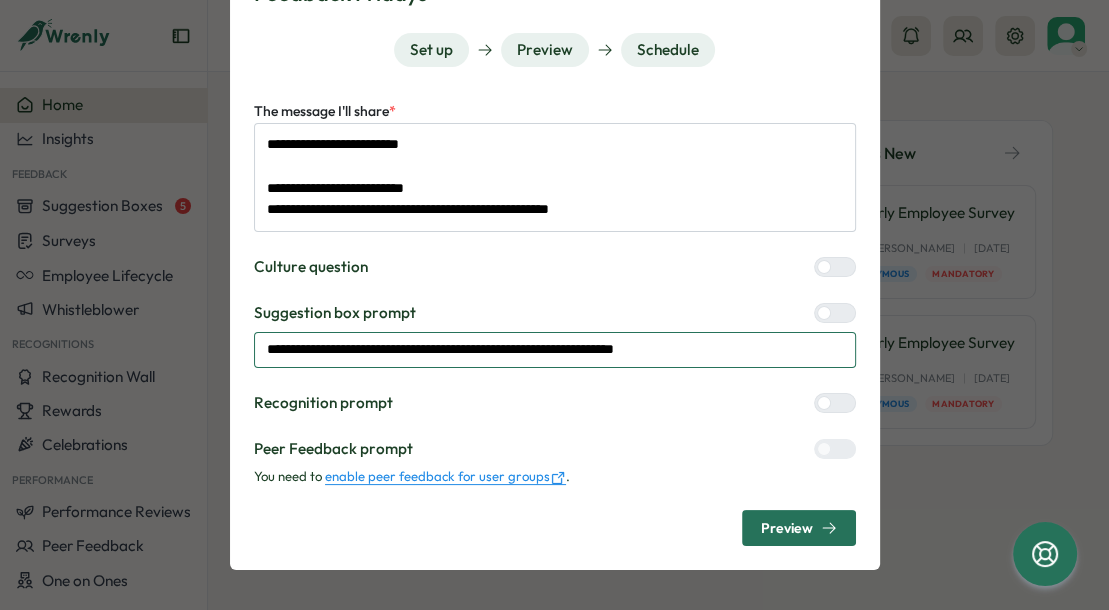 type on "*" 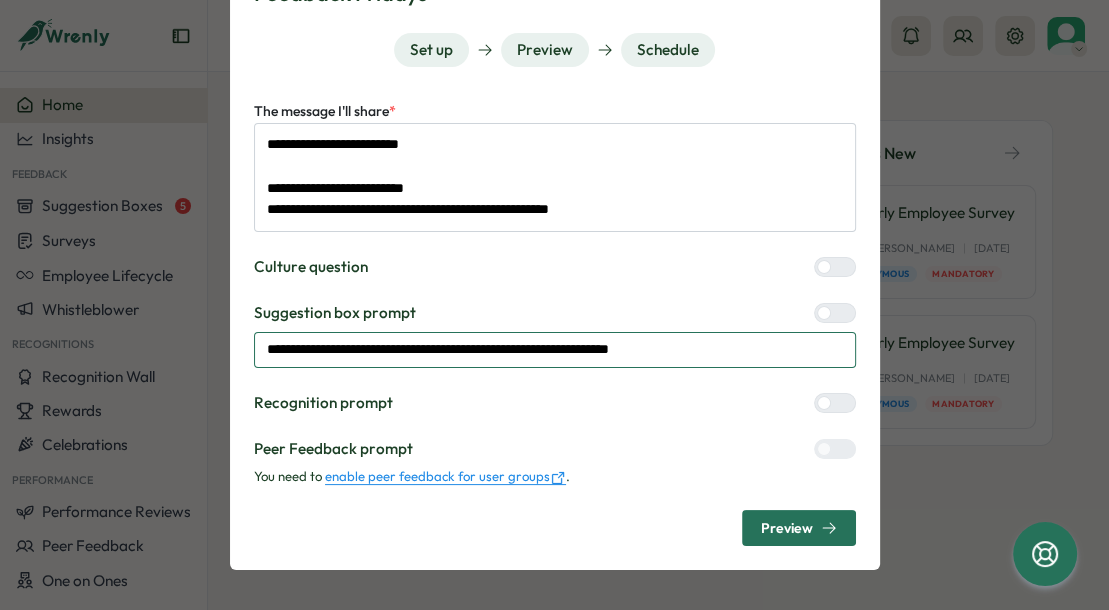 type on "*" 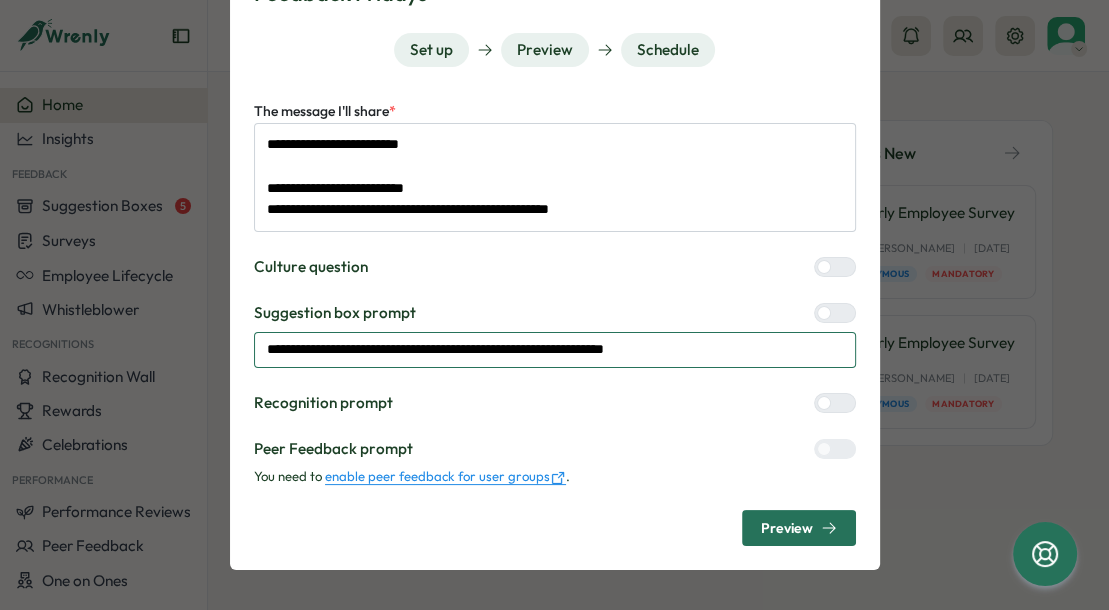 type on "*" 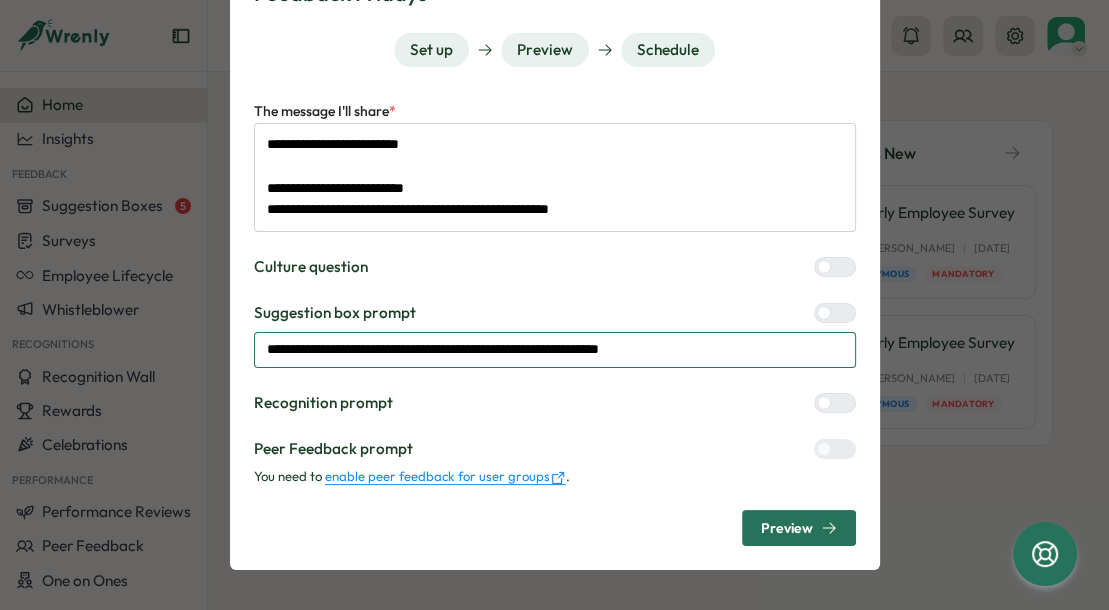type on "*" 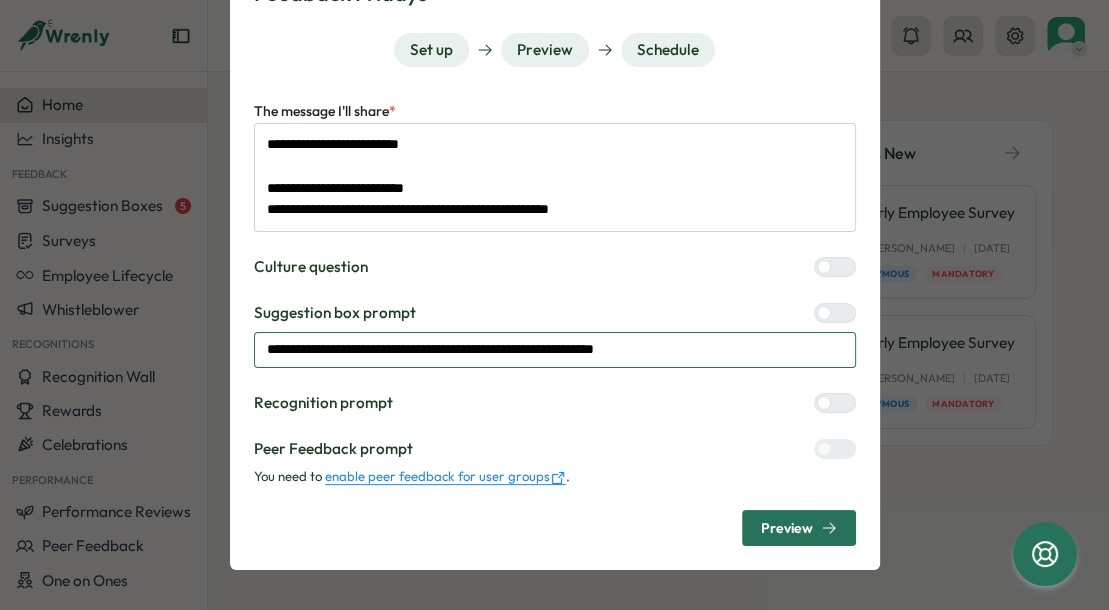 type on "*" 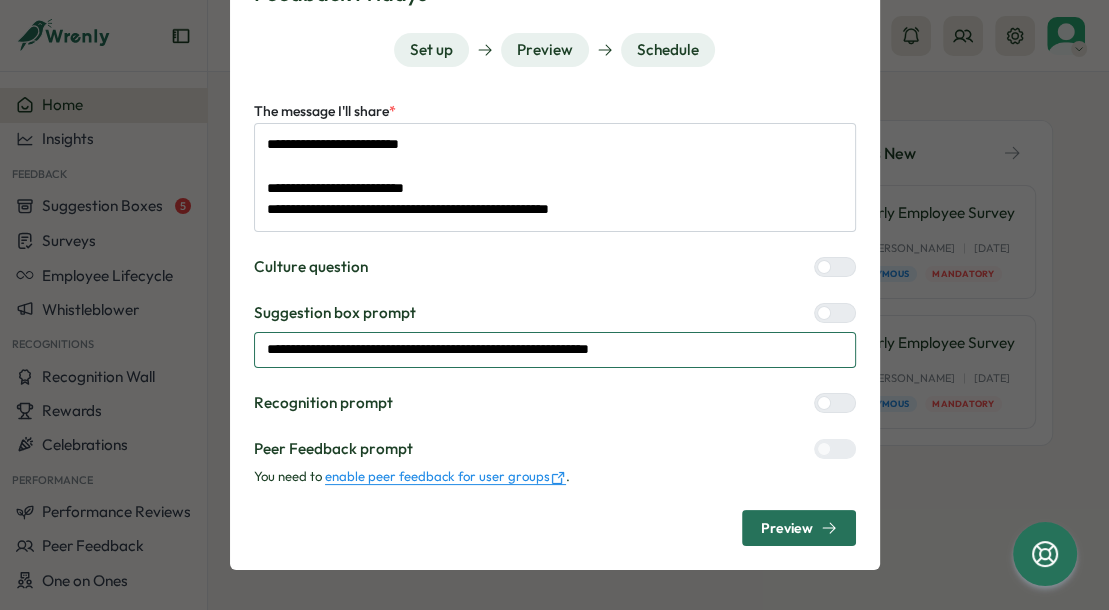 type on "*" 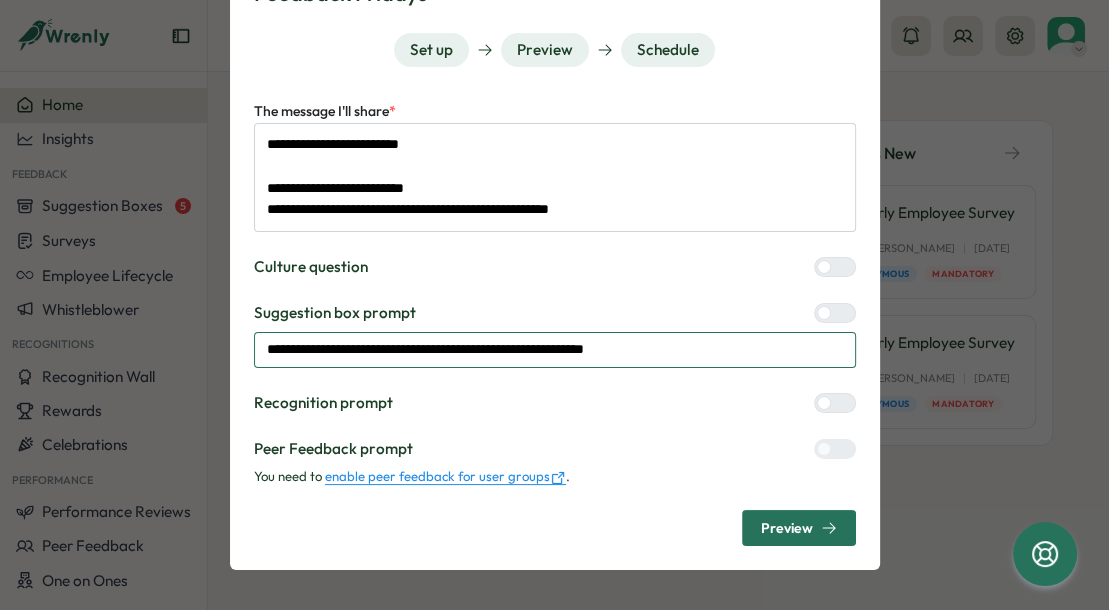 type on "*" 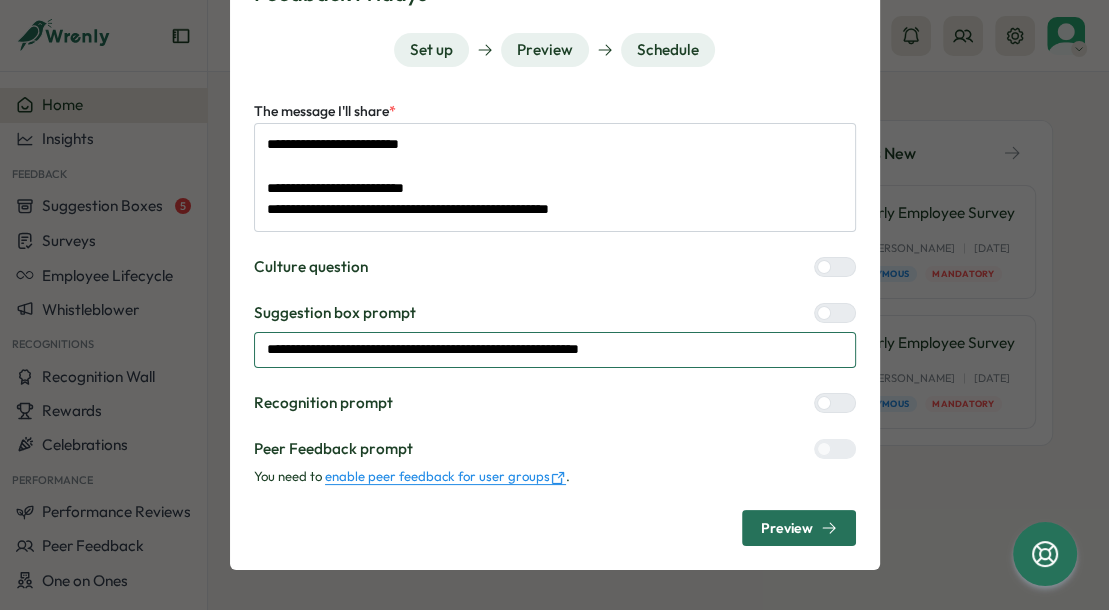 type on "*" 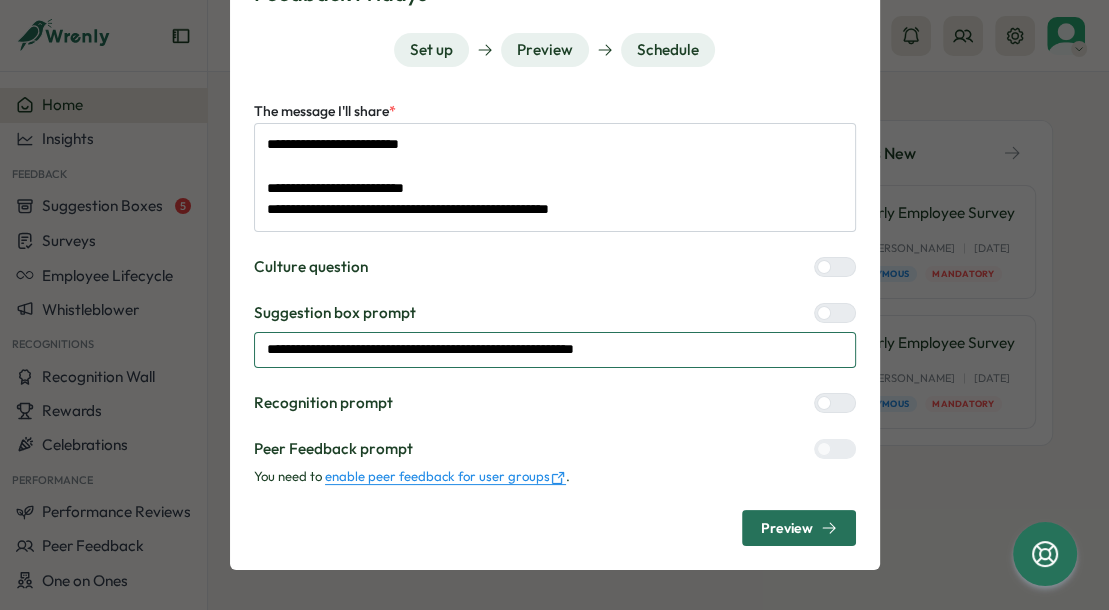 type on "*" 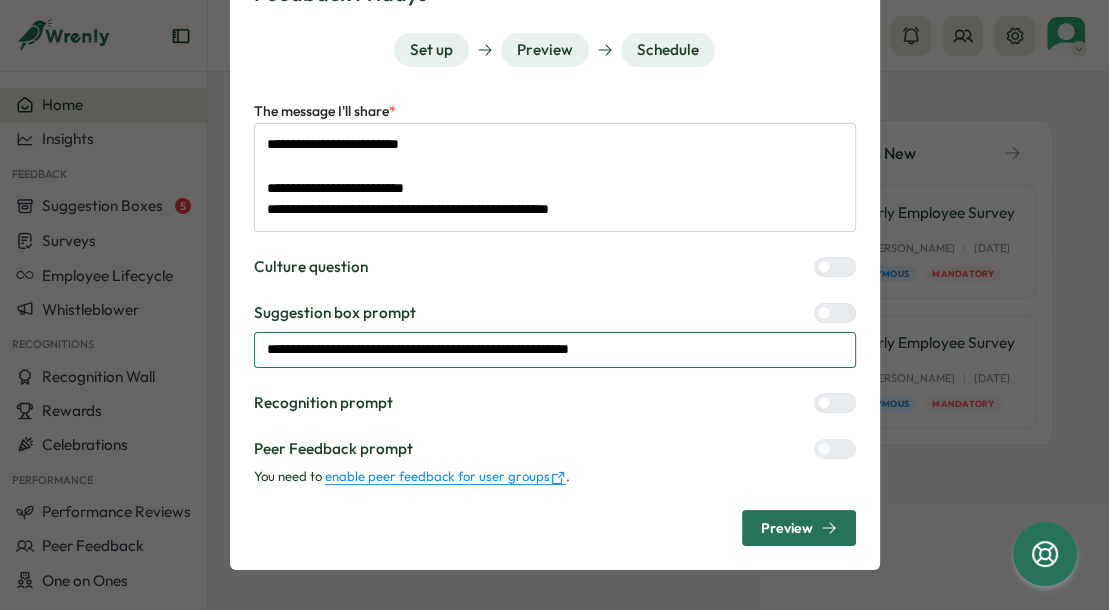 type on "*" 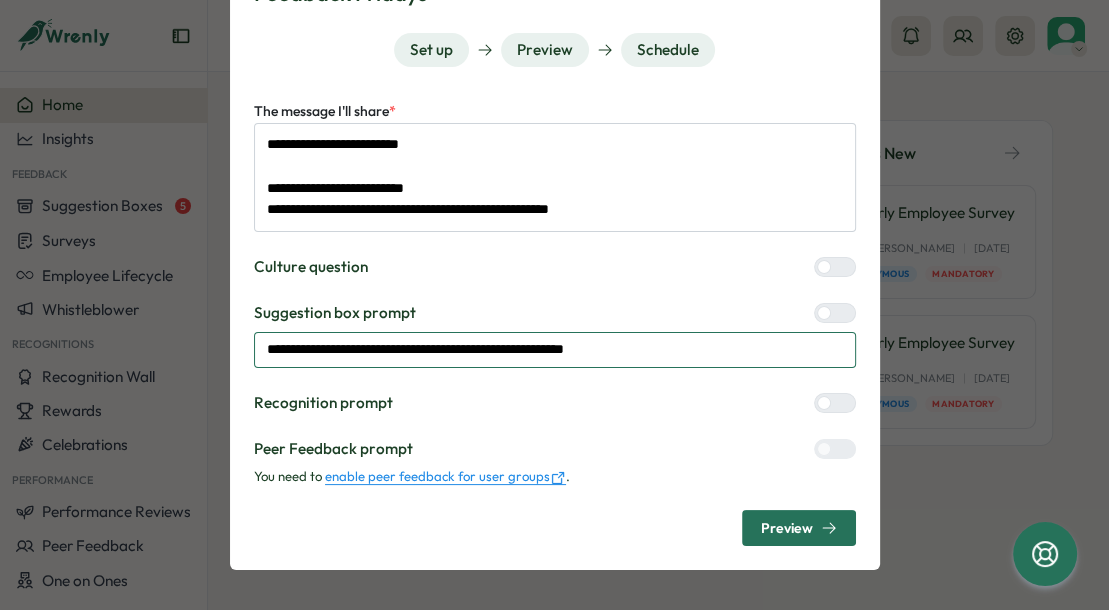 type on "*" 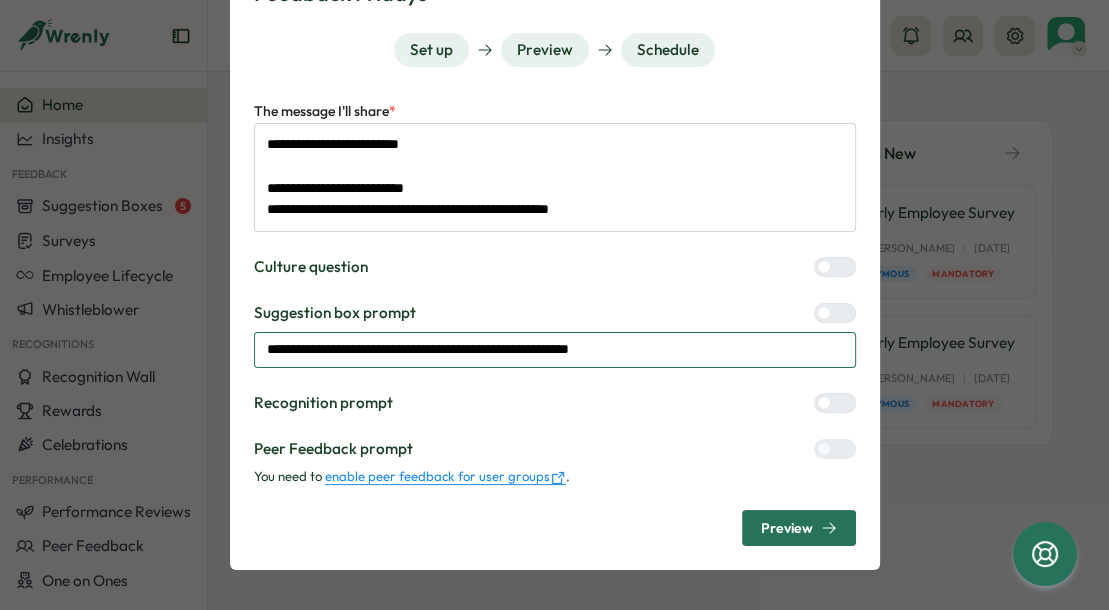 type on "*" 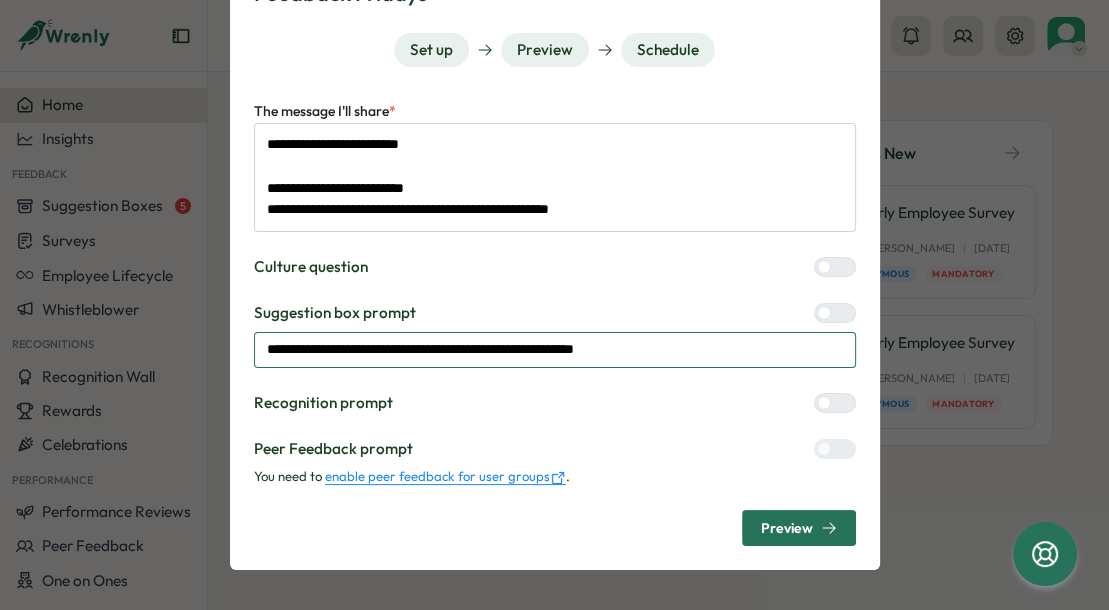 type on "**********" 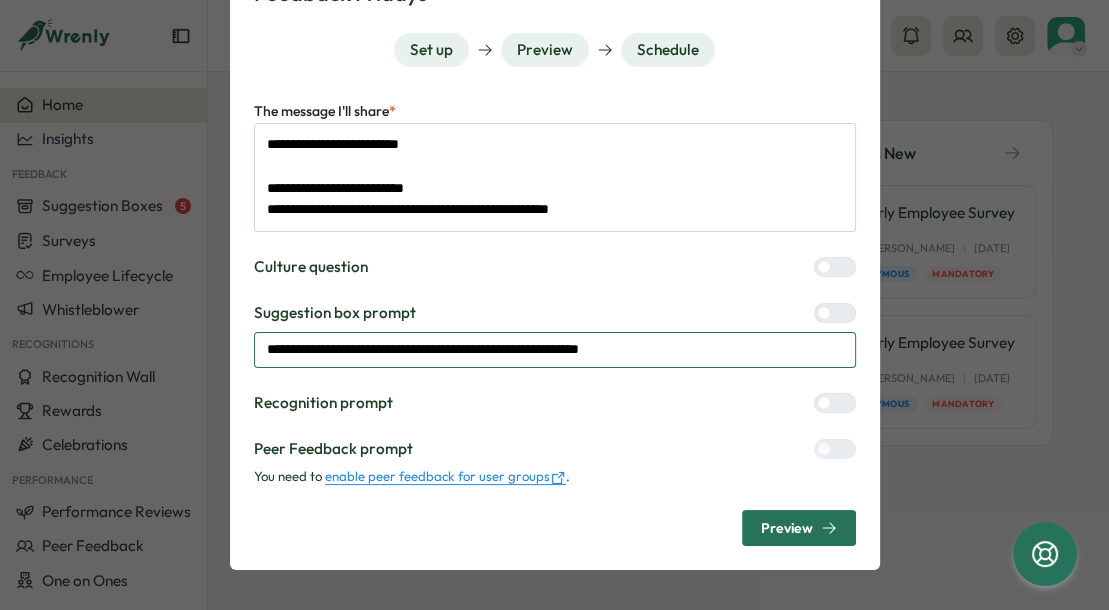 type on "*" 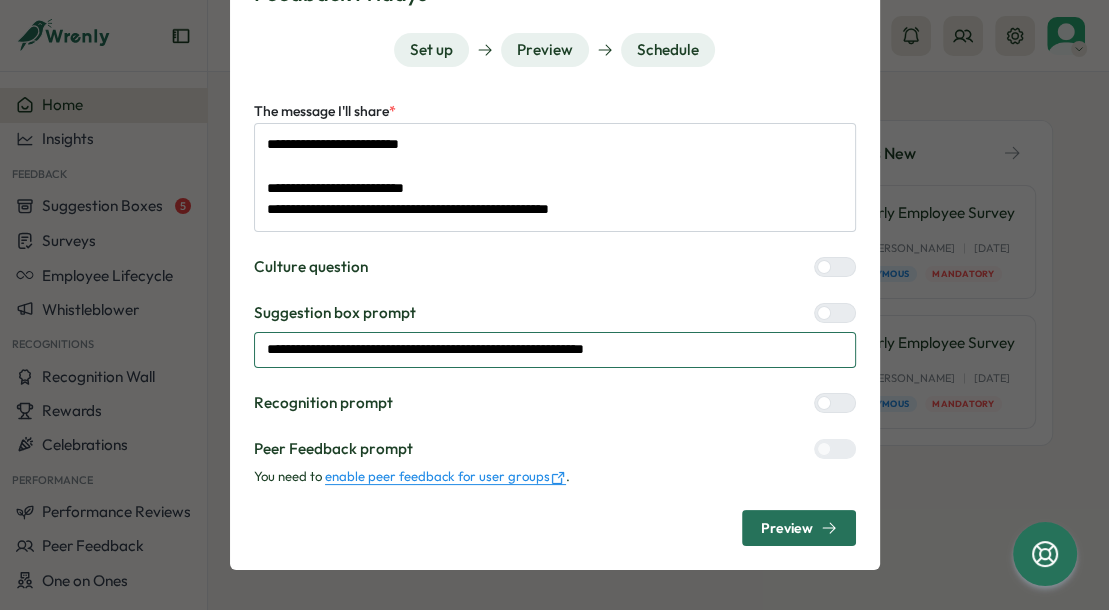 type on "*" 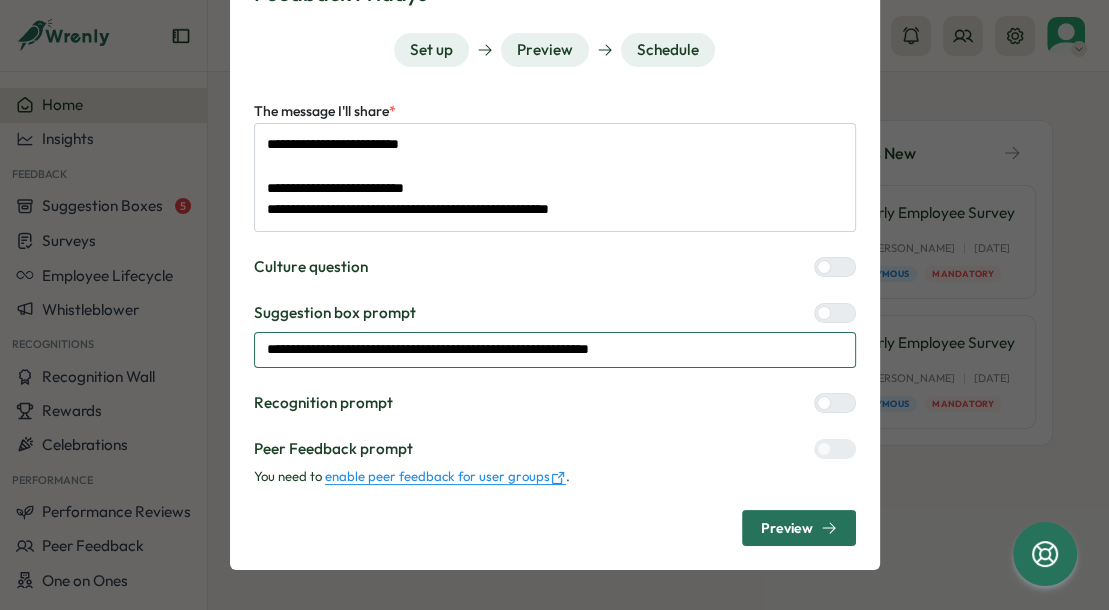 type on "*" 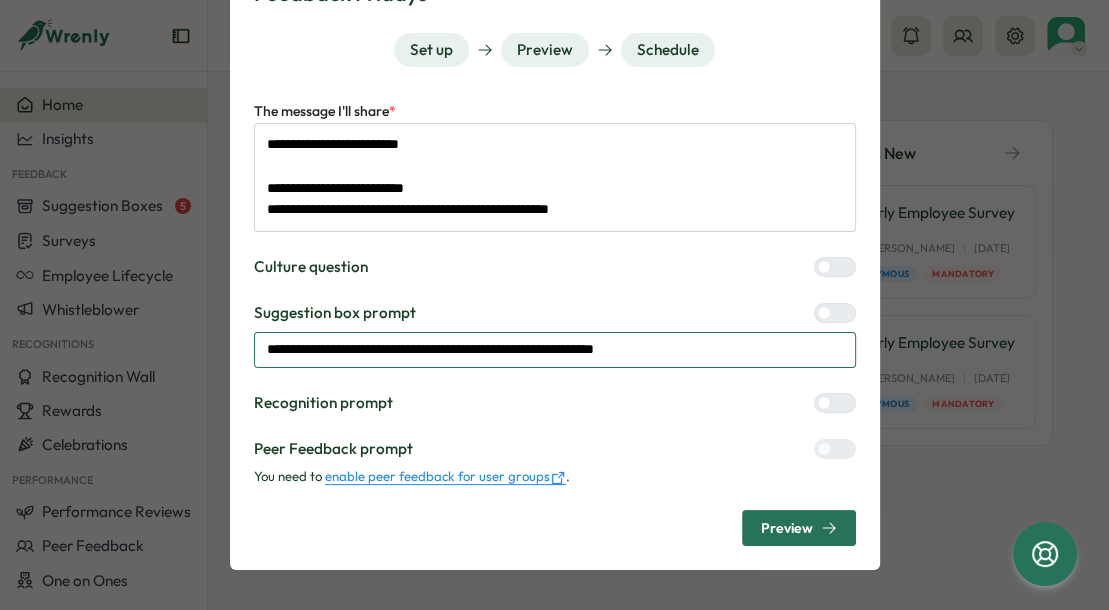 type on "*" 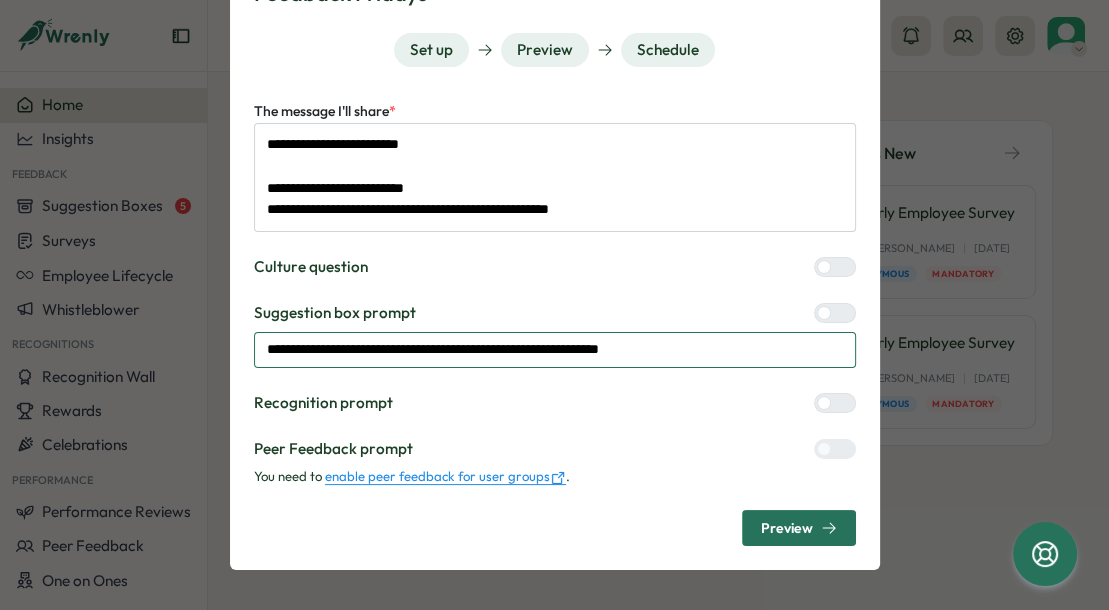 type on "*" 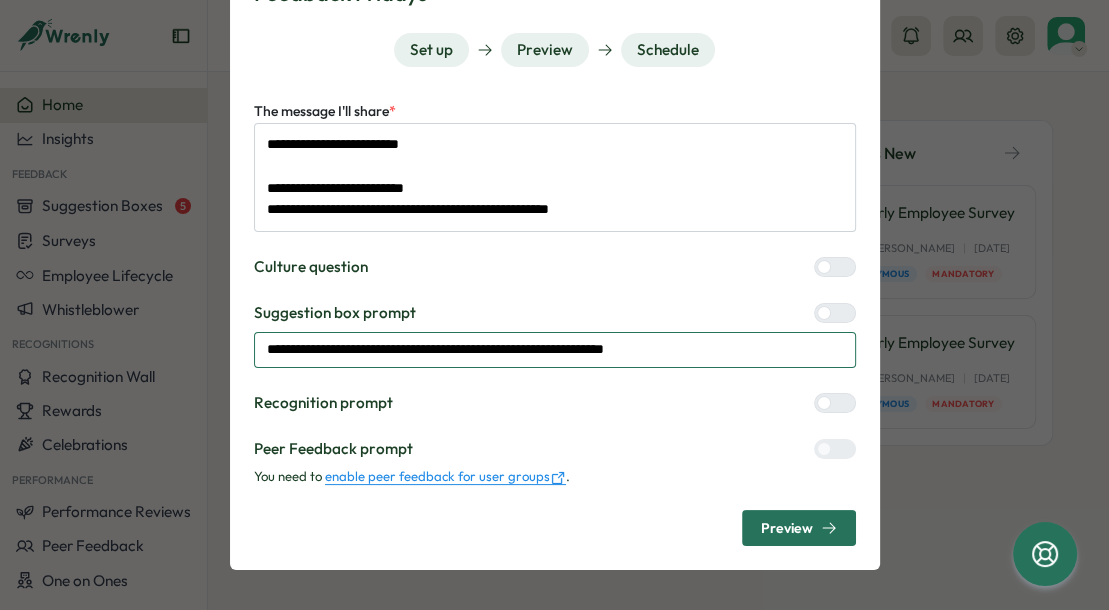 type on "*" 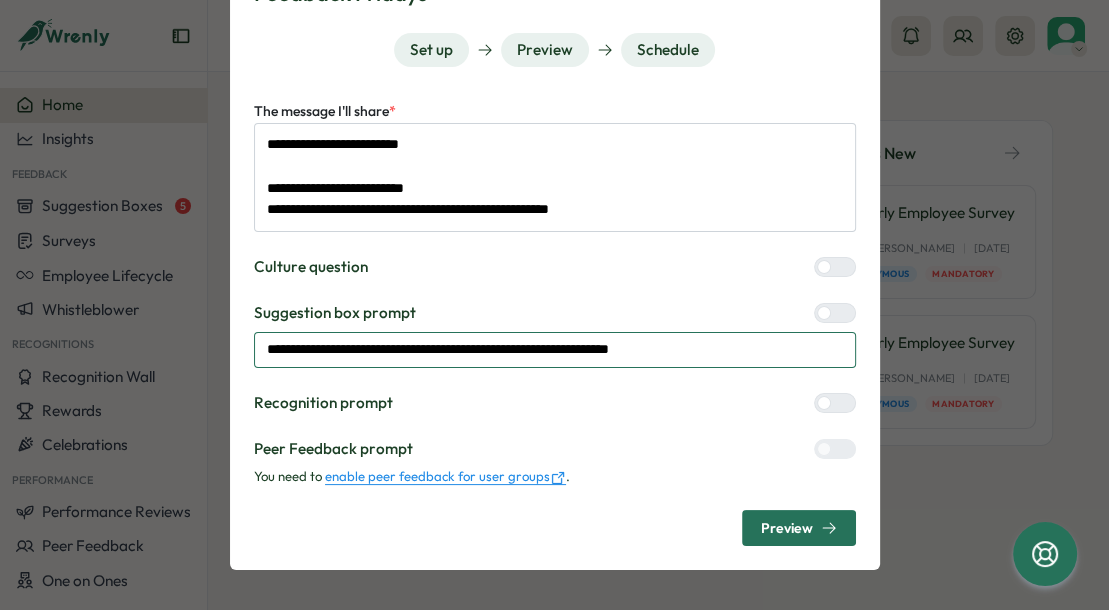 type on "*" 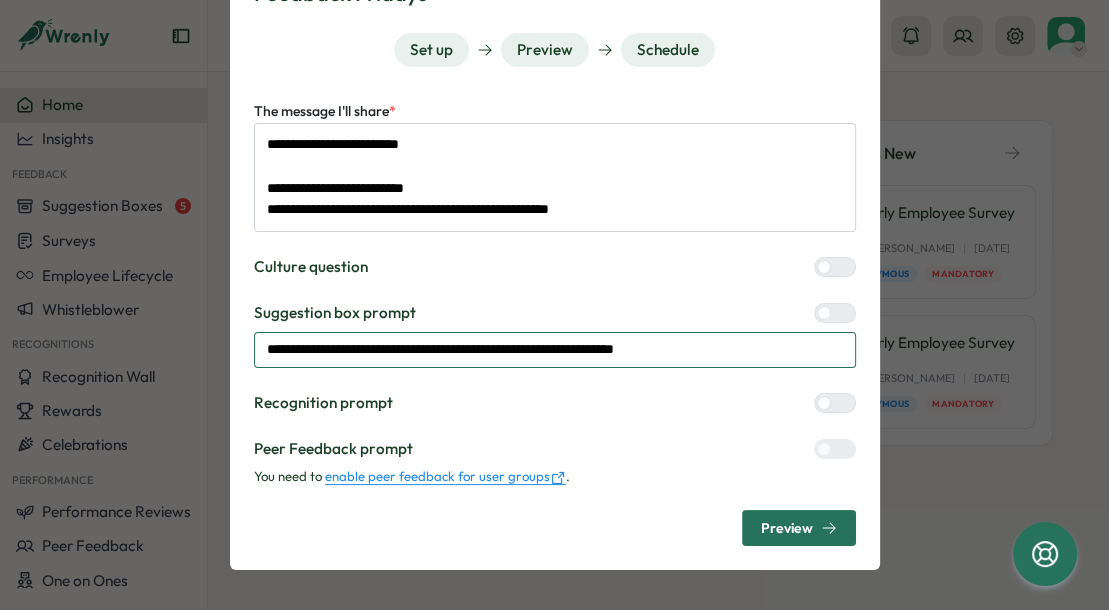 type on "*" 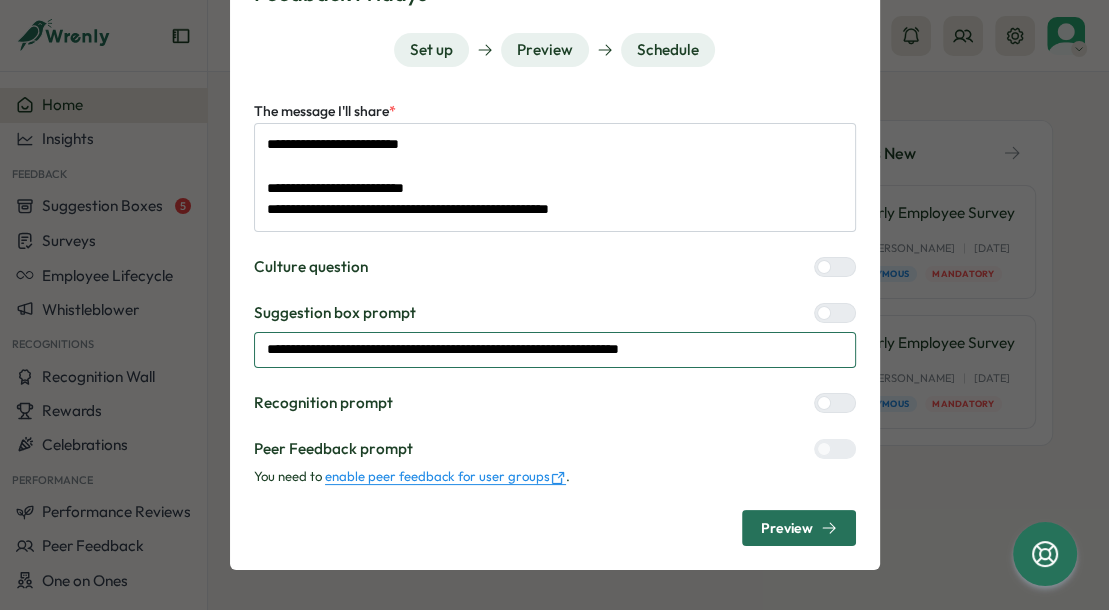 type on "*" 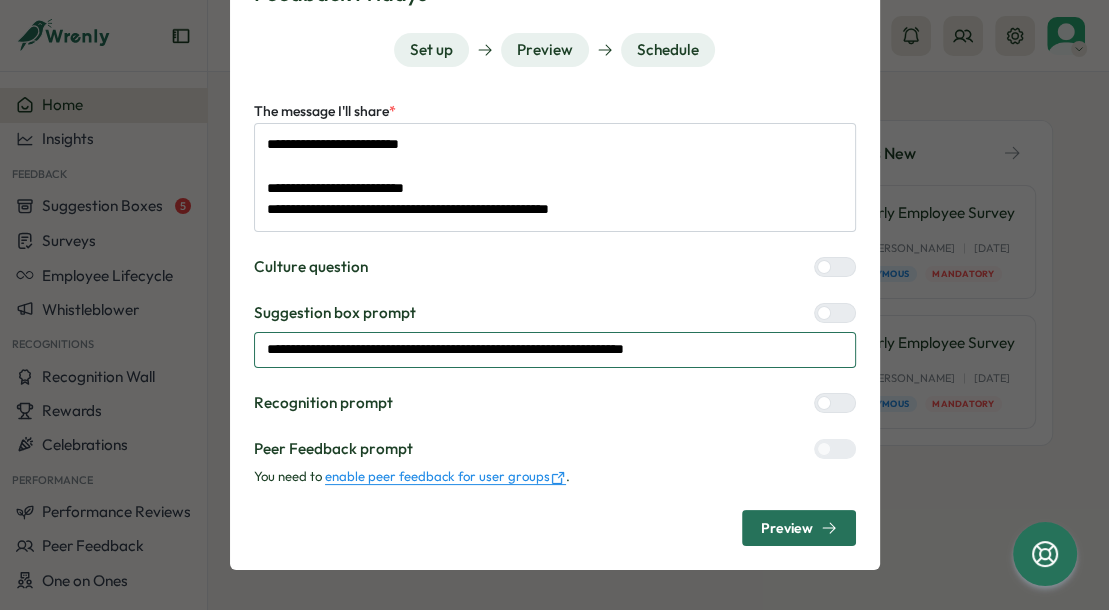 type on "*" 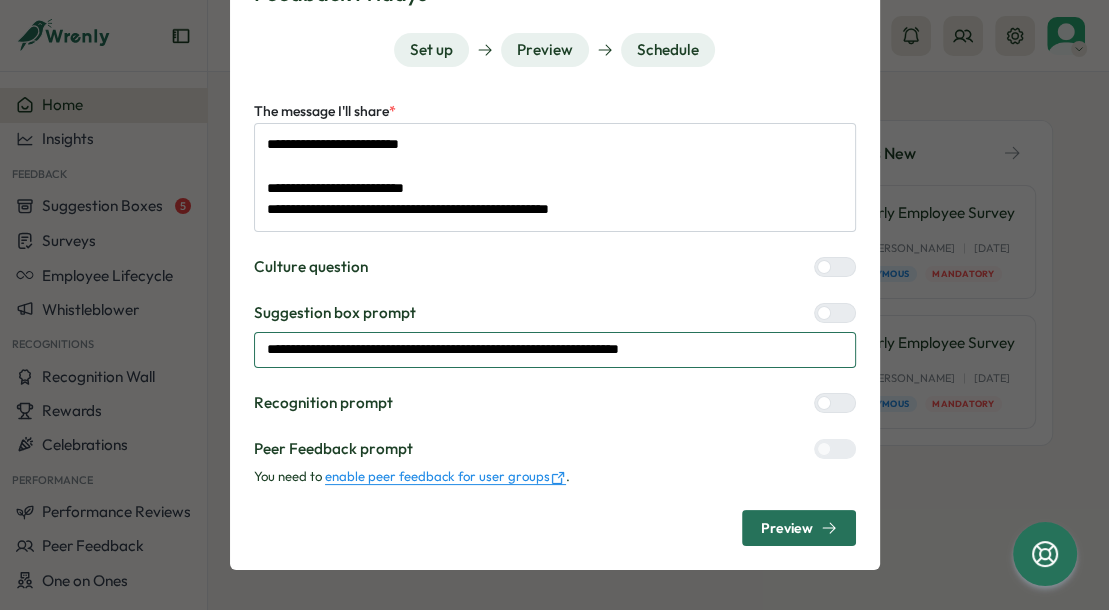 type on "**********" 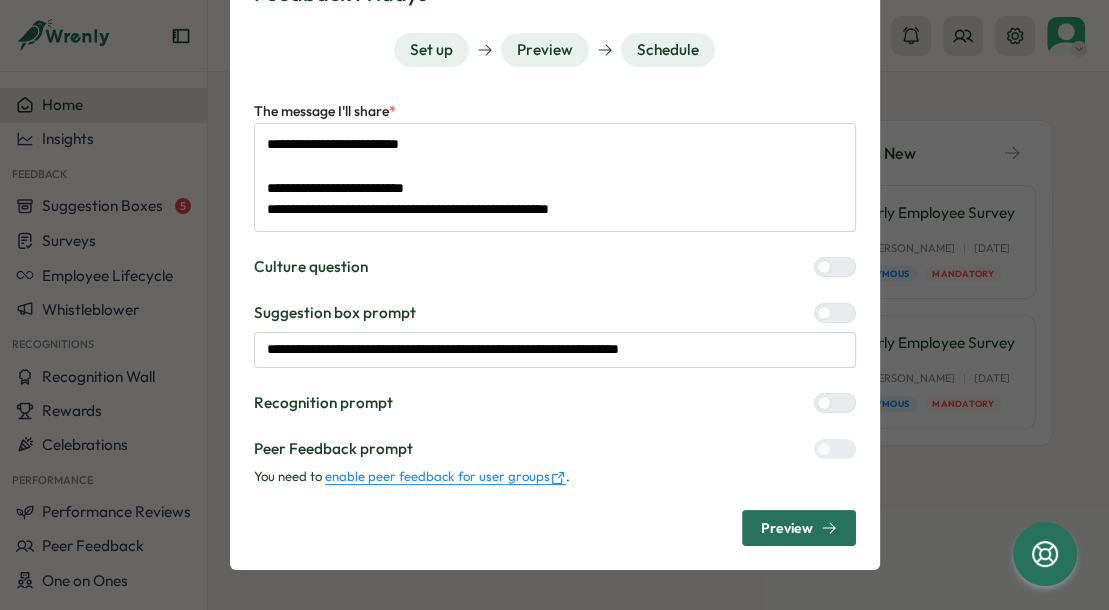 click on "Recognition prompt" at bounding box center (555, 403) 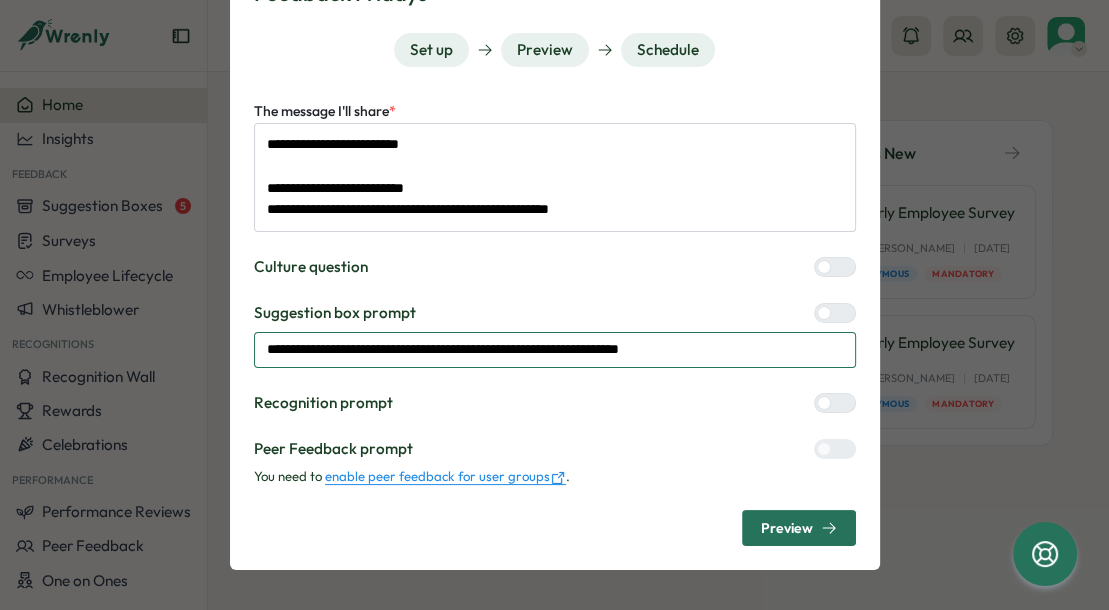 drag, startPoint x: 433, startPoint y: 347, endPoint x: 621, endPoint y: 352, distance: 188.06648 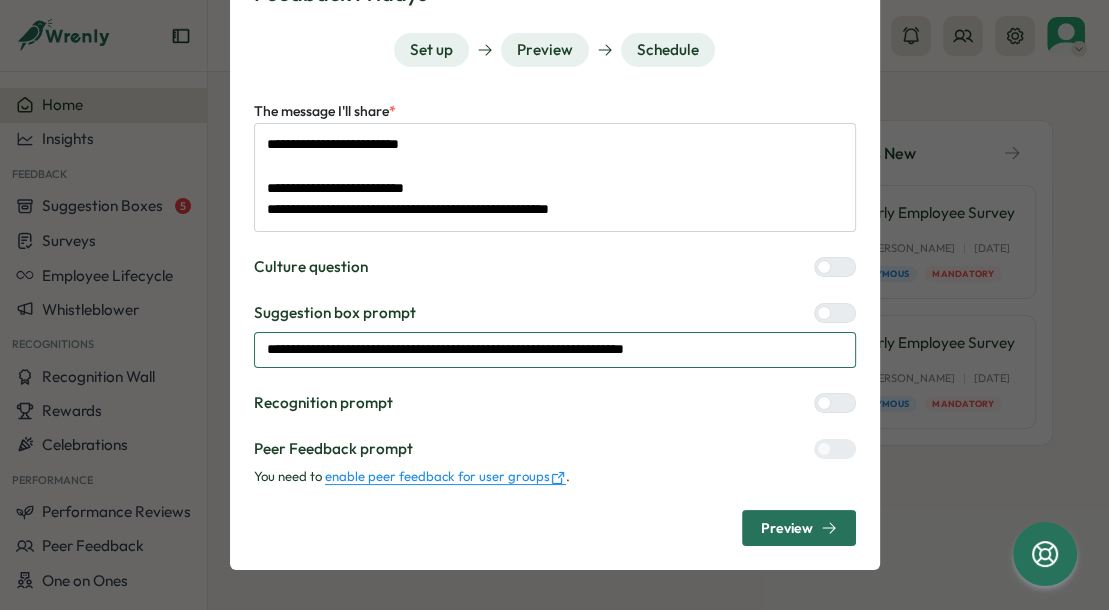 type on "**********" 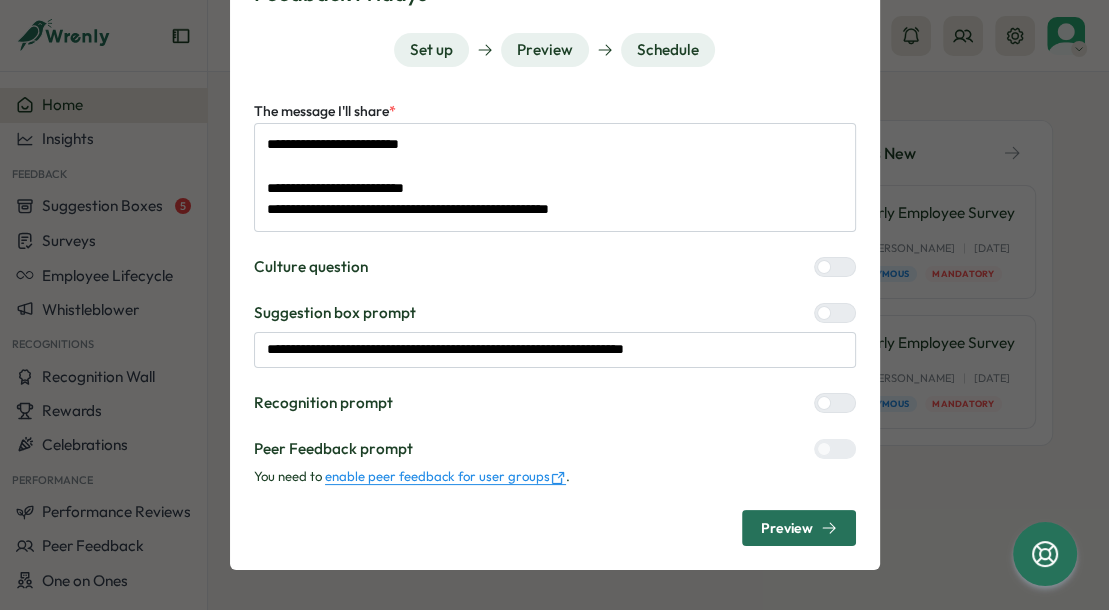 click on "**********" at bounding box center [555, 322] 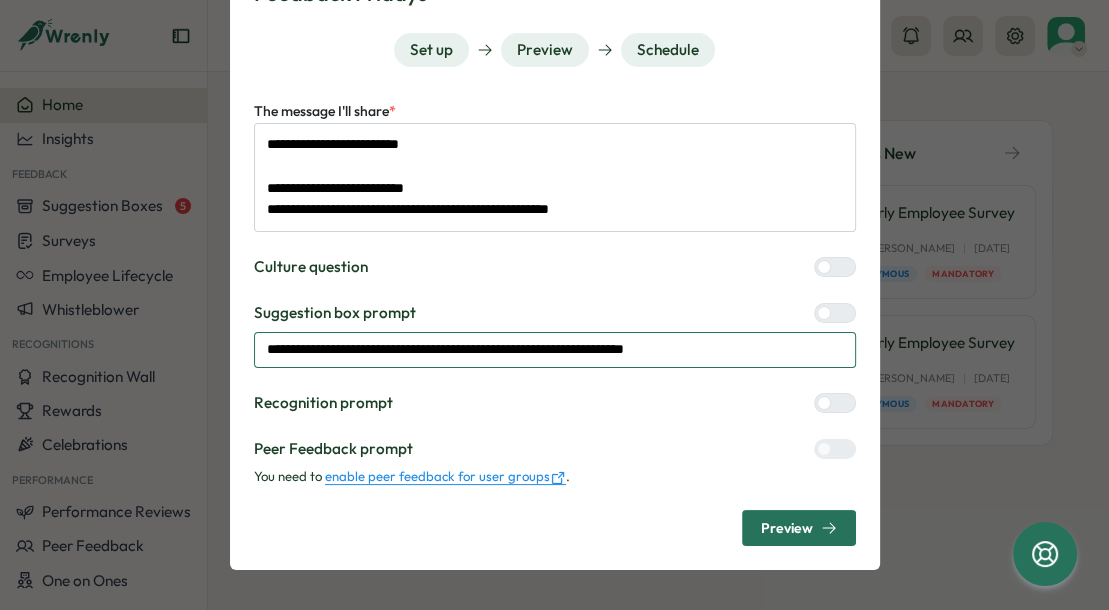 click on "**********" at bounding box center (555, 350) 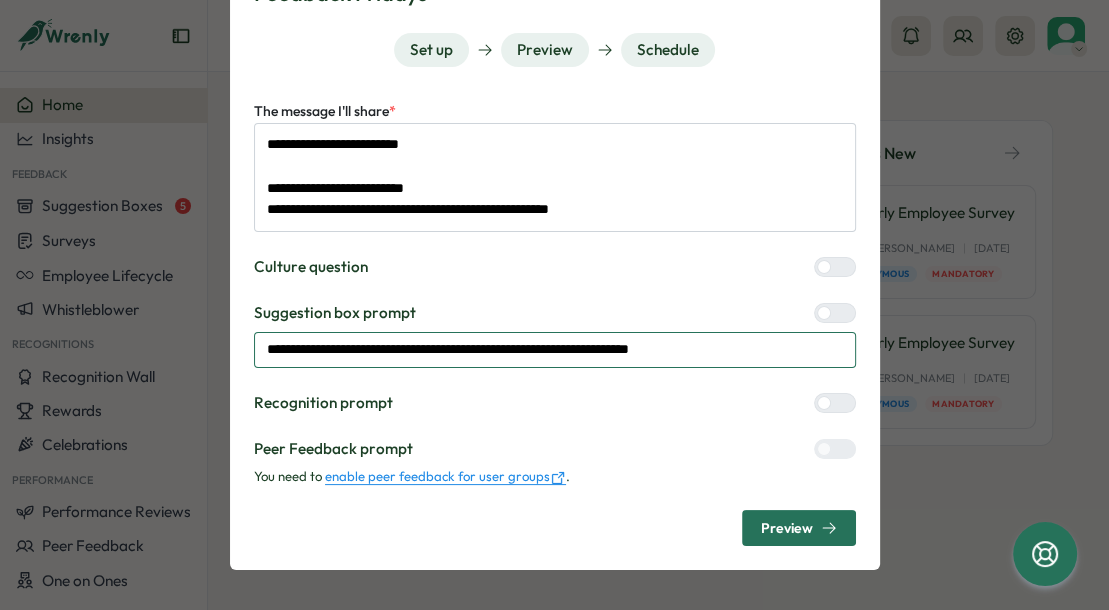 type on "*" 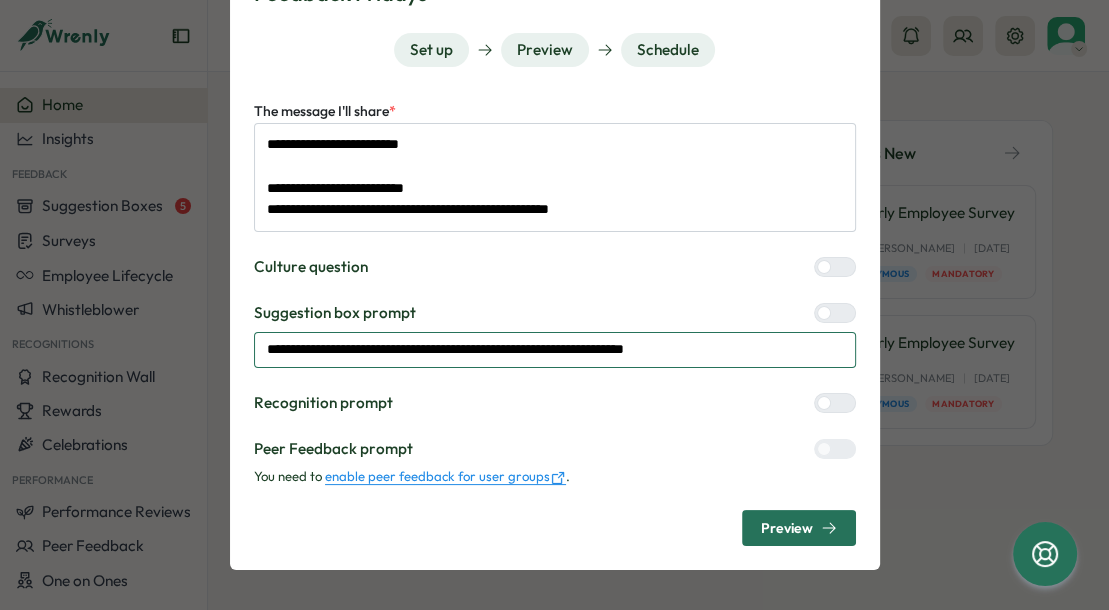 click on "**********" at bounding box center (555, 350) 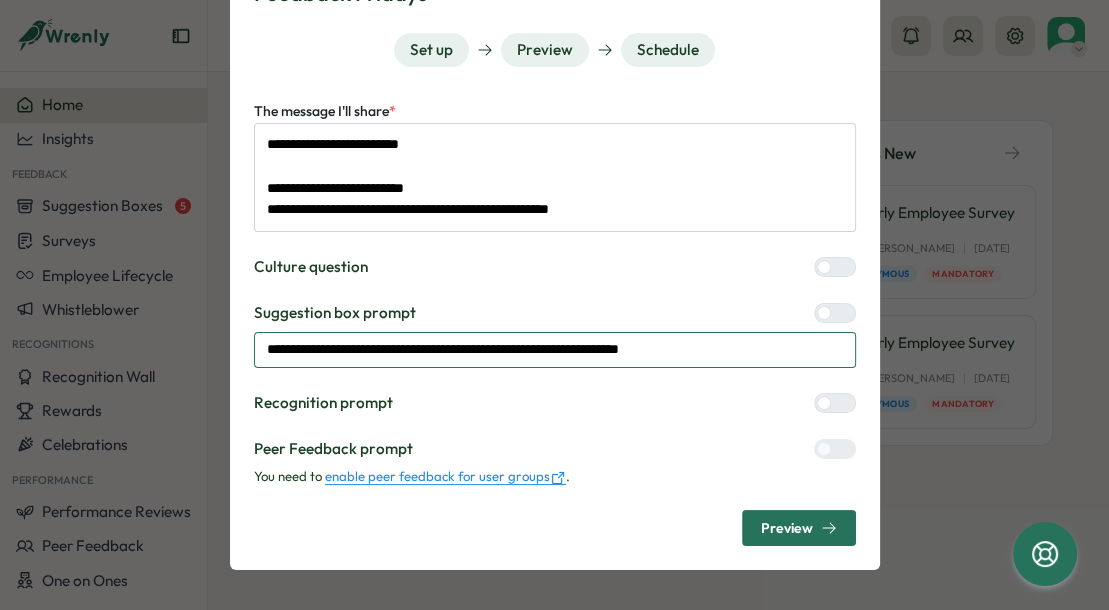 type on "**********" 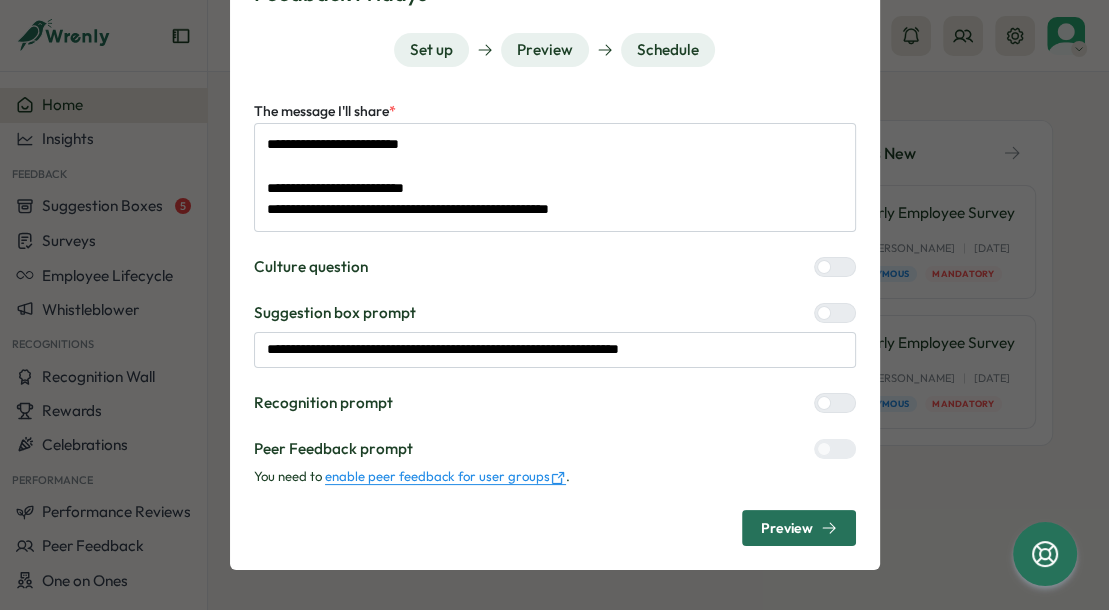click on "Preview" at bounding box center [799, 528] 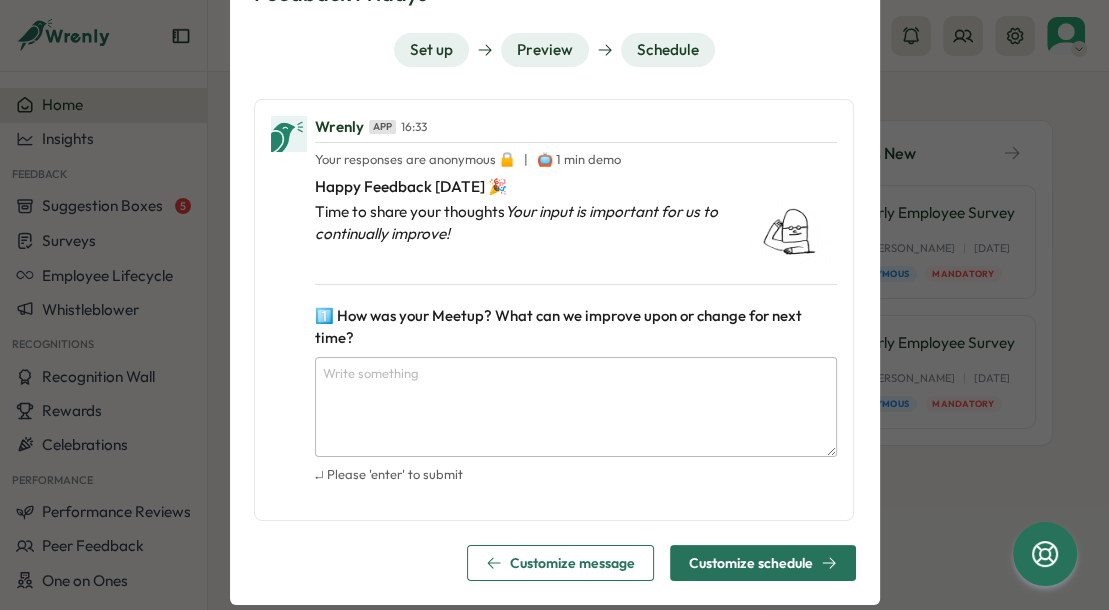 scroll, scrollTop: 120, scrollLeft: 0, axis: vertical 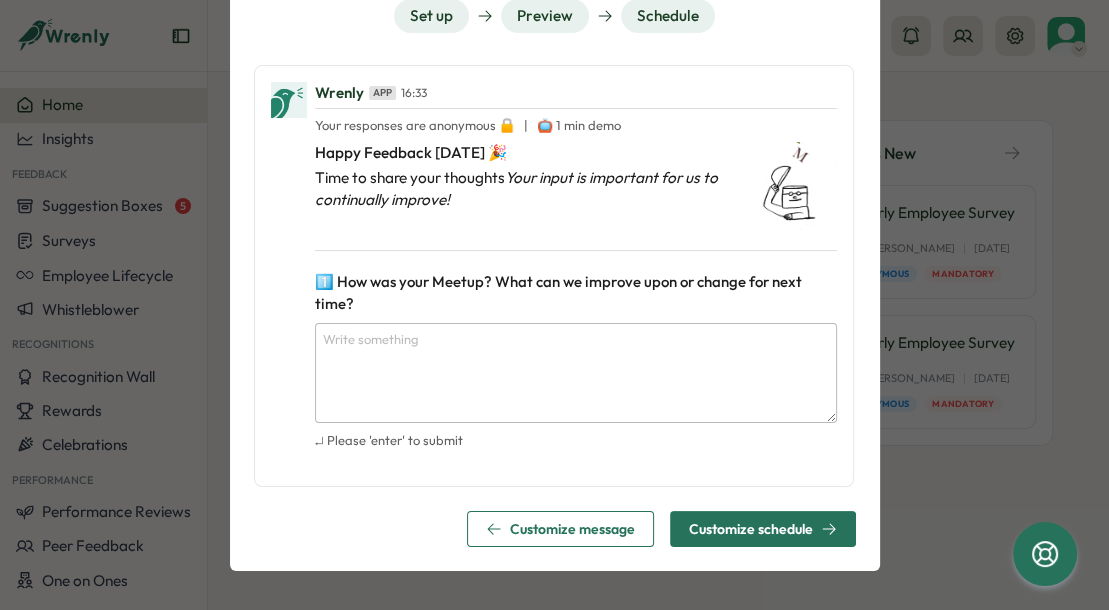 click on "Customize schedule" at bounding box center (751, 529) 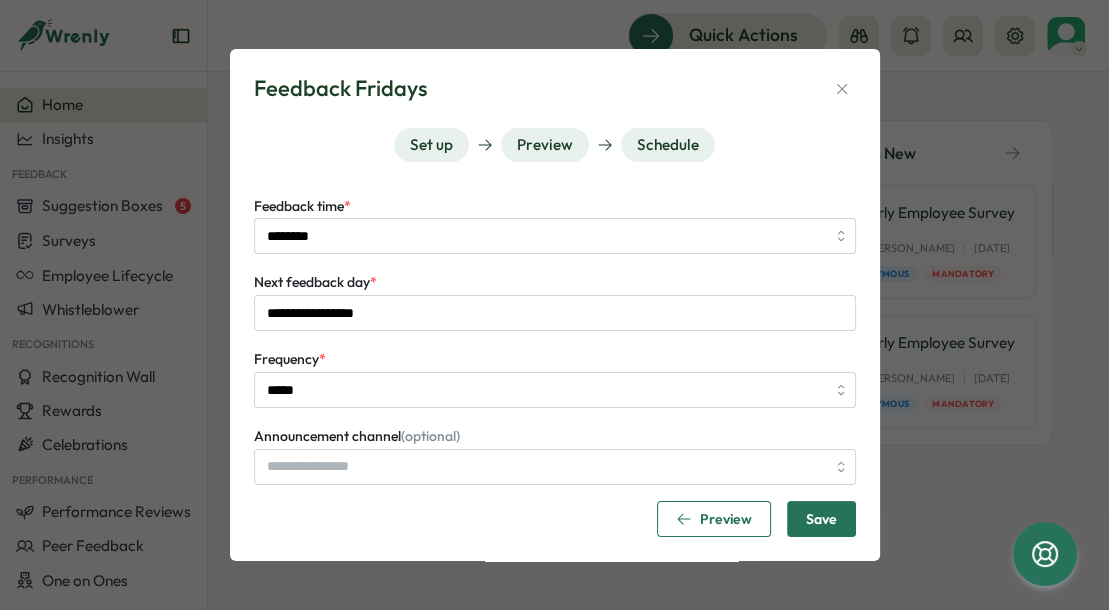 scroll, scrollTop: 0, scrollLeft: 0, axis: both 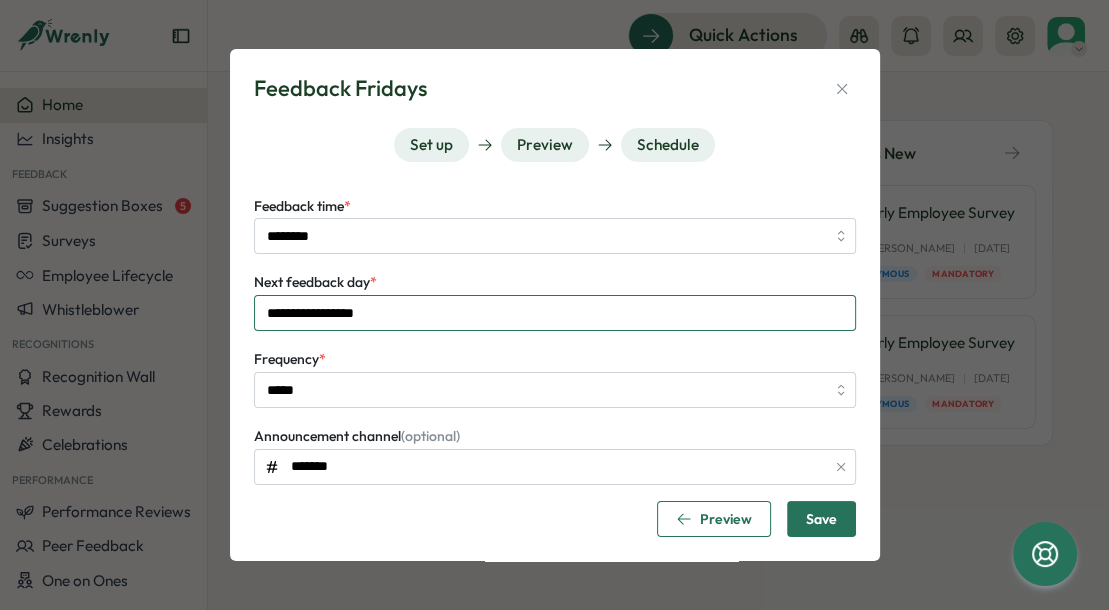 click on "**********" at bounding box center (555, 313) 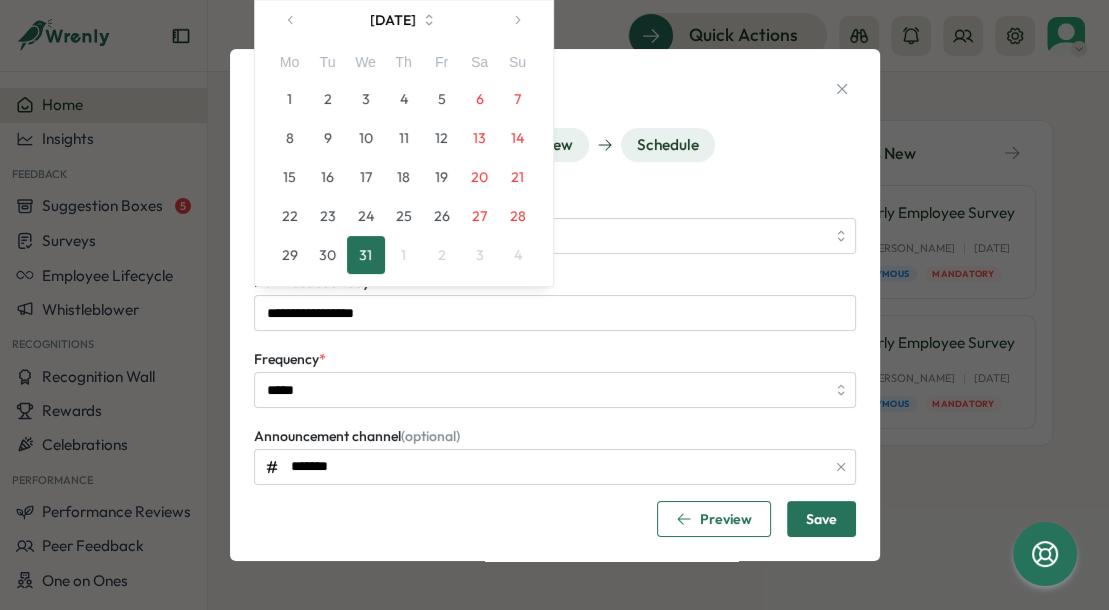 click 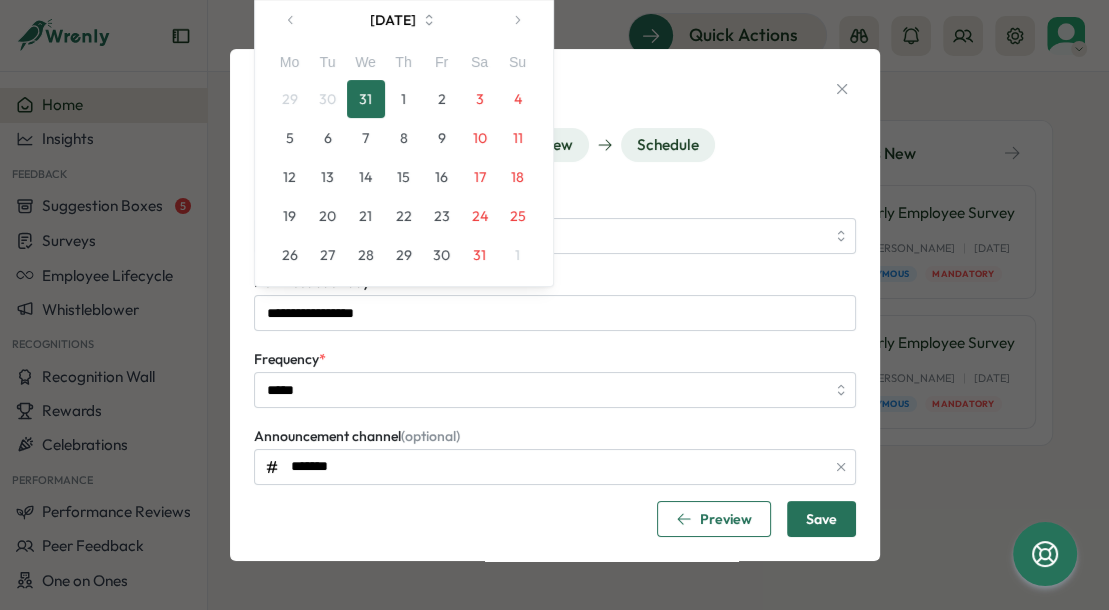 click 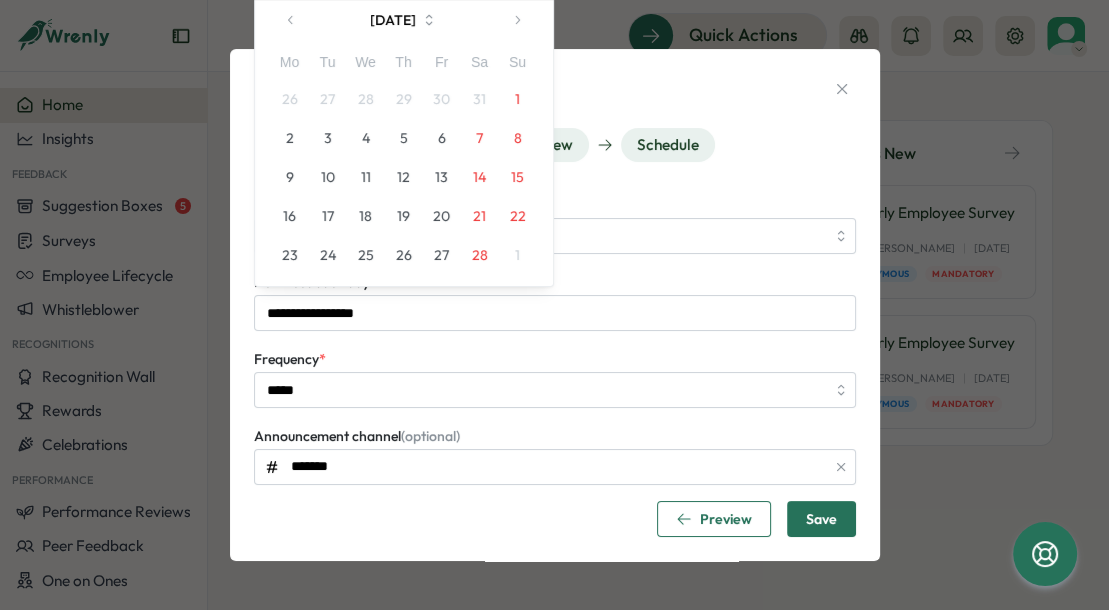 click 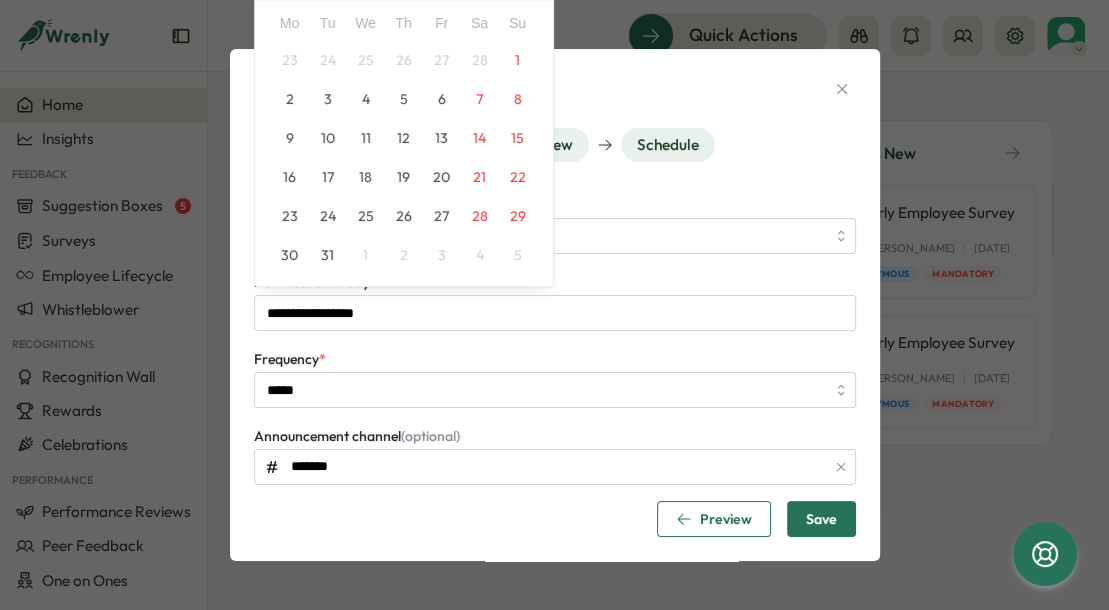 click on "31" at bounding box center (328, 255) 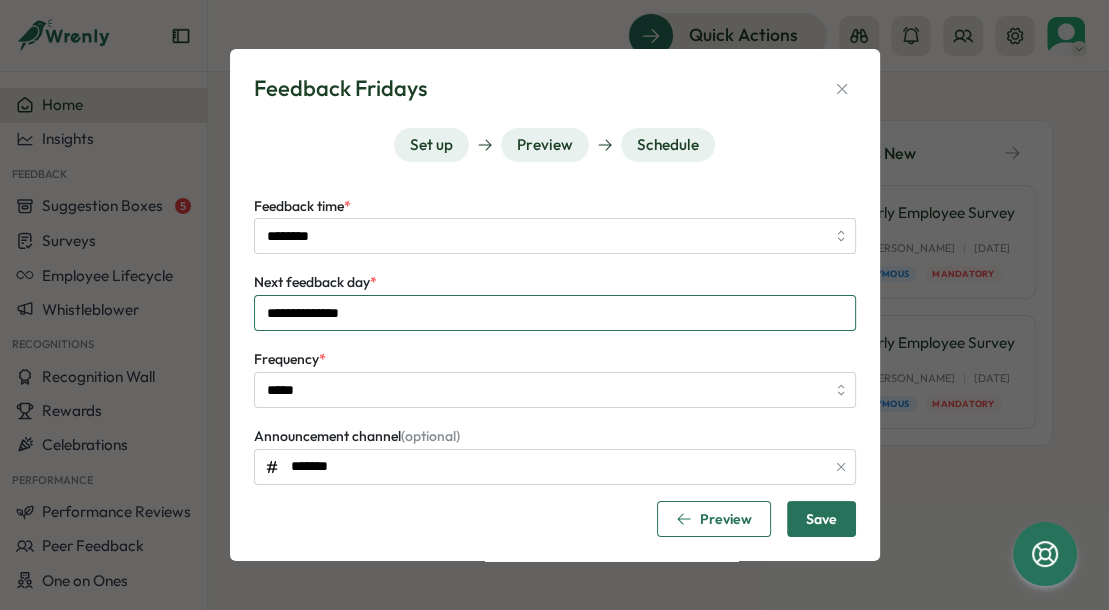 click on "**********" at bounding box center [555, 313] 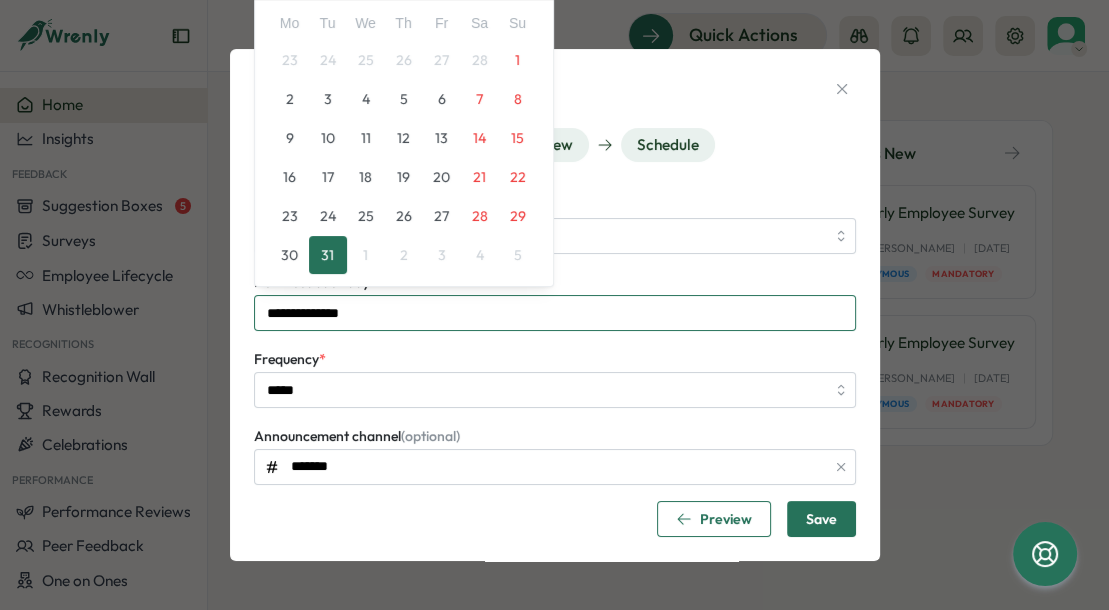 click on "**********" at bounding box center [555, 313] 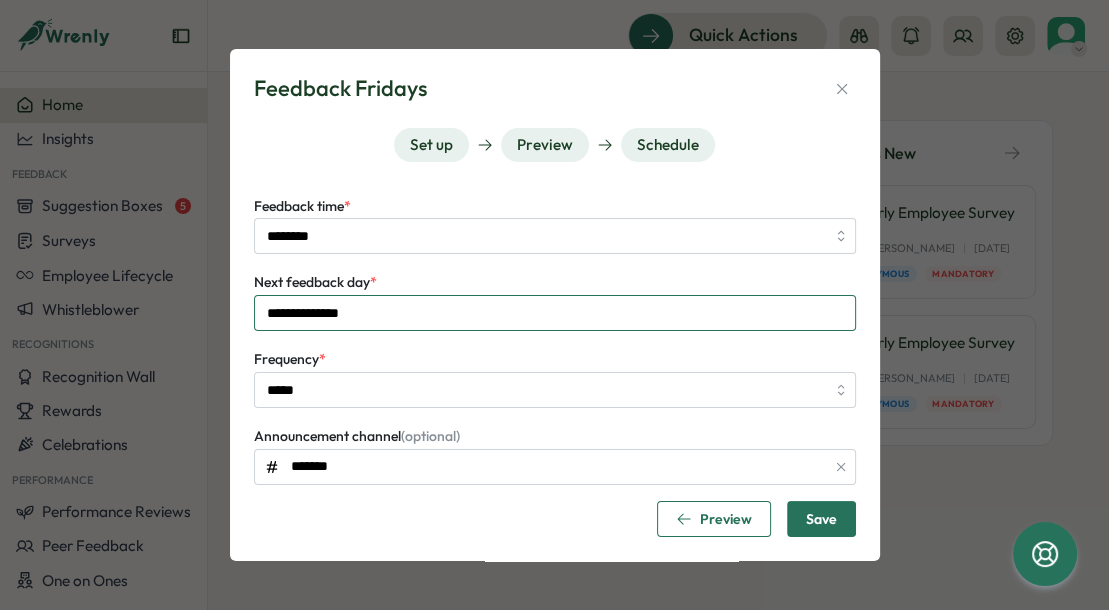 click on "**********" at bounding box center (555, 313) 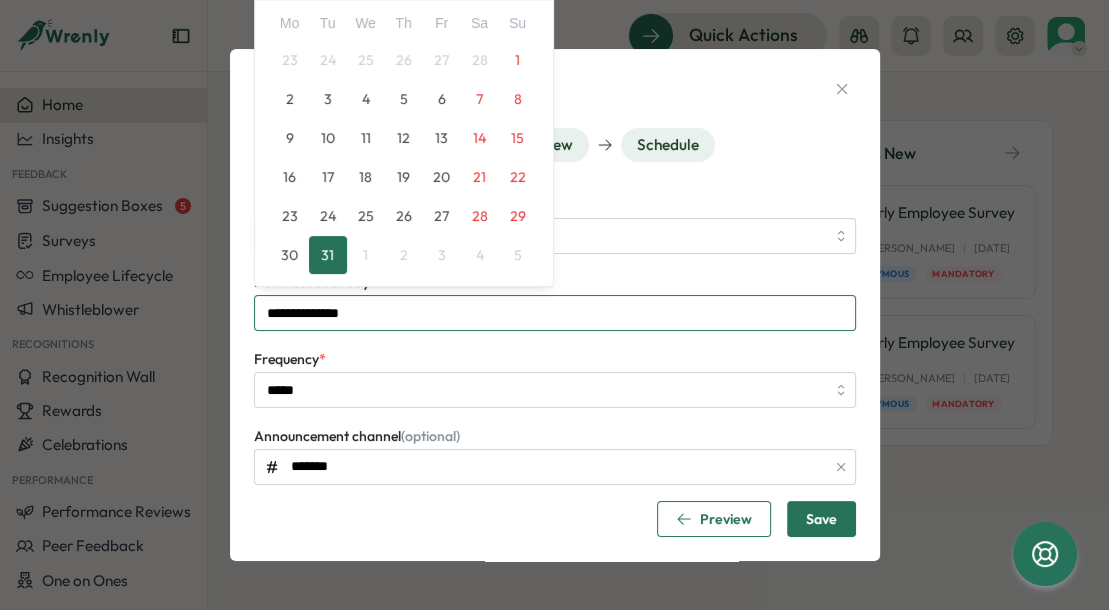 click on "**********" at bounding box center [555, 313] 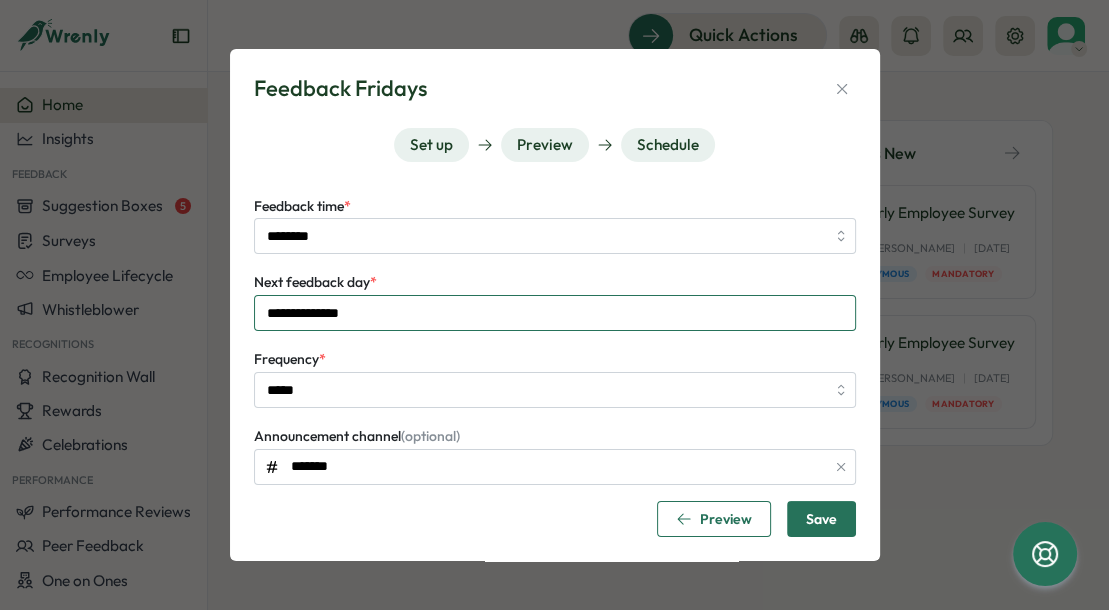 click on "**********" at bounding box center (555, 313) 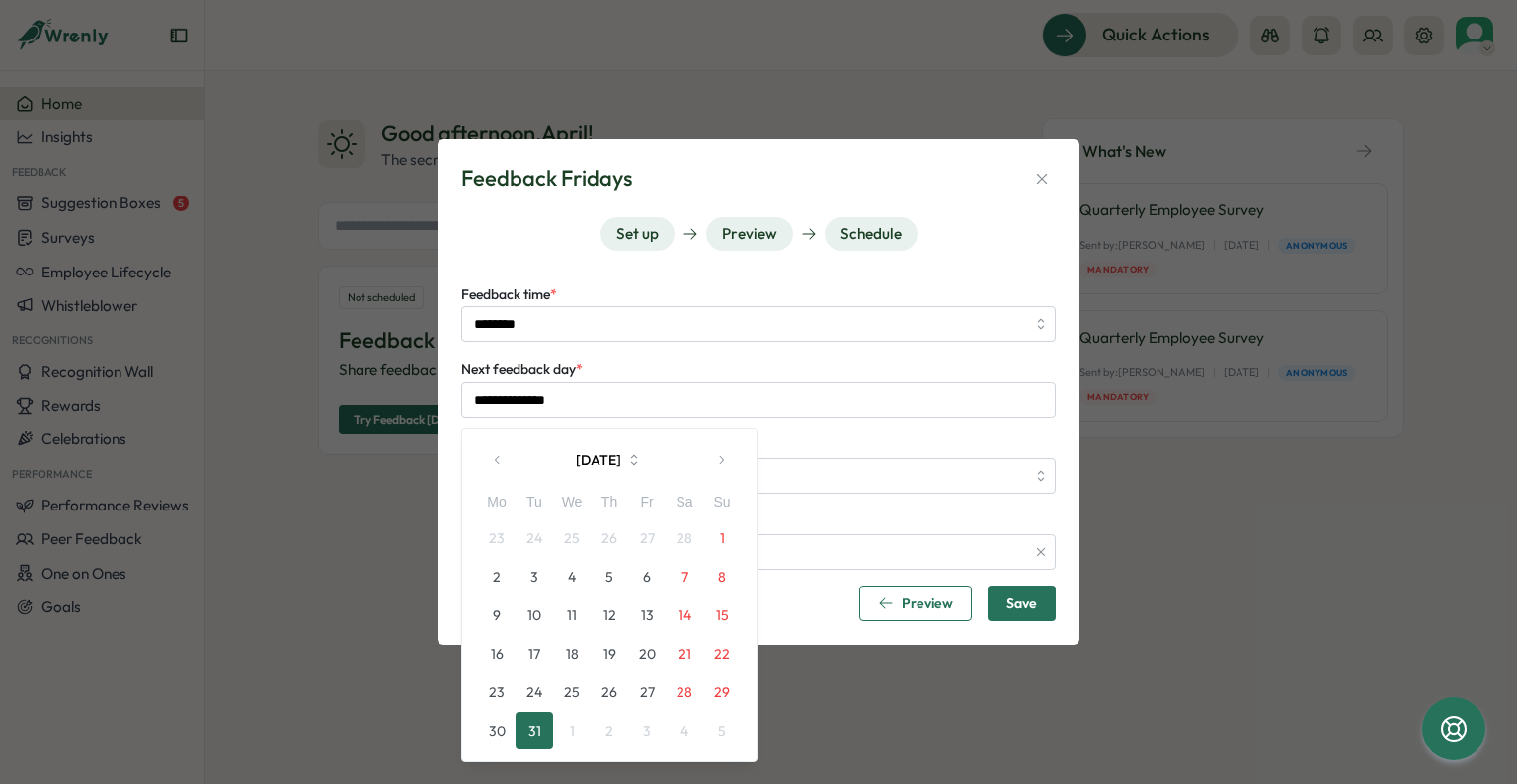 click 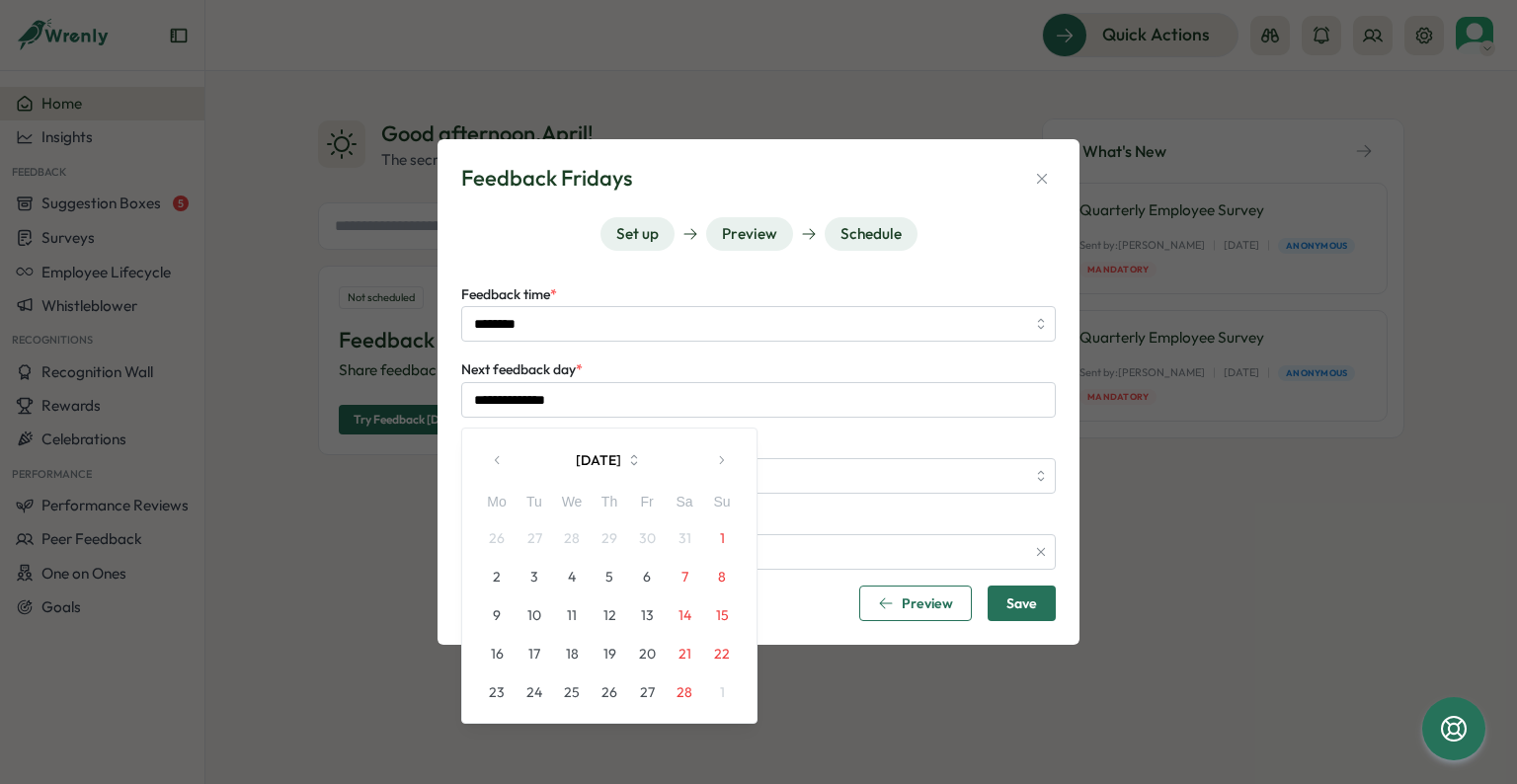 click 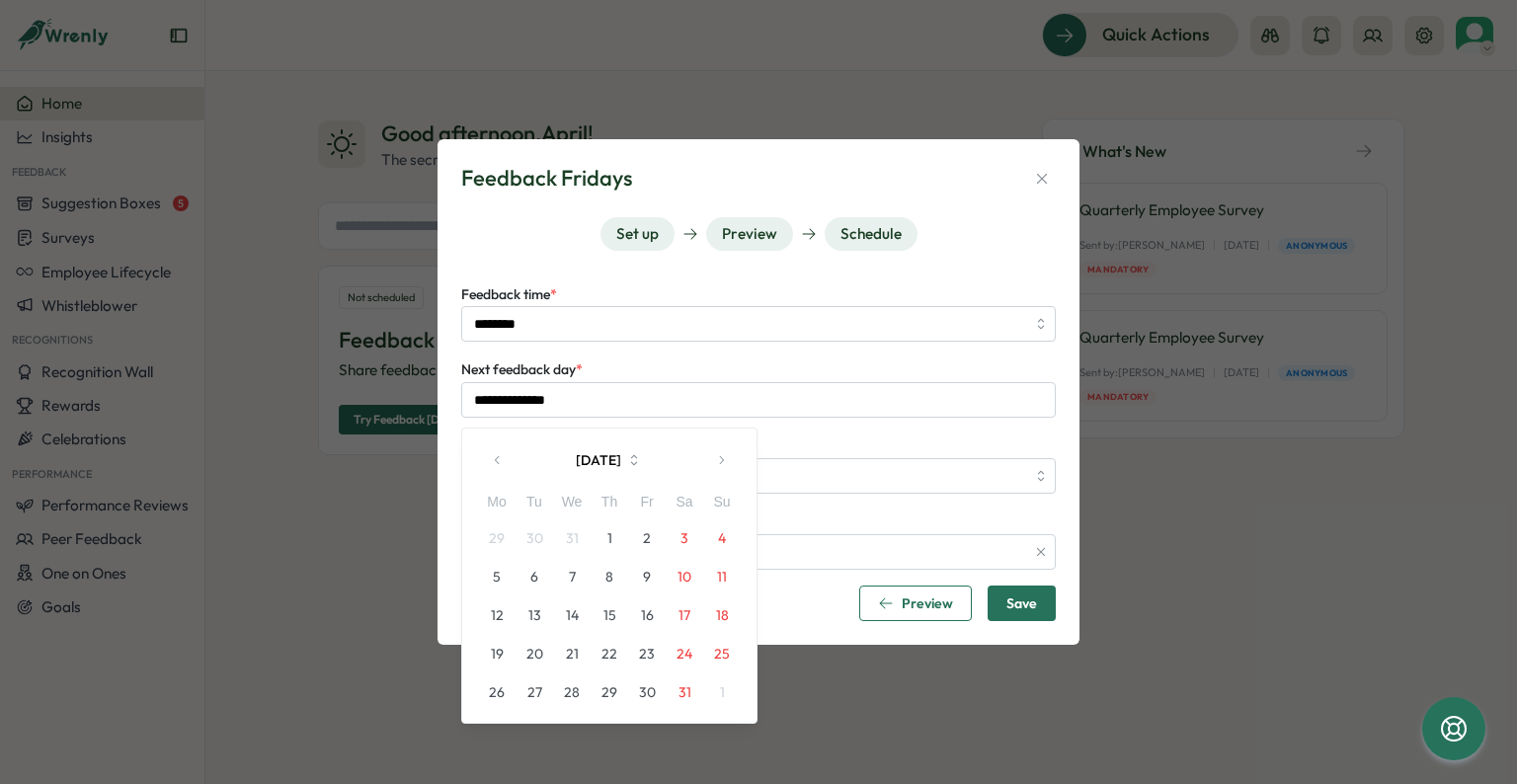 click 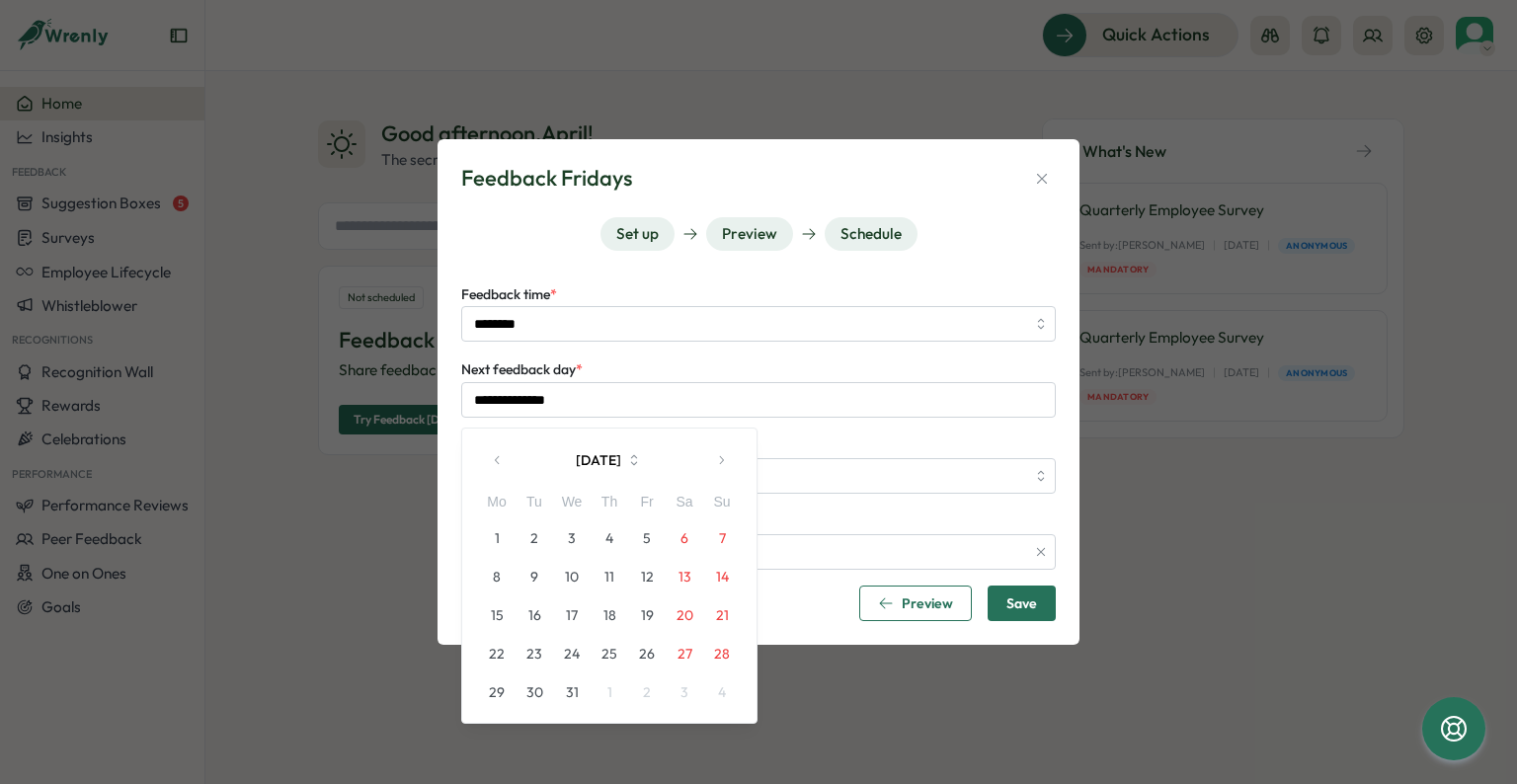 click 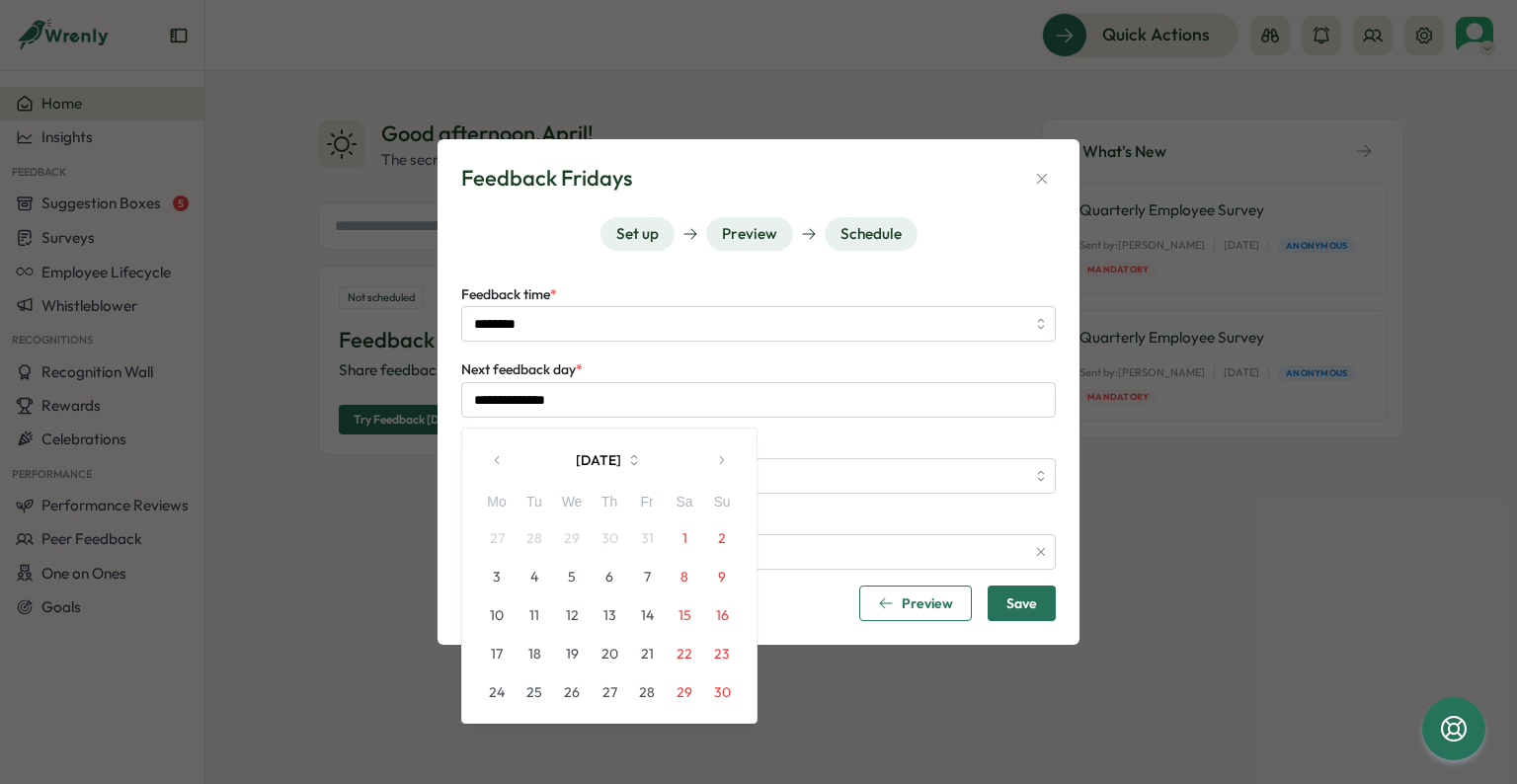 click 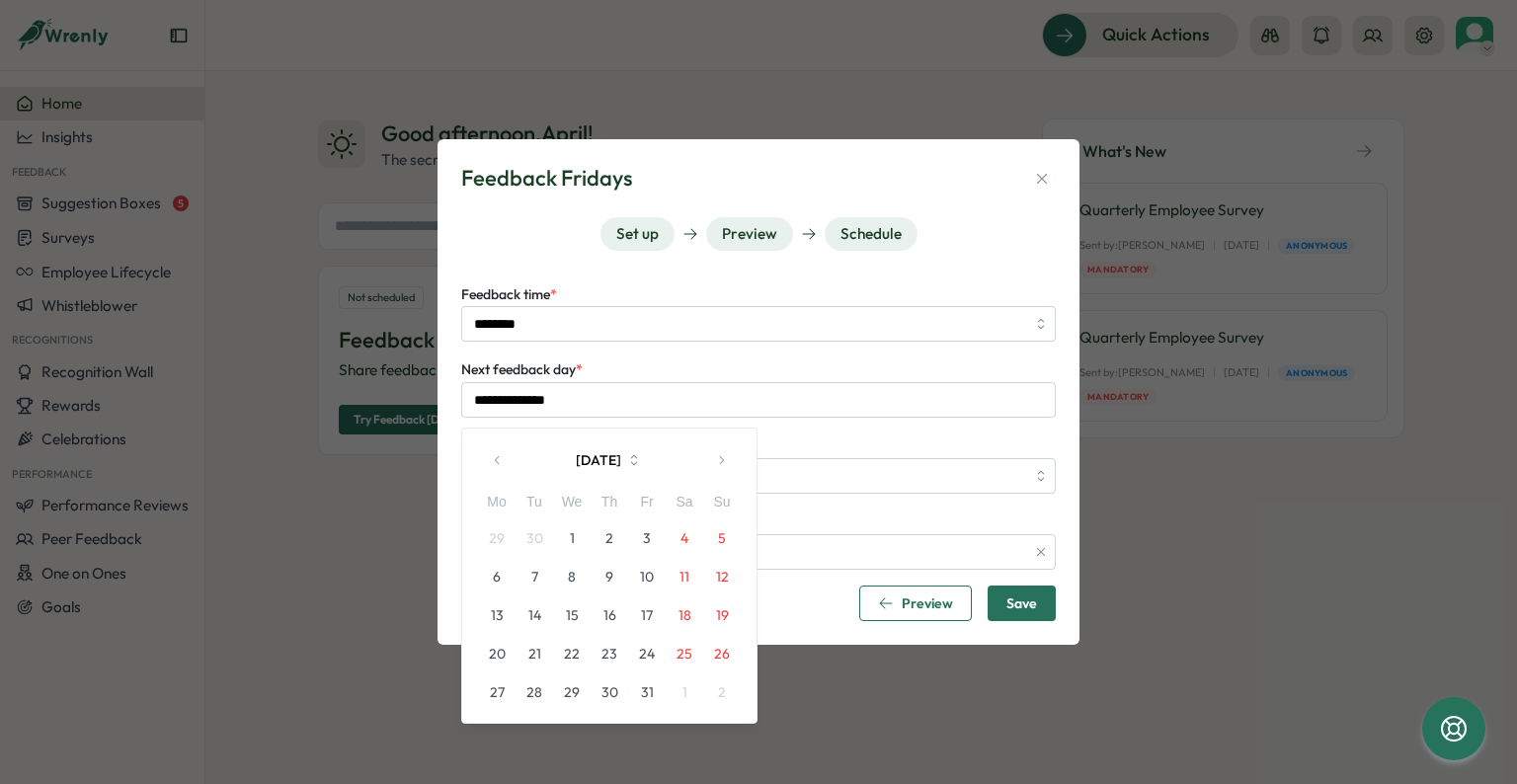 click 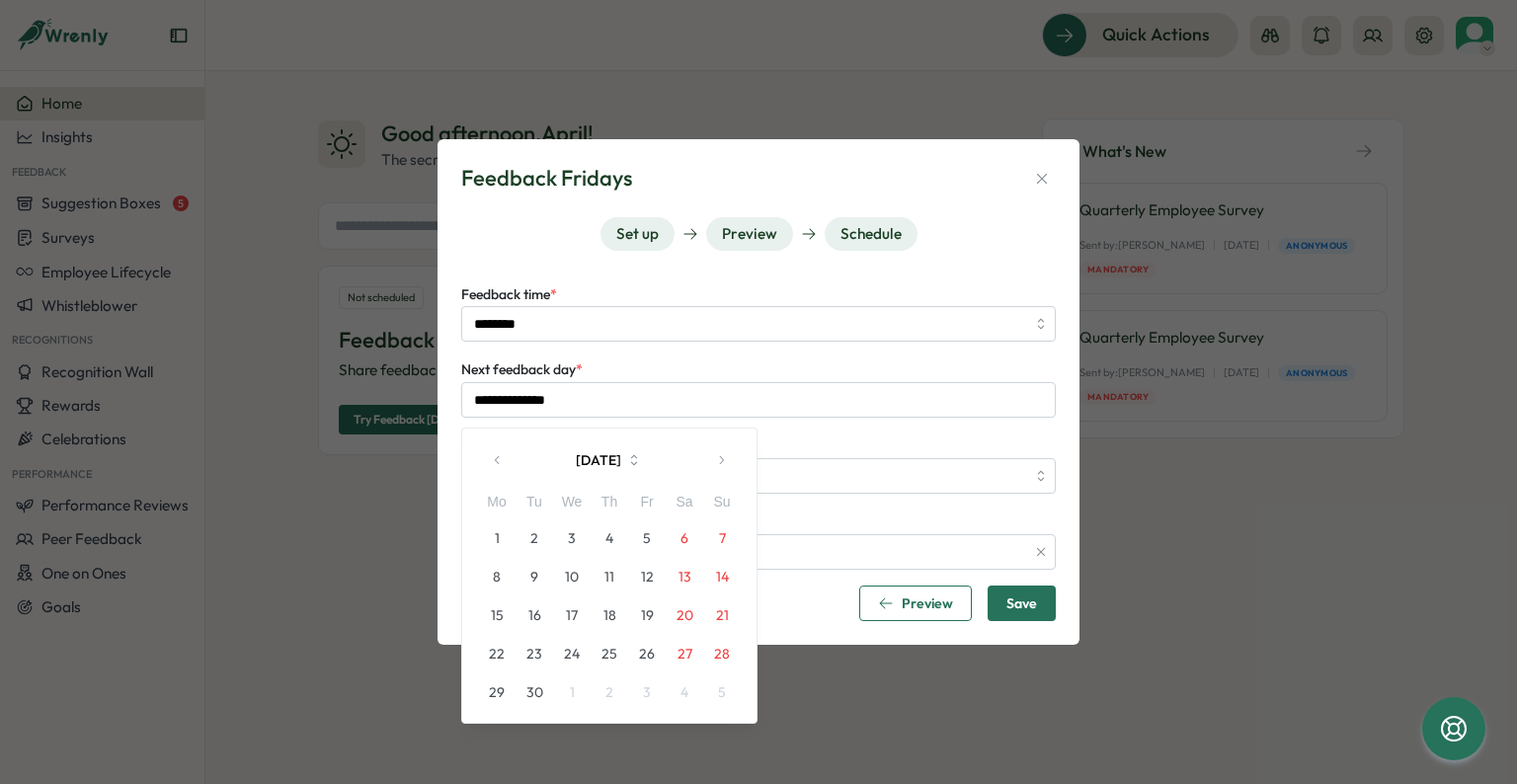 click 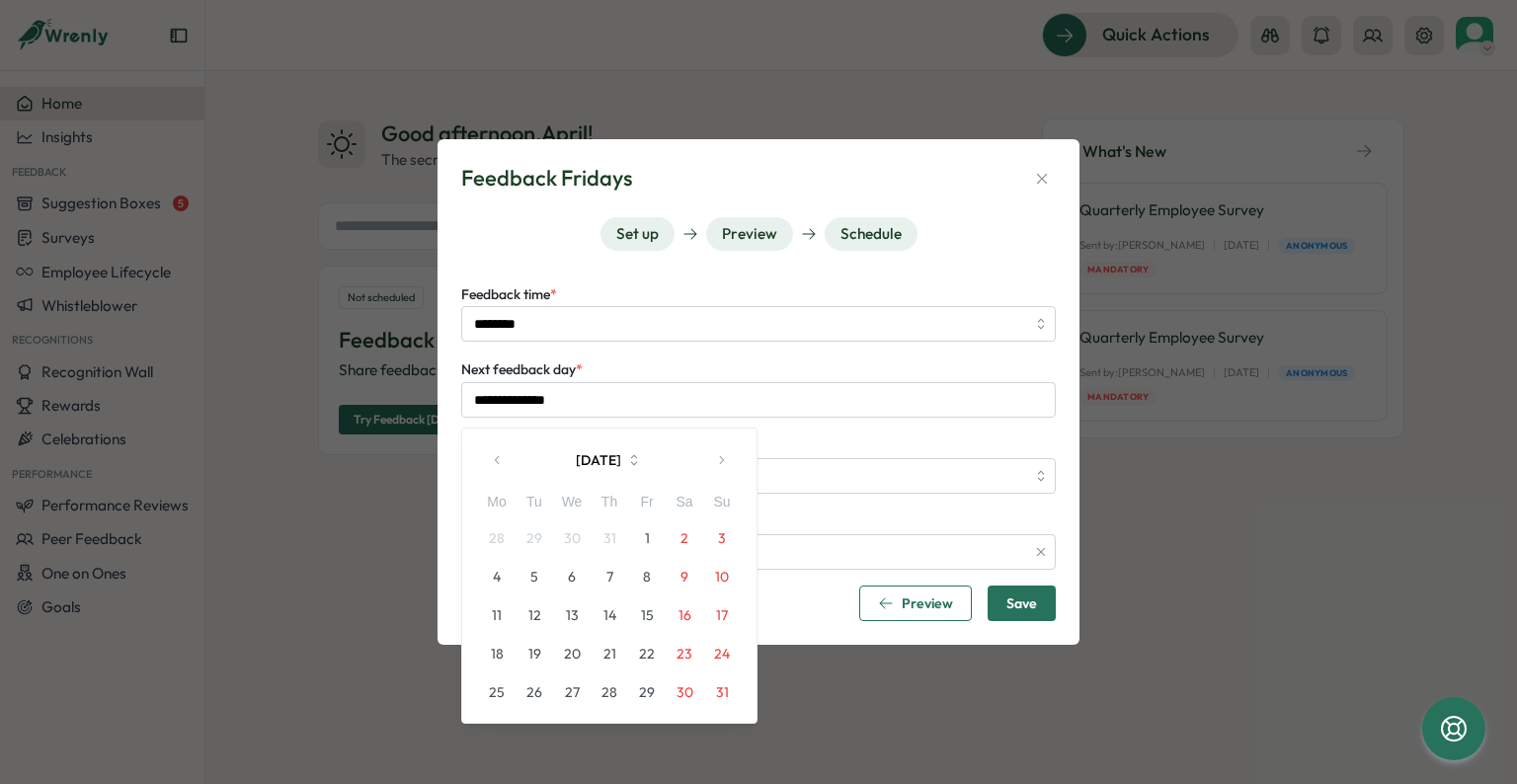 click 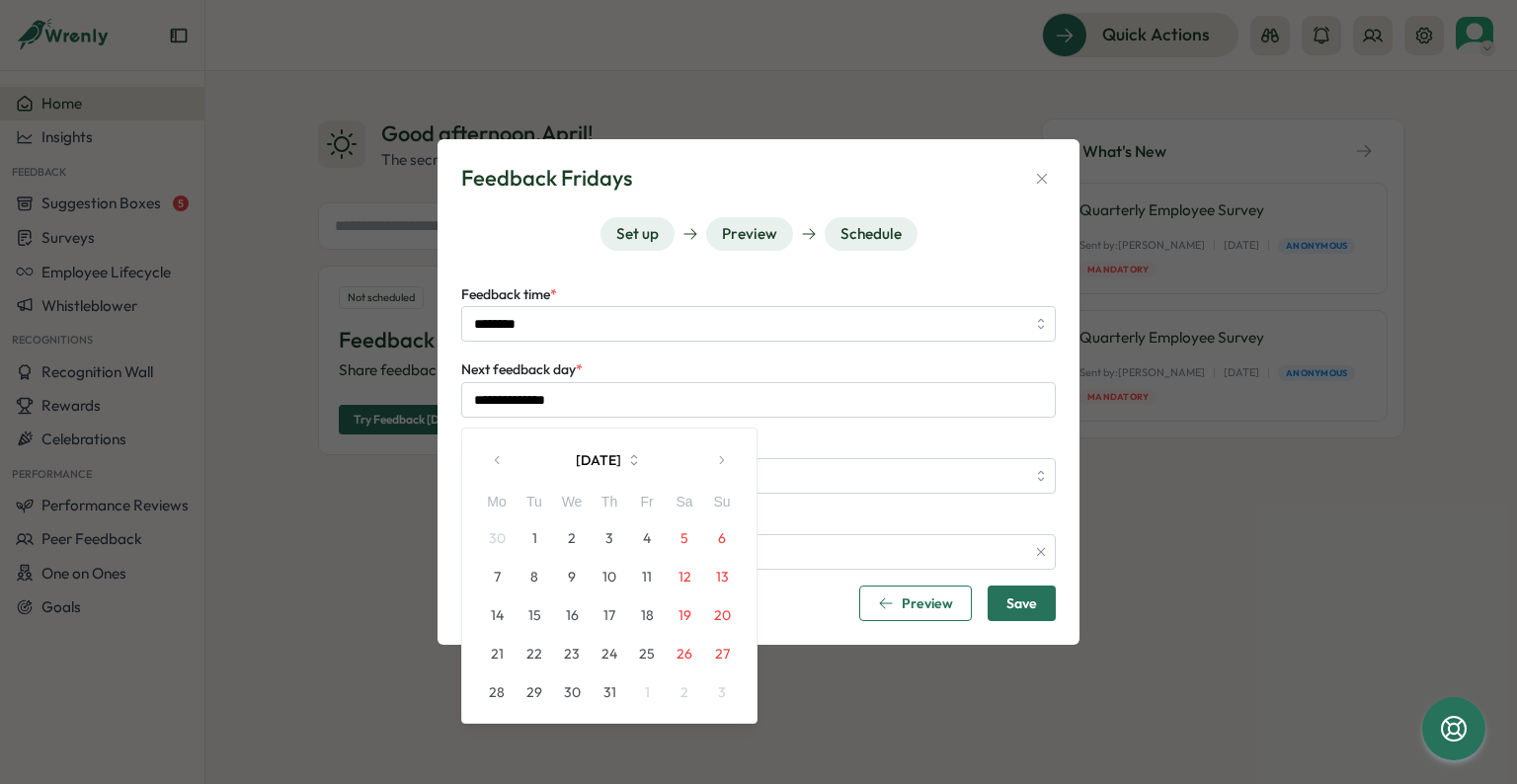 click on "2" at bounding box center [684, 692] 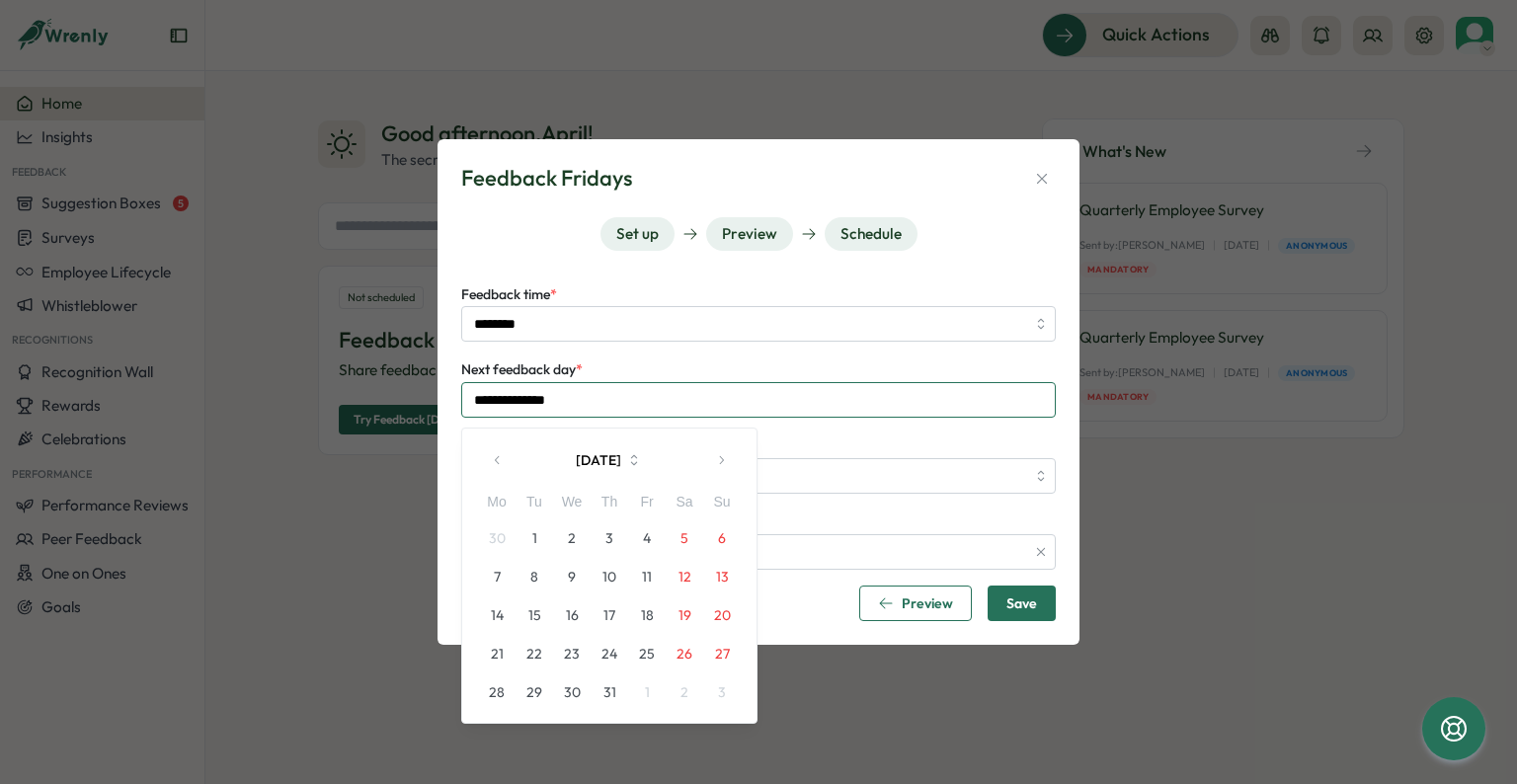 type on "**********" 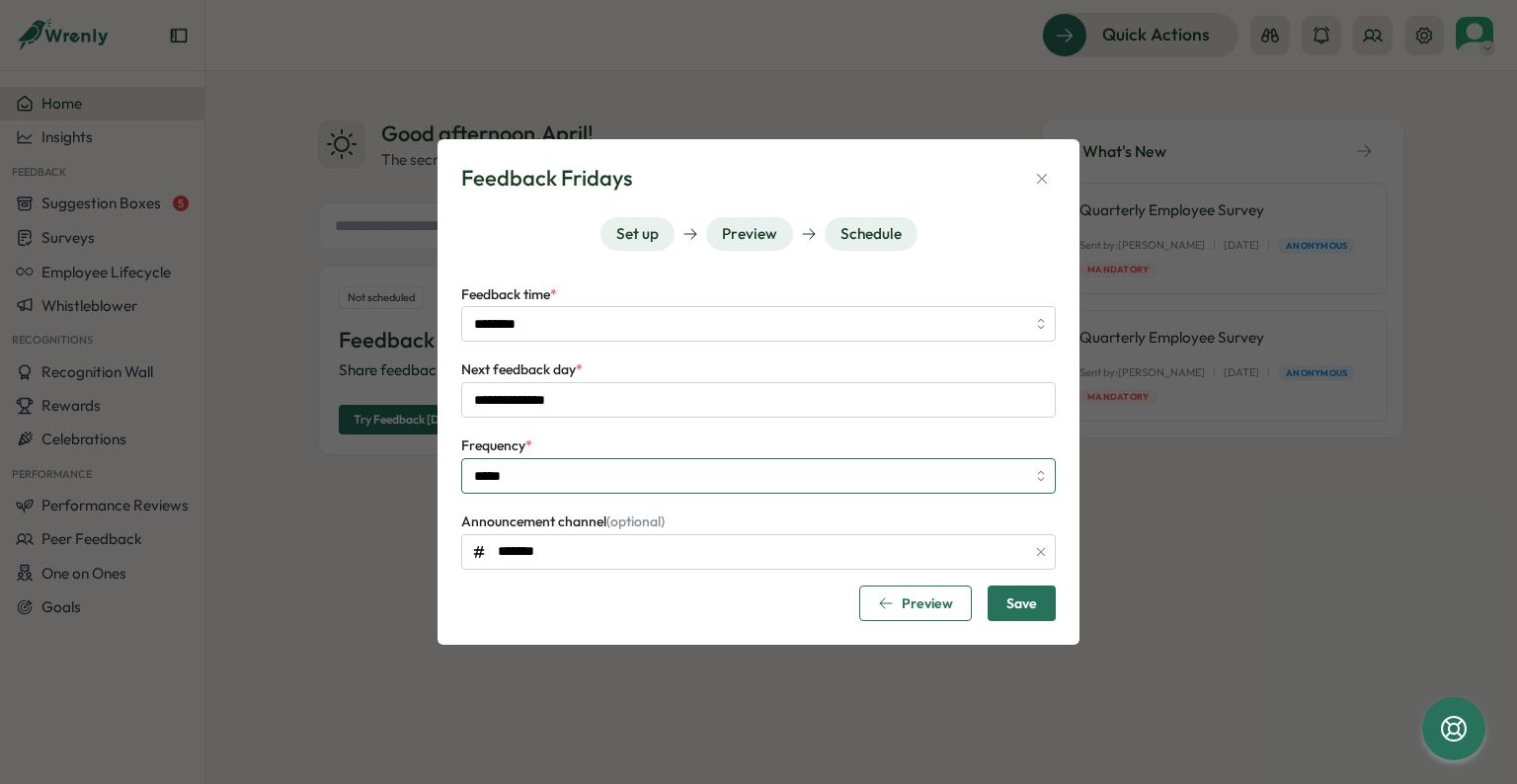 click on "*****" at bounding box center (758, 476) 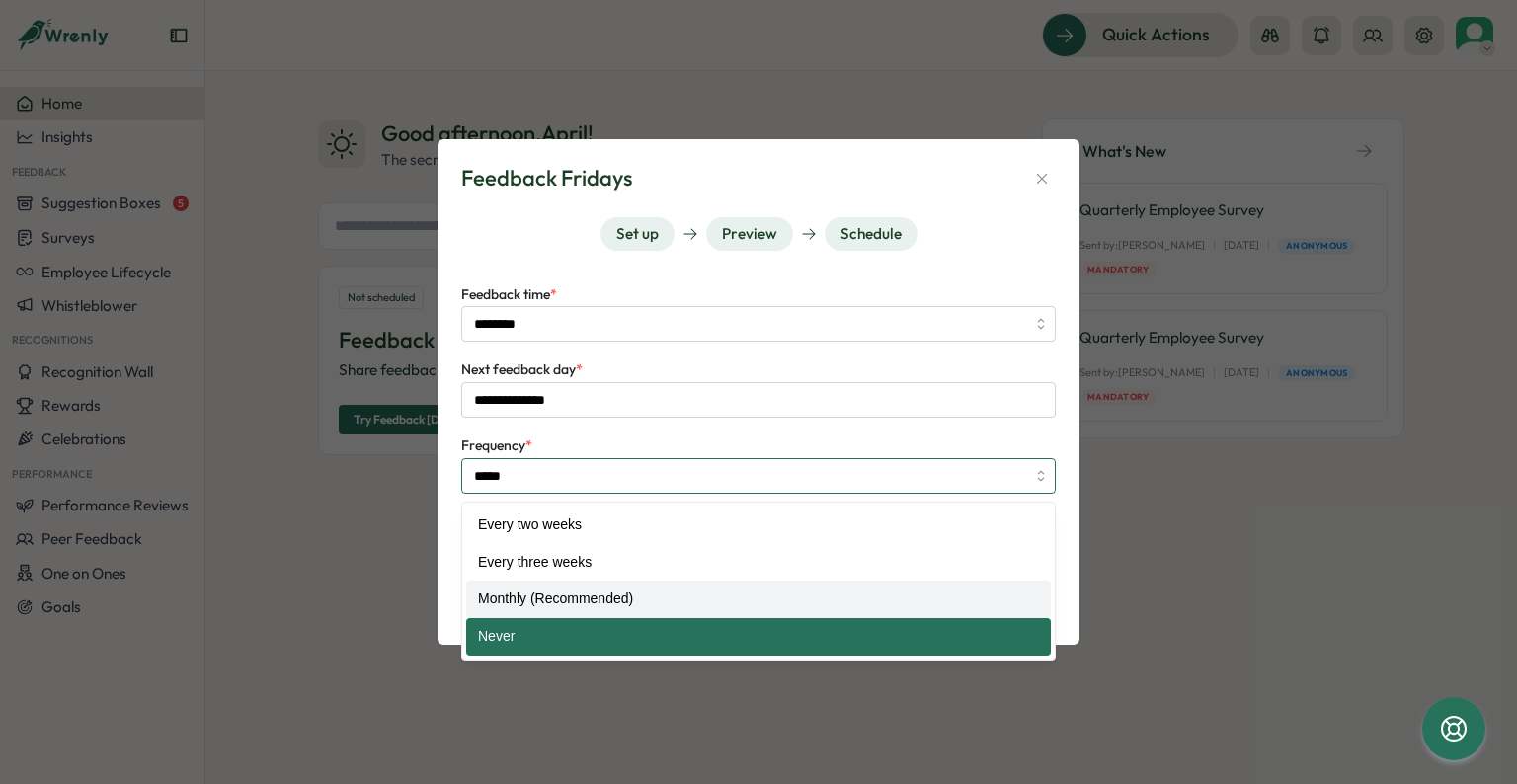 type on "**********" 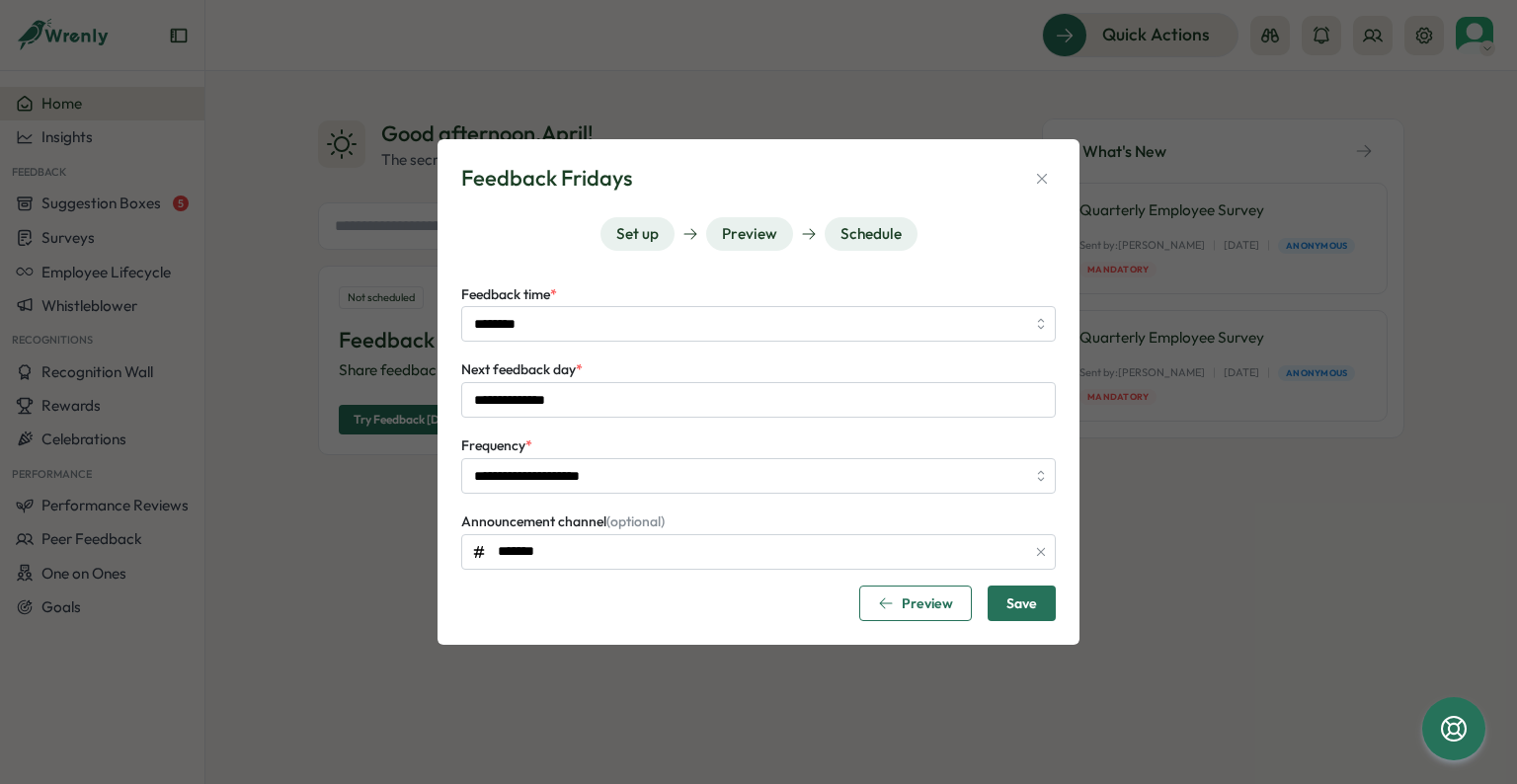 click on "Save" at bounding box center [1021, 603] 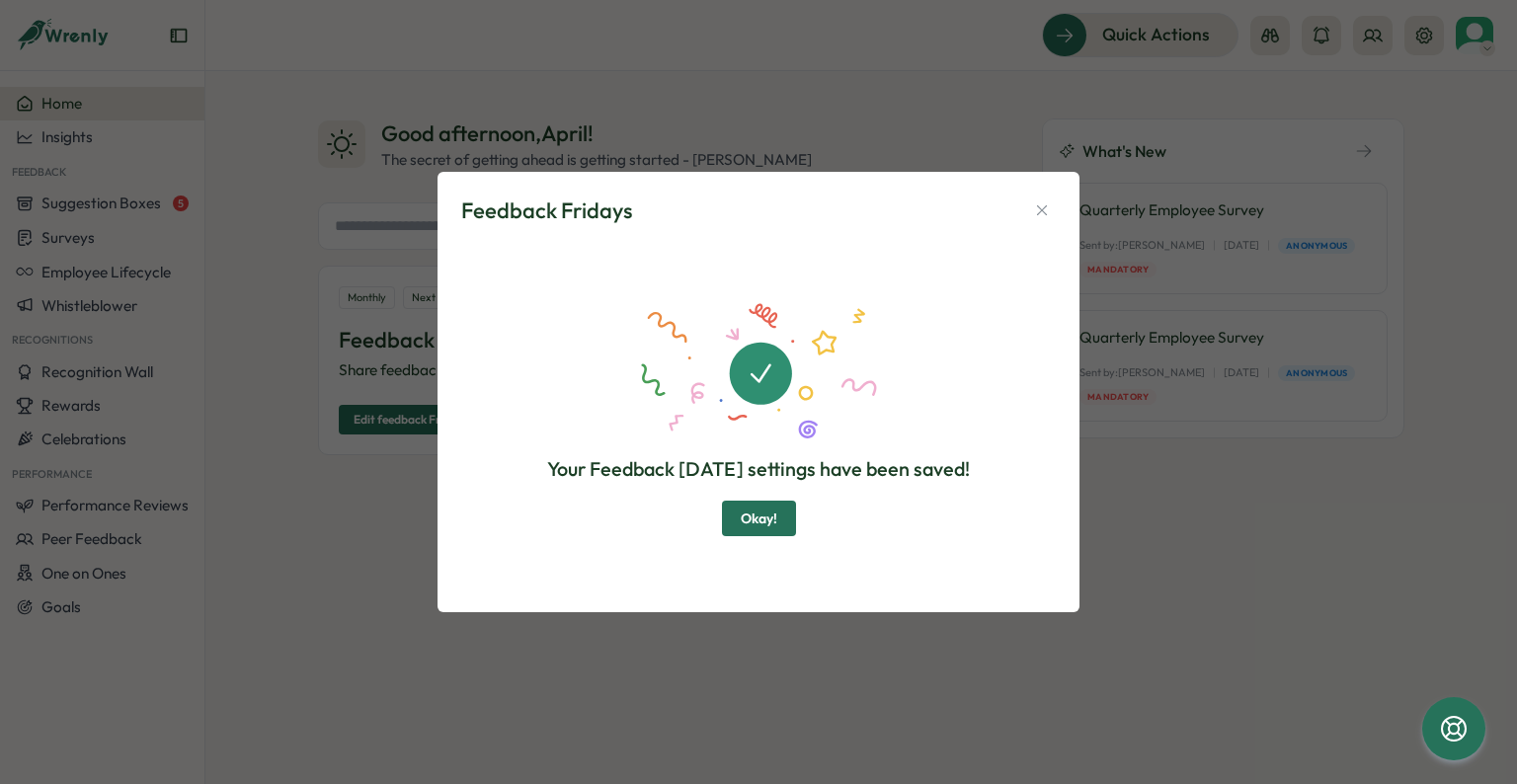 click on "Okay!" at bounding box center [758, 518] 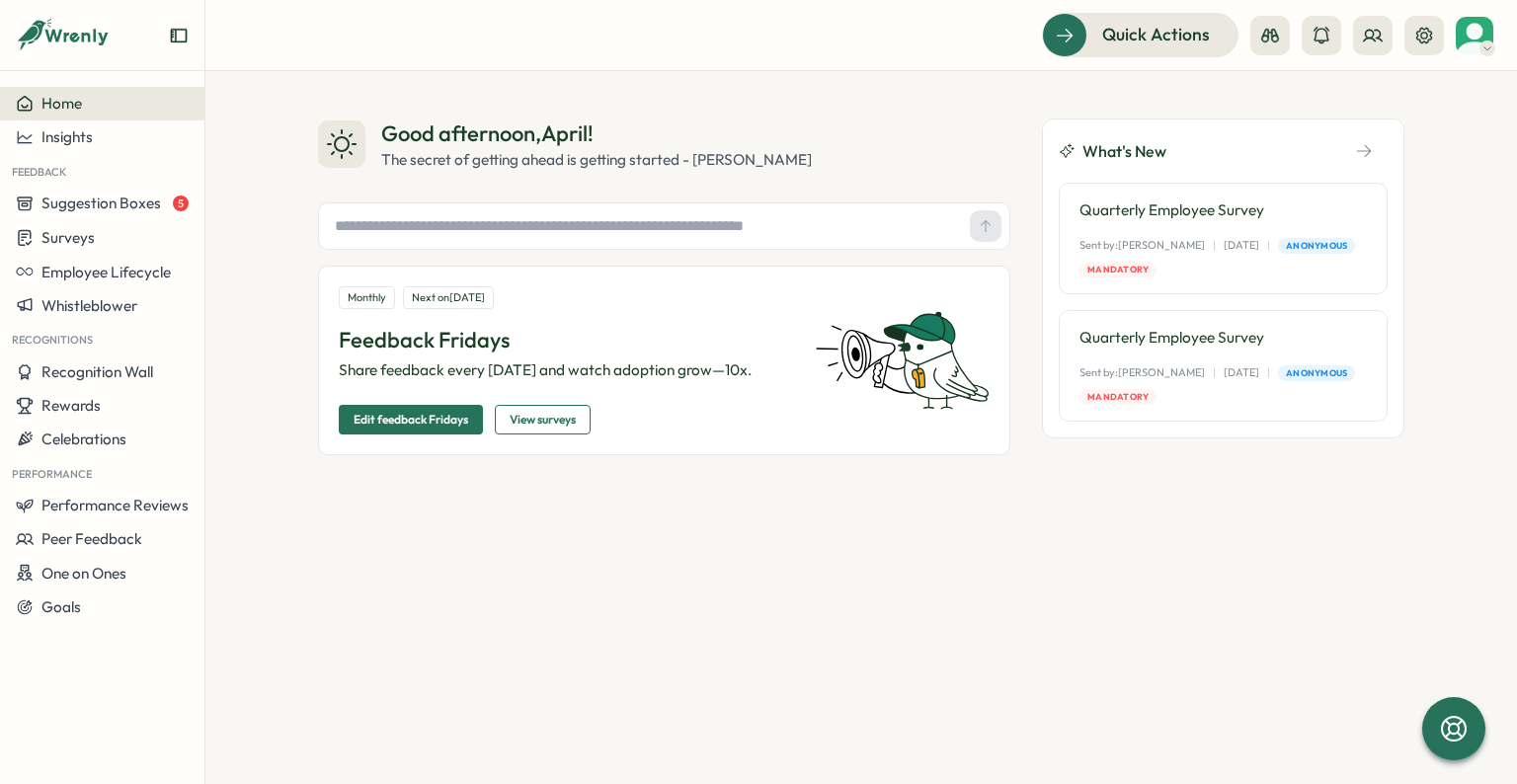 click on "Edit feedback Fridays" at bounding box center (411, 420) 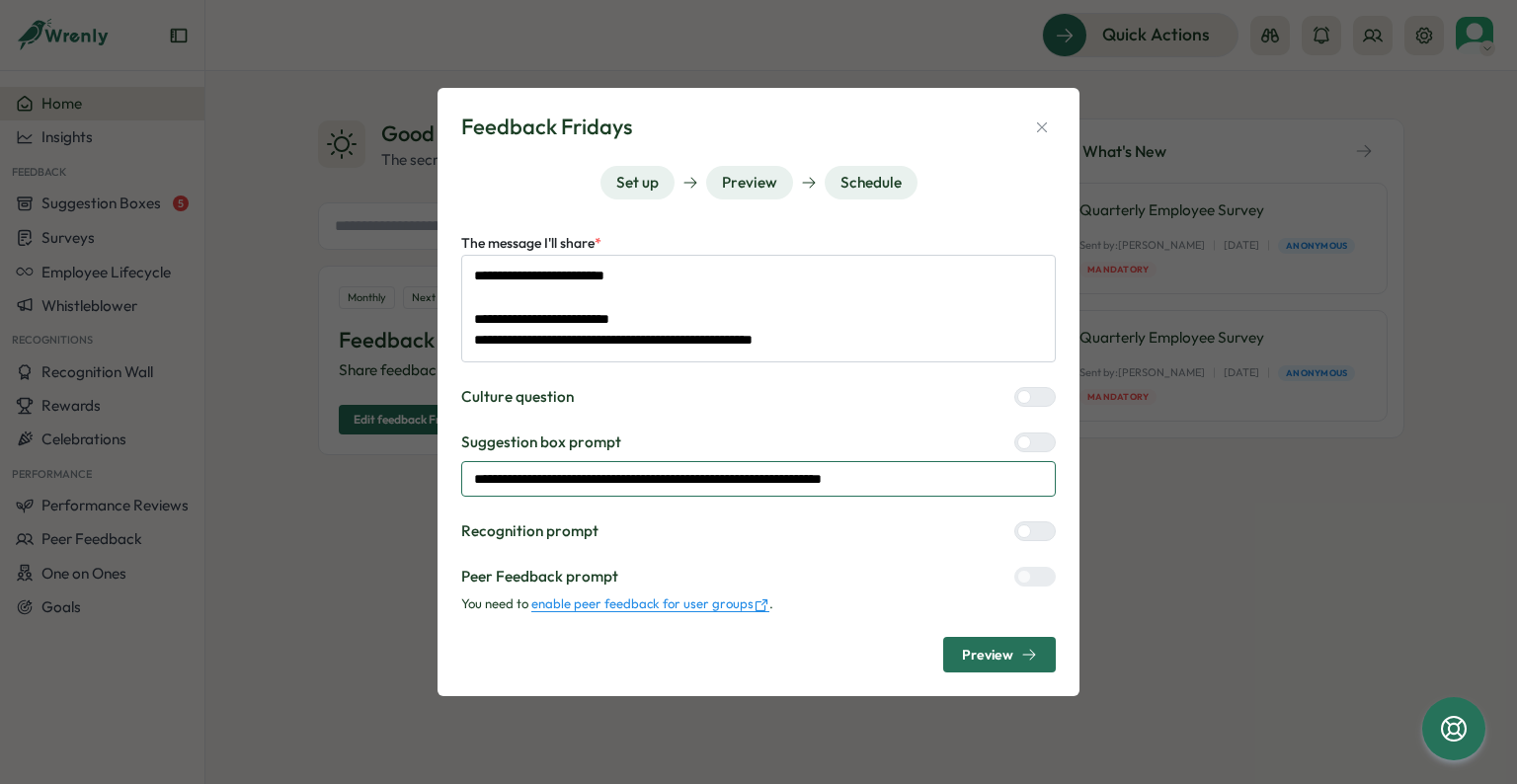 drag, startPoint x: 724, startPoint y: 482, endPoint x: 867, endPoint y: 477, distance: 143.08739 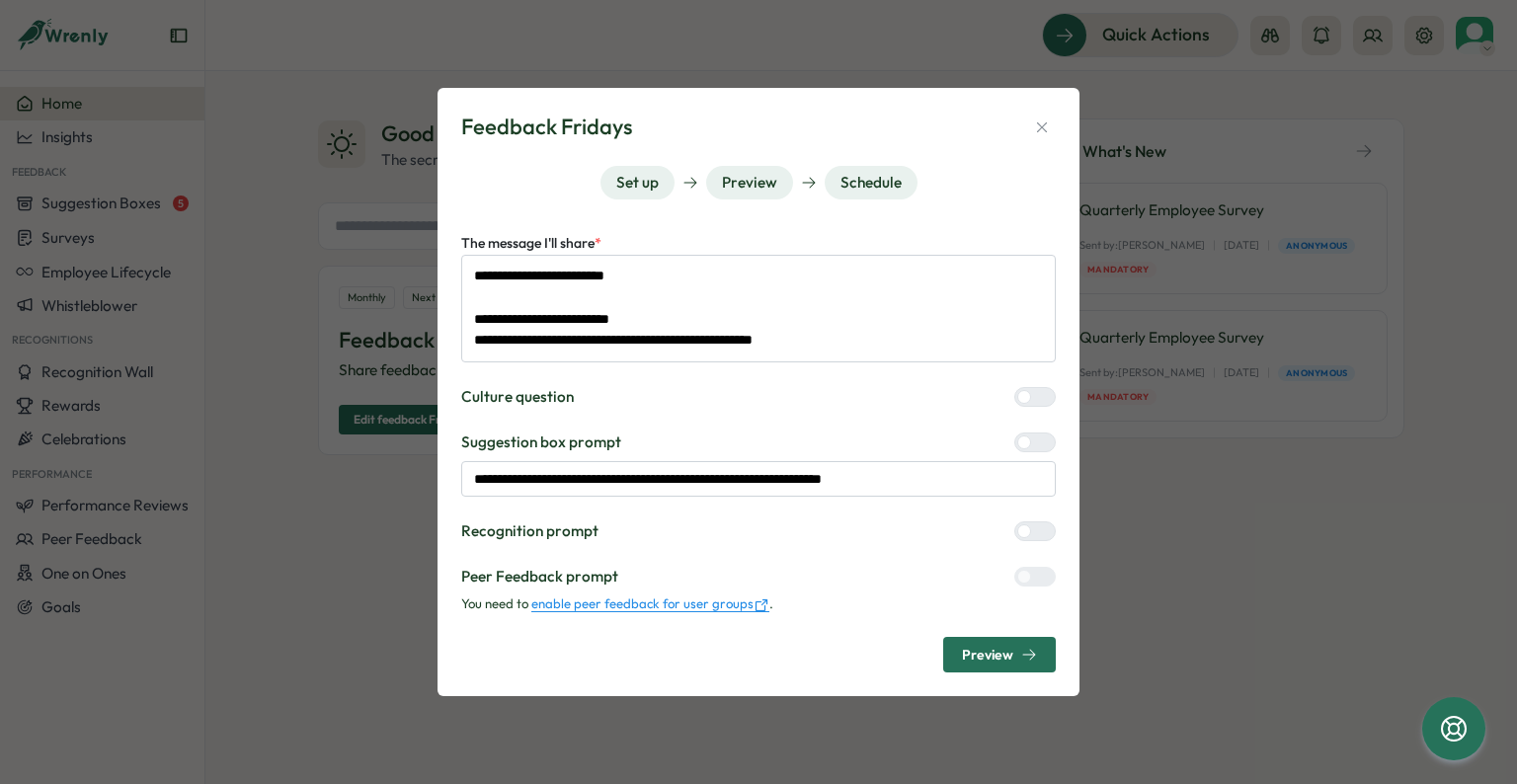 click on "Preview" at bounding box center [988, 655] 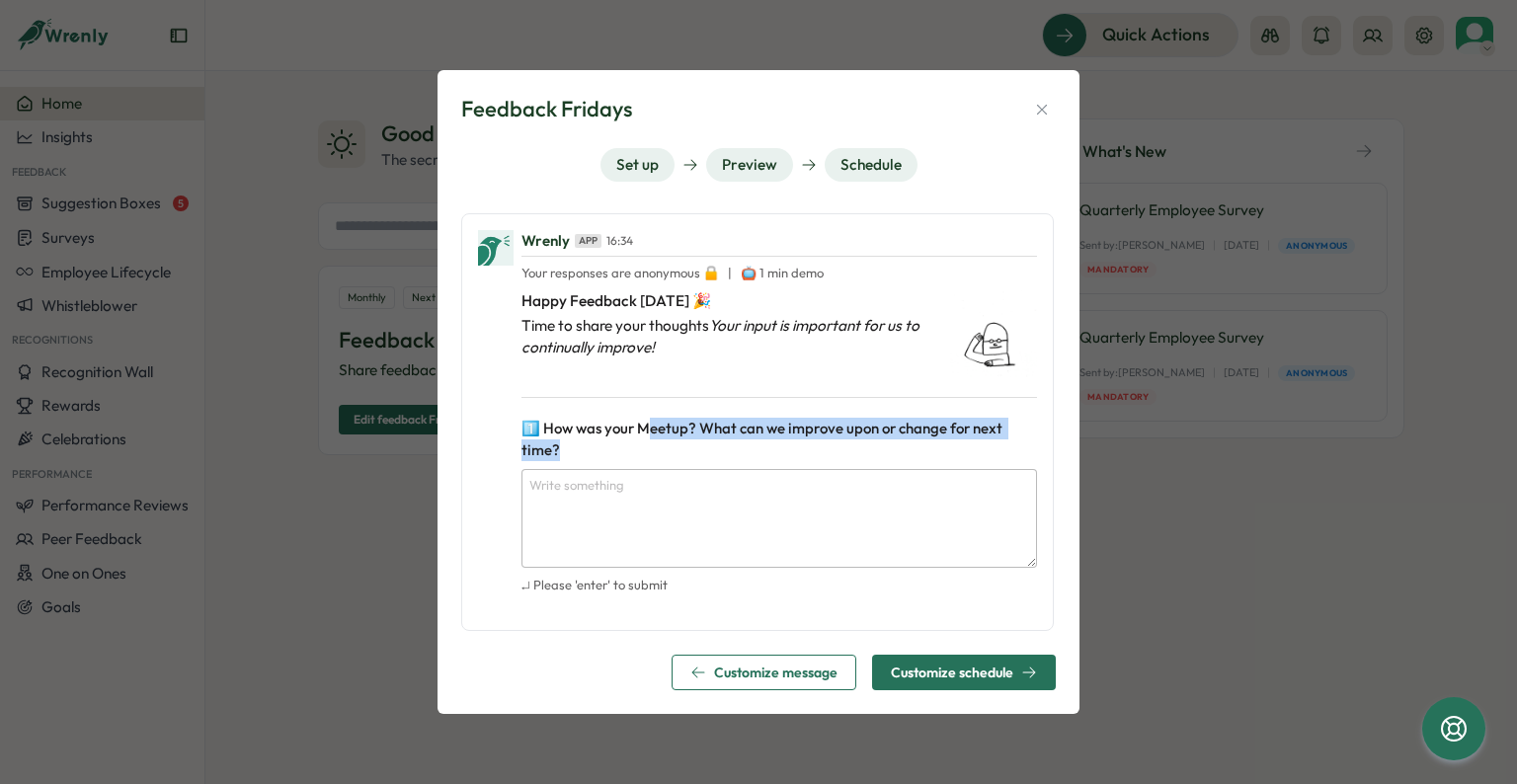 drag, startPoint x: 648, startPoint y: 430, endPoint x: 703, endPoint y: 446, distance: 57.28 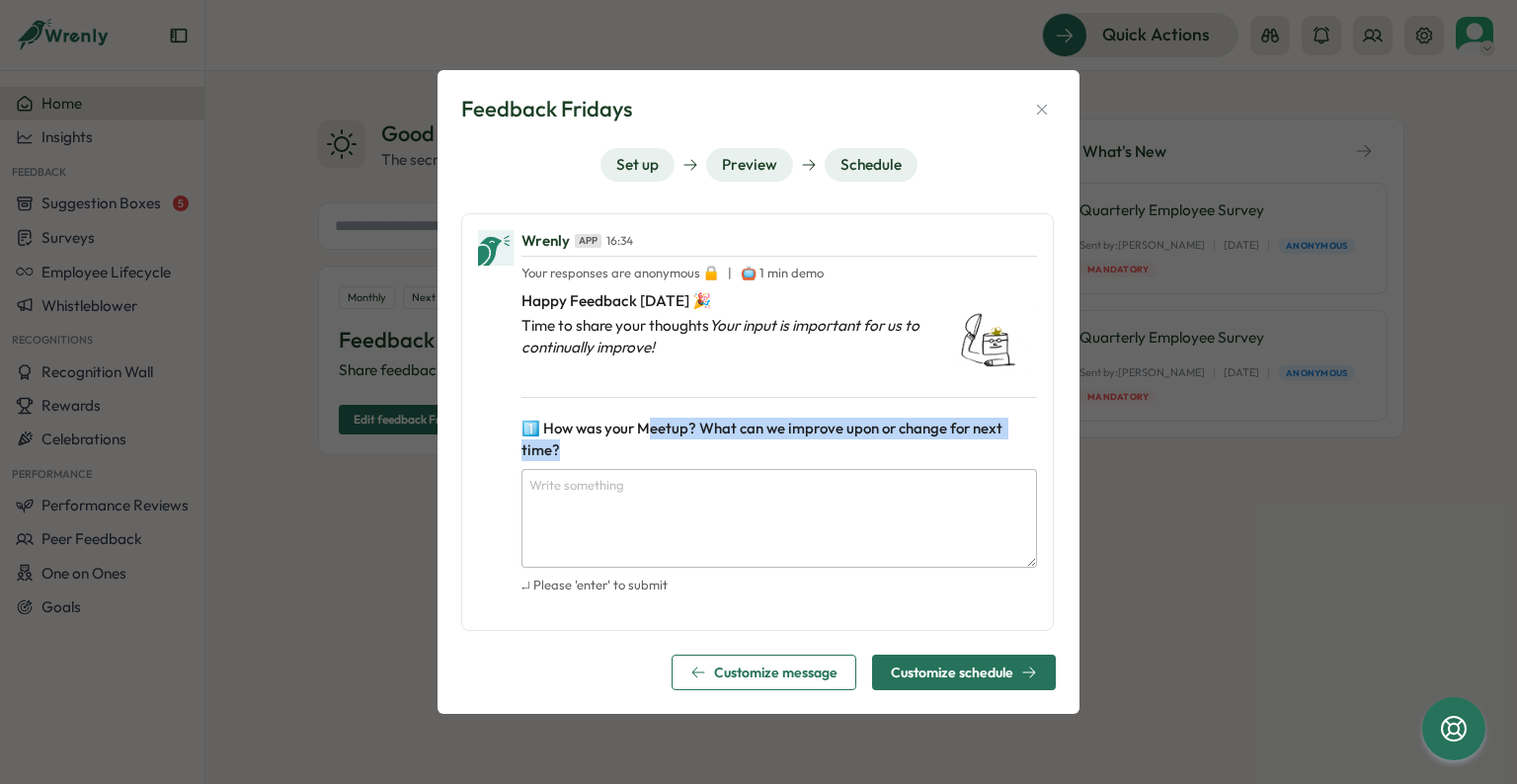click on "1️⃣ How was your Meetup? What can we improve upon or change for next time?" at bounding box center (779, 439) 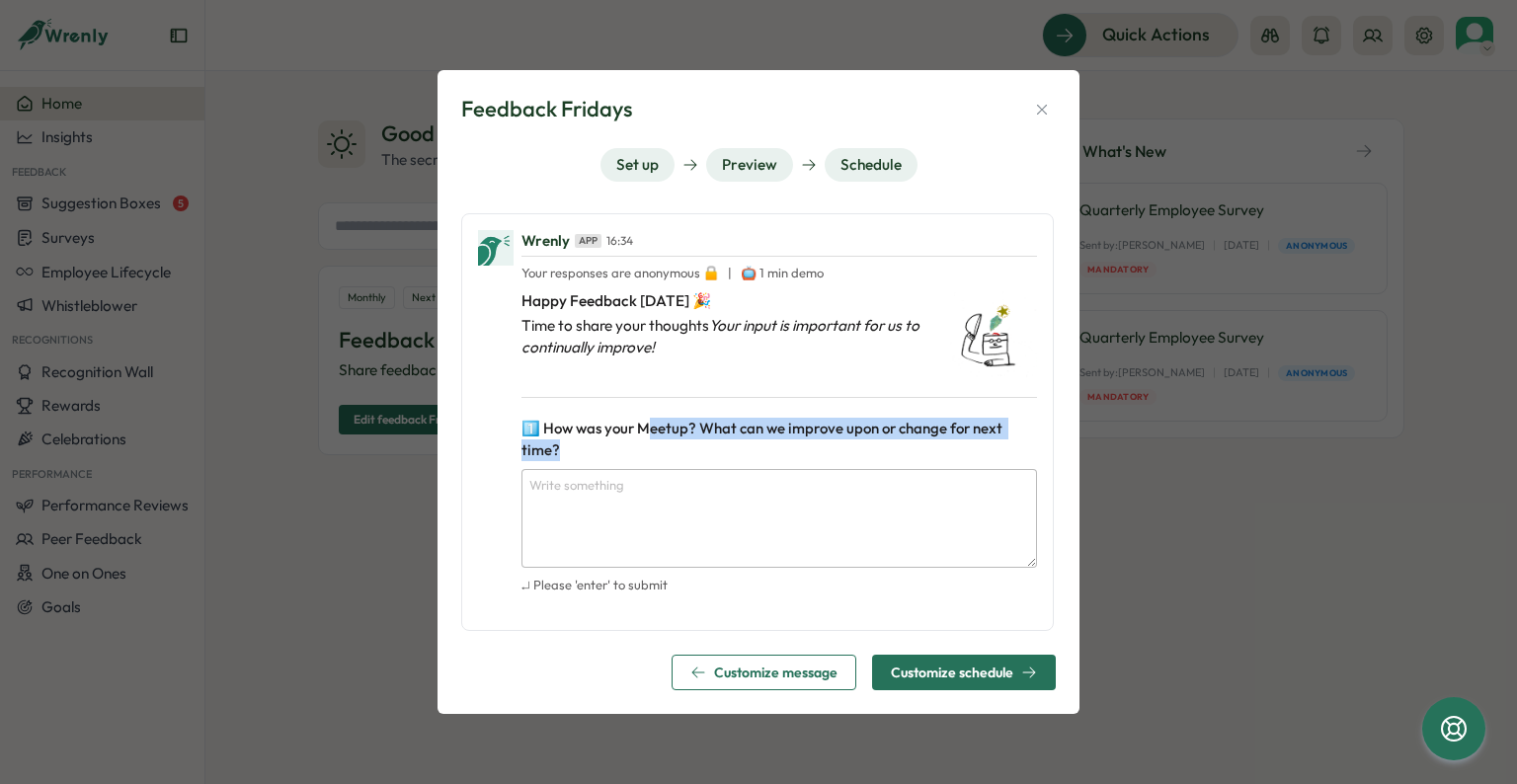 click on "1️⃣ How was your Meetup? What can we improve upon or change for next time?" at bounding box center [779, 439] 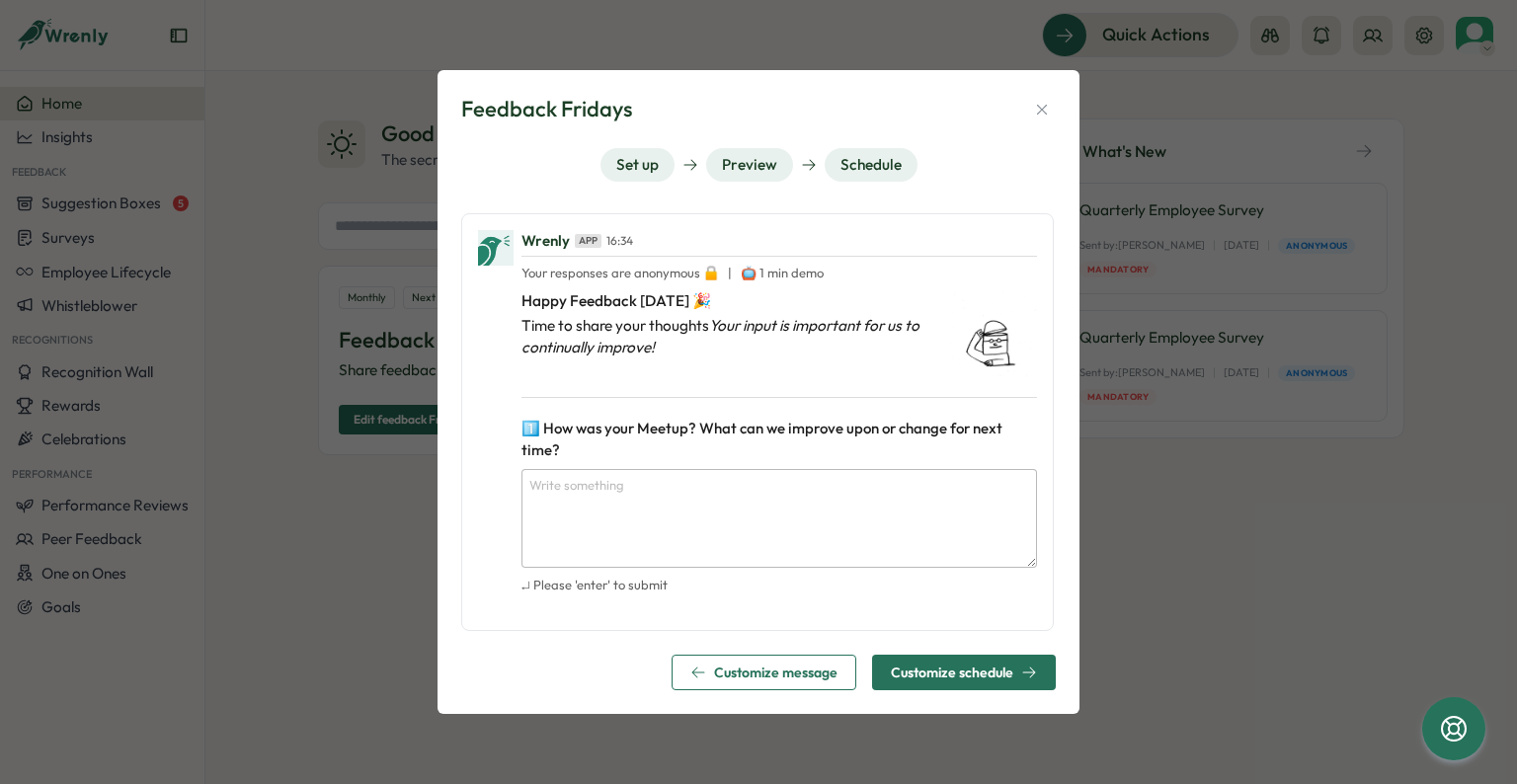click on "Customize schedule" at bounding box center (964, 672) 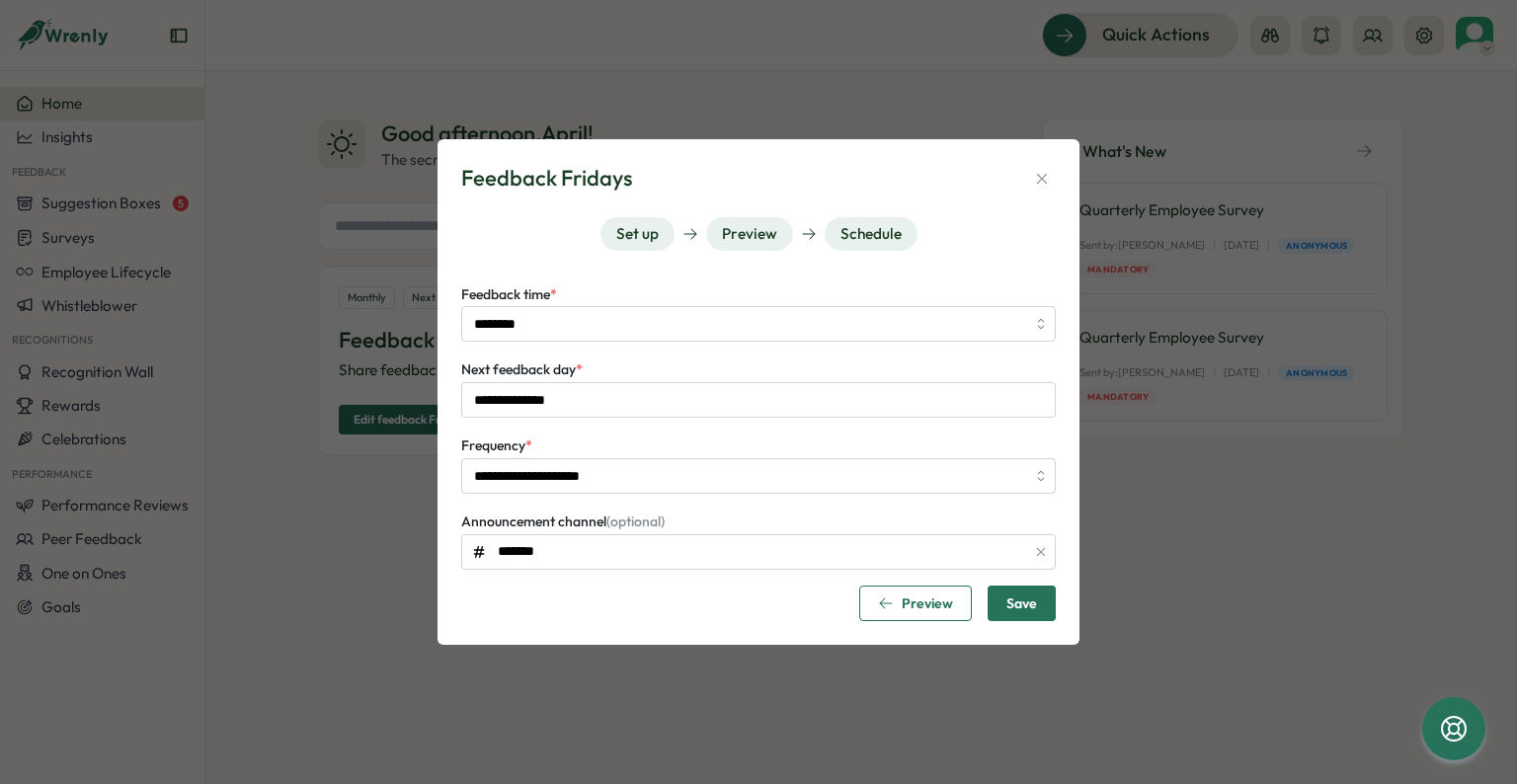 click on "Save" at bounding box center [1021, 603] 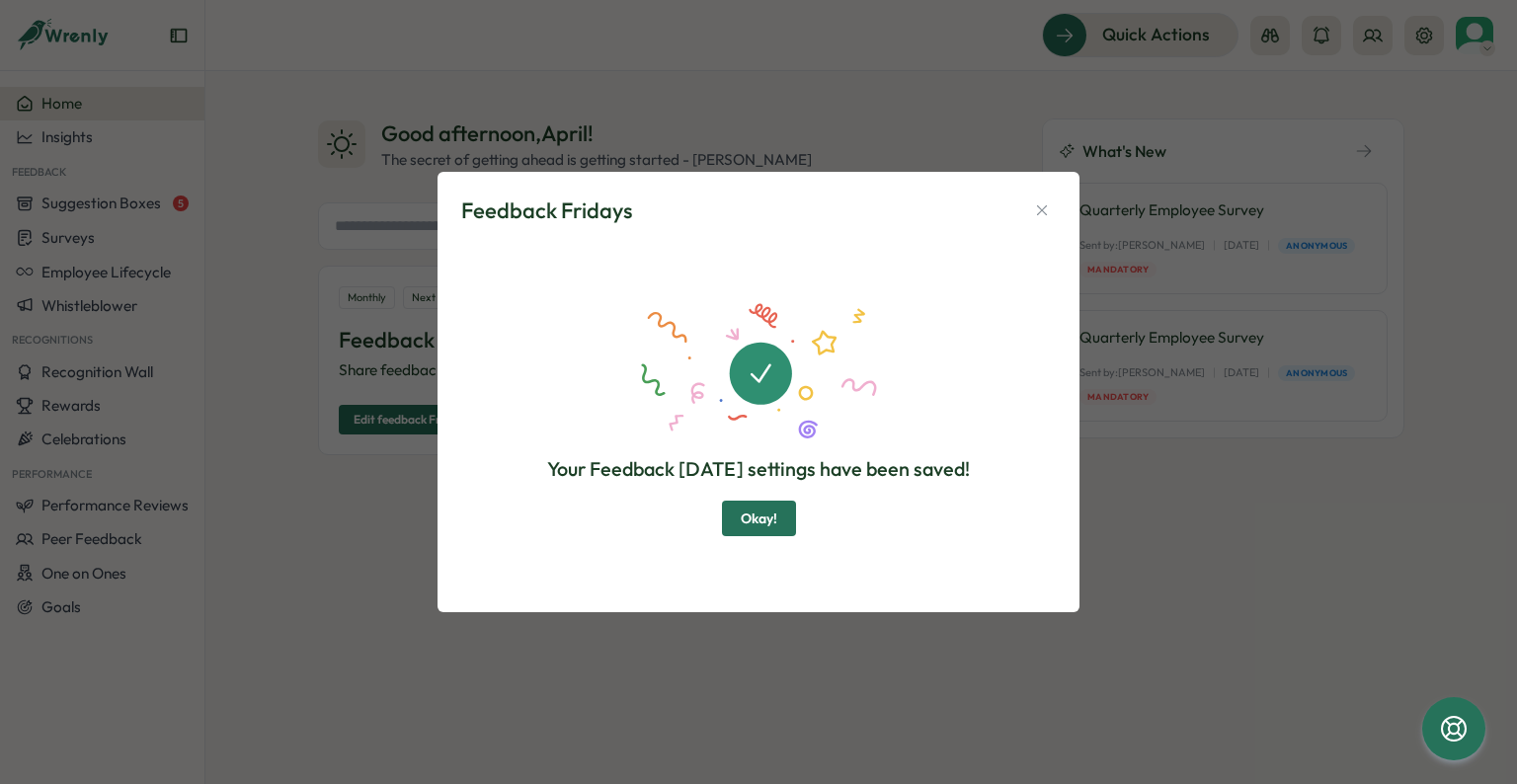 click on "Okay!" at bounding box center [758, 518] 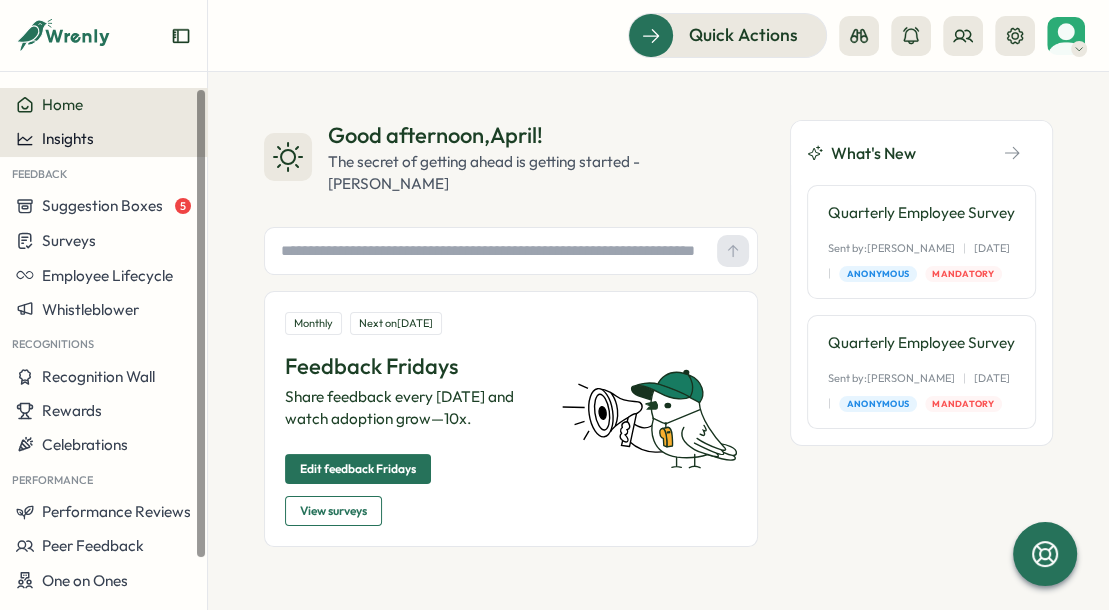 click on "Insights" at bounding box center [103, 139] 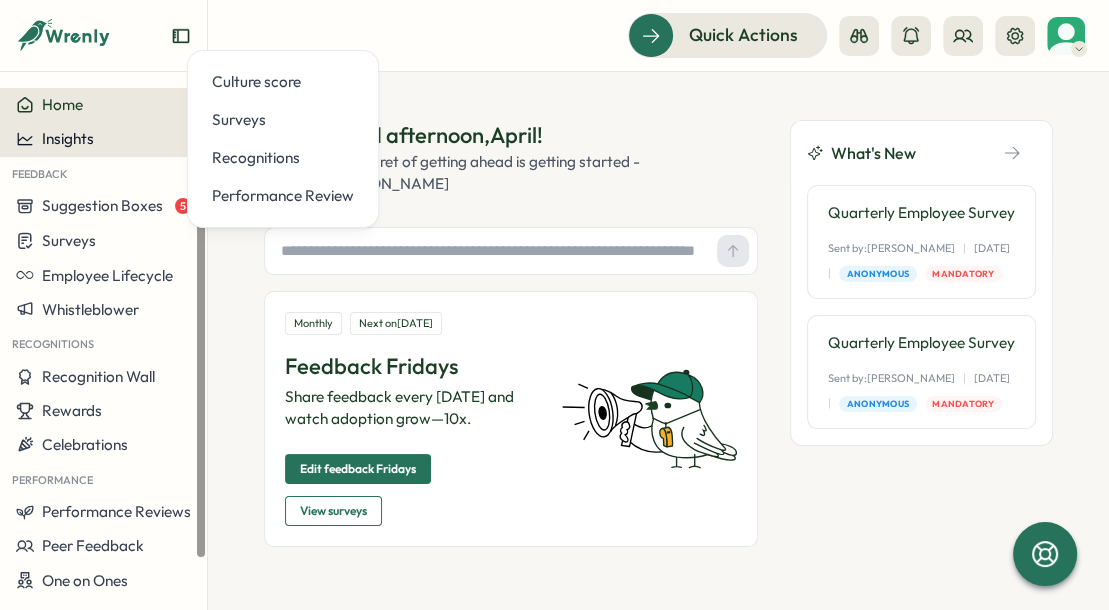 click on "Insights" at bounding box center (103, 139) 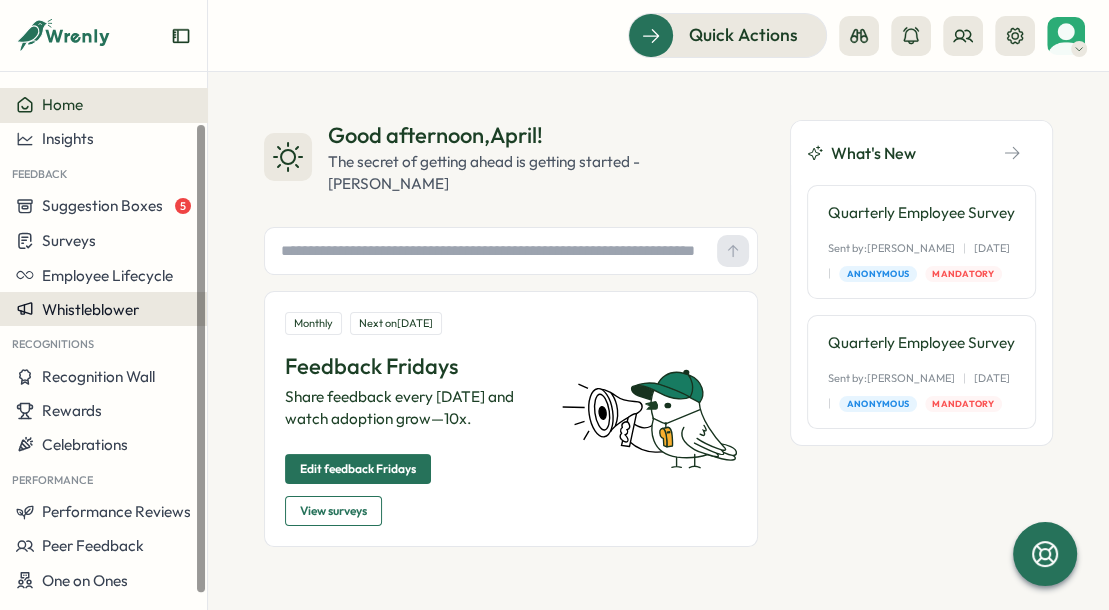 scroll, scrollTop: 38, scrollLeft: 0, axis: vertical 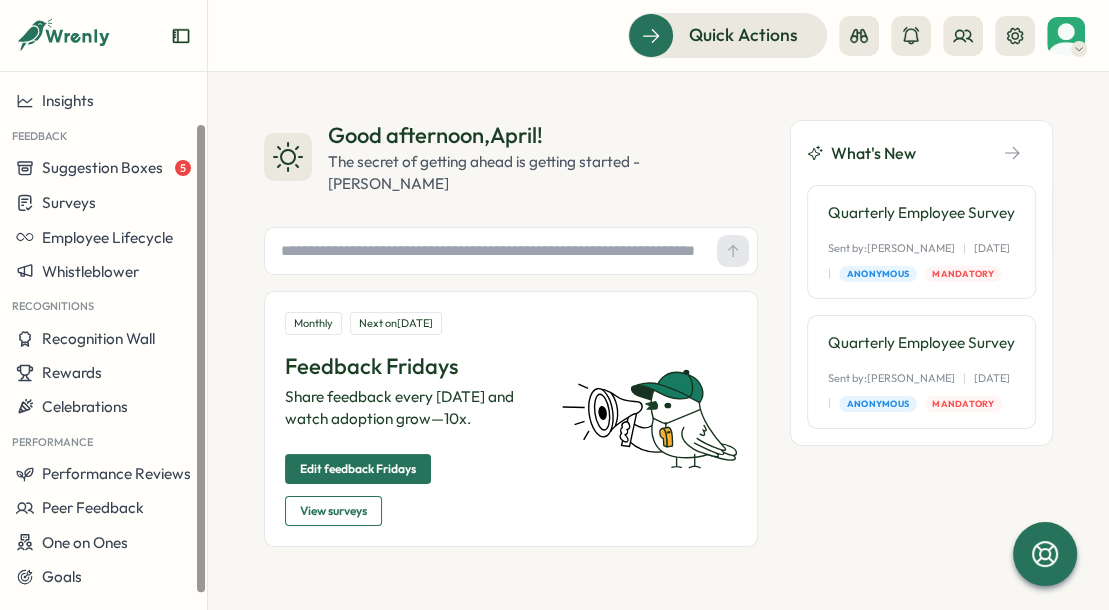 click on "Edit feedback Fridays" at bounding box center [358, 469] 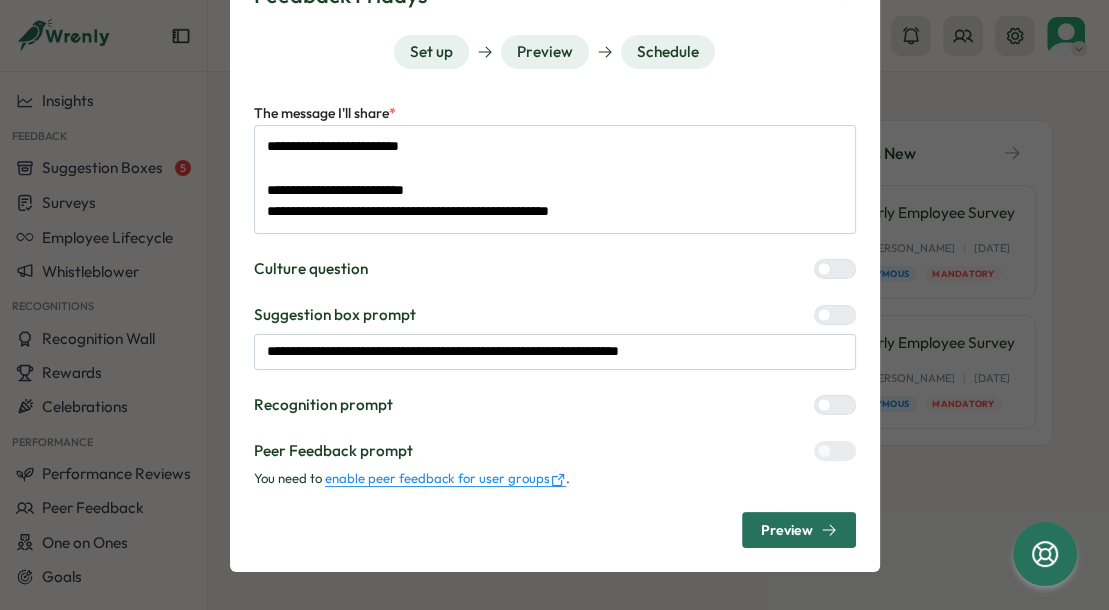 scroll, scrollTop: 86, scrollLeft: 0, axis: vertical 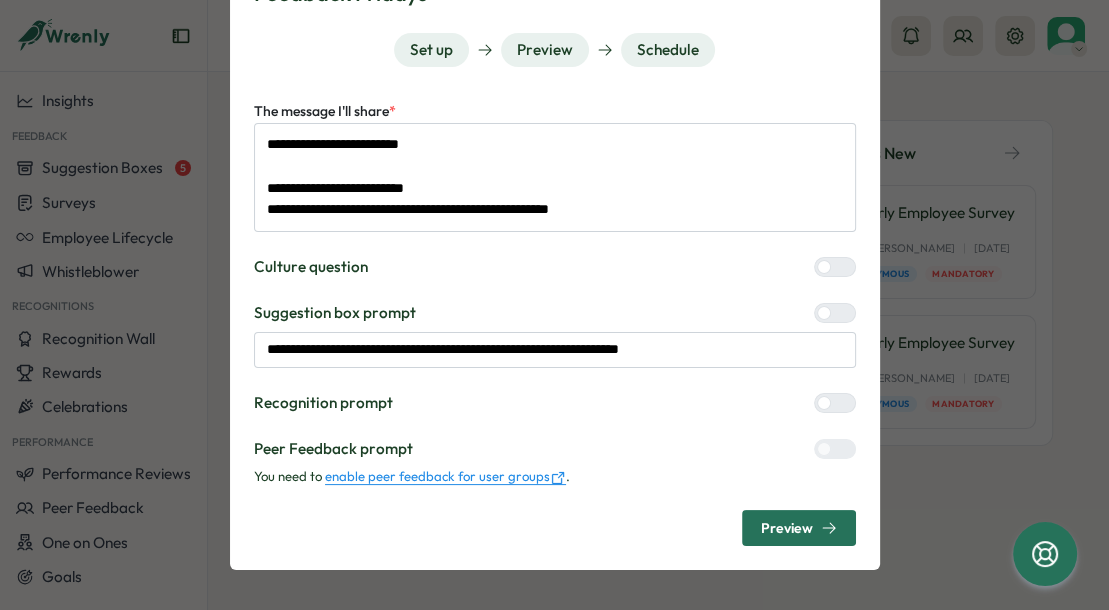 click on "Preview" at bounding box center [799, 528] 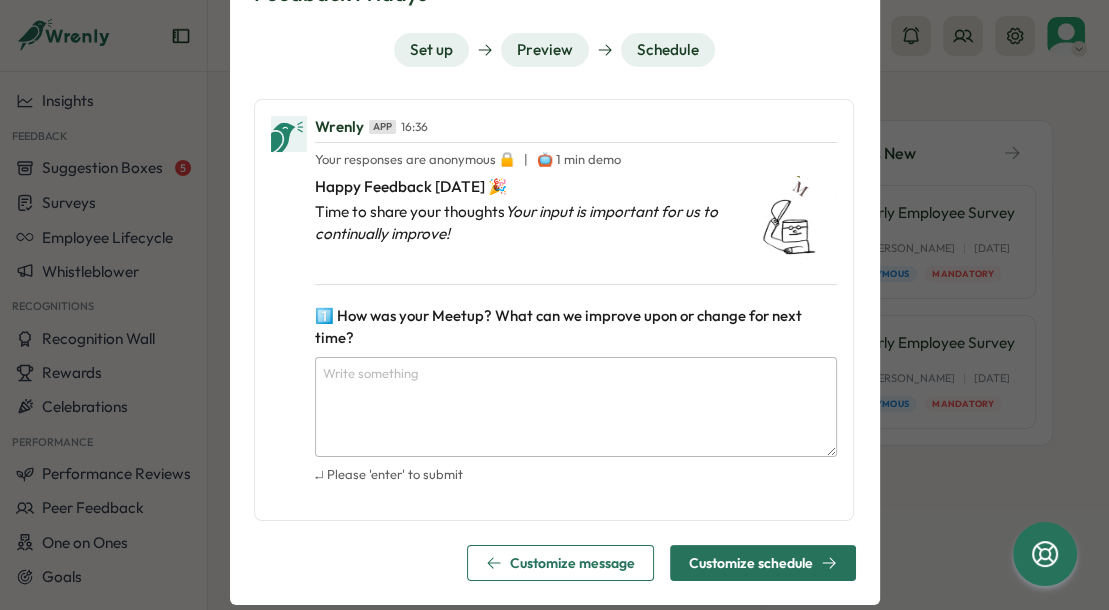 click 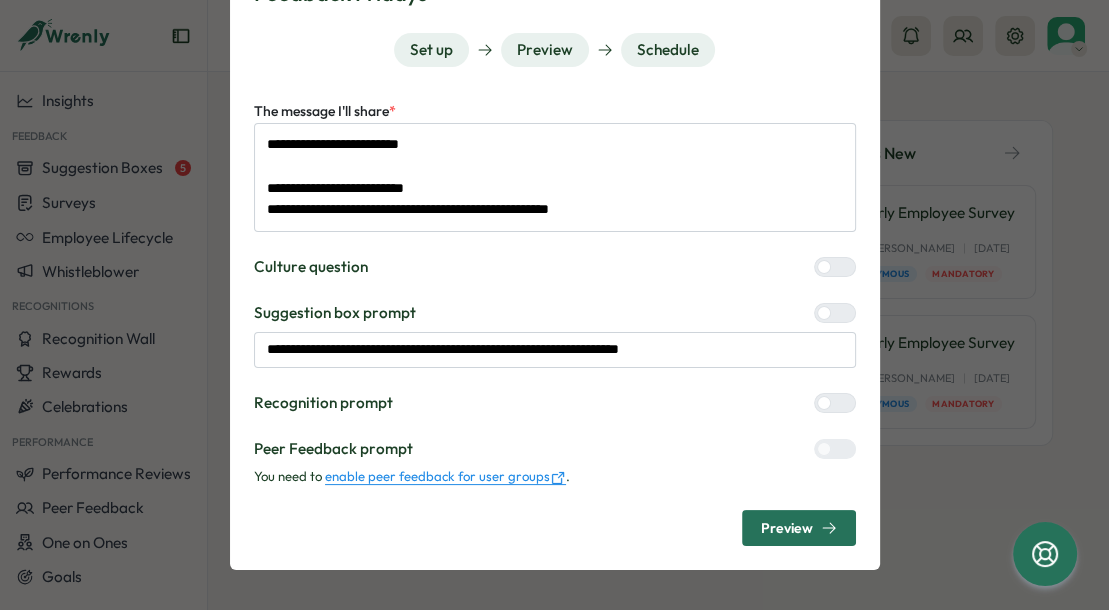 click on "**********" at bounding box center (554, 305) 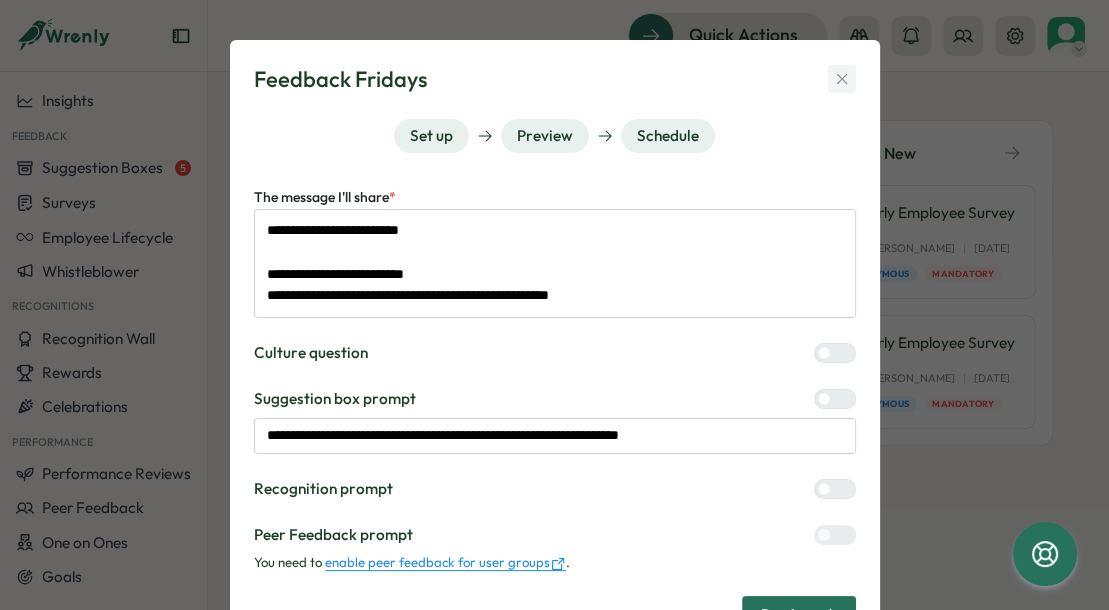 click 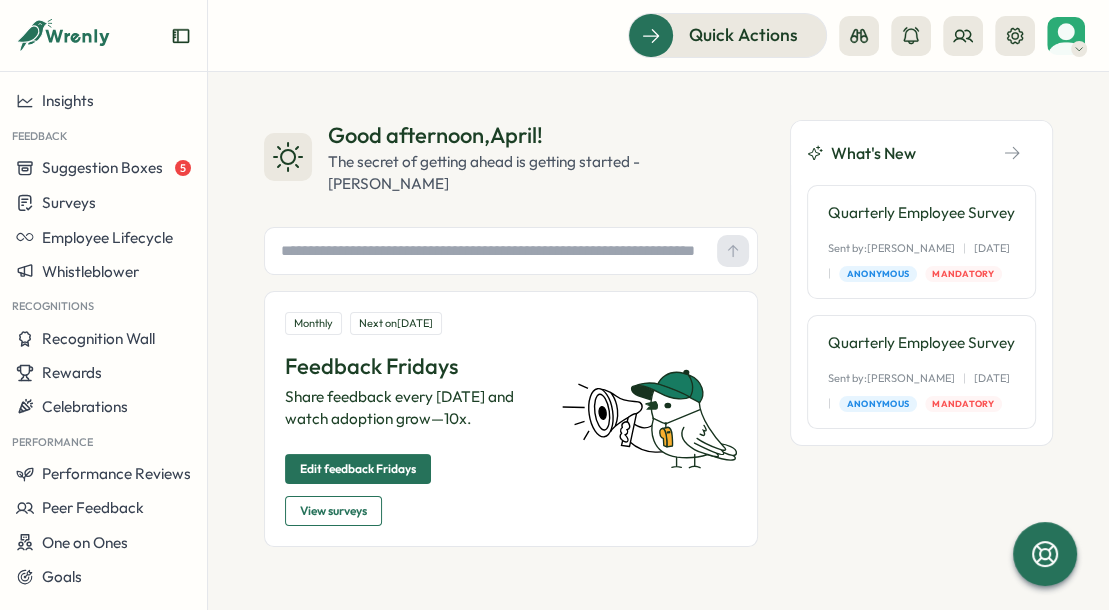 type on "*" 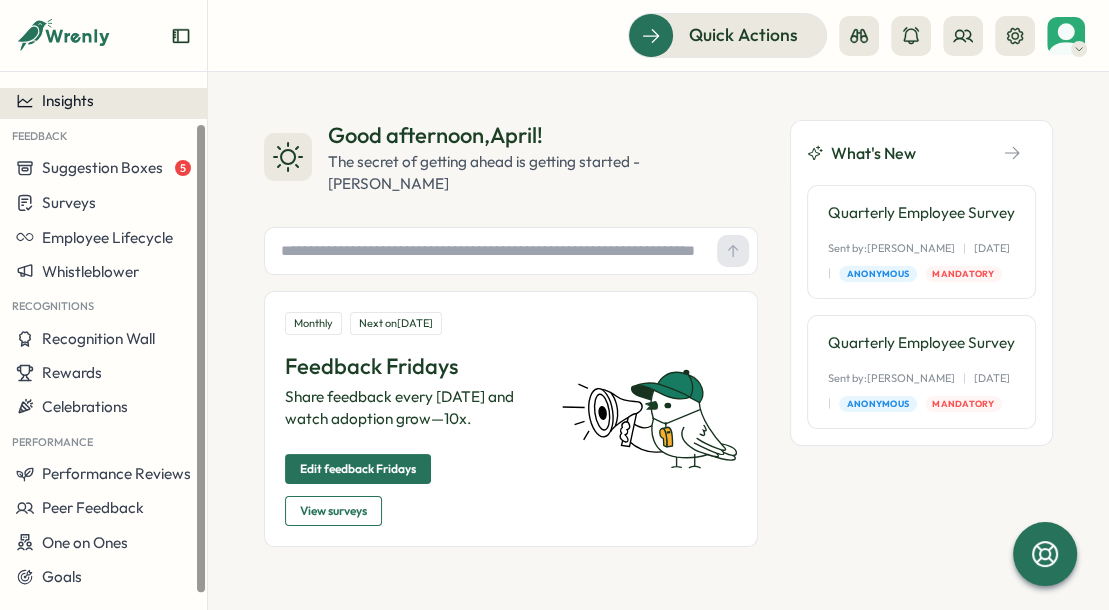 click on "Insights" at bounding box center (68, 100) 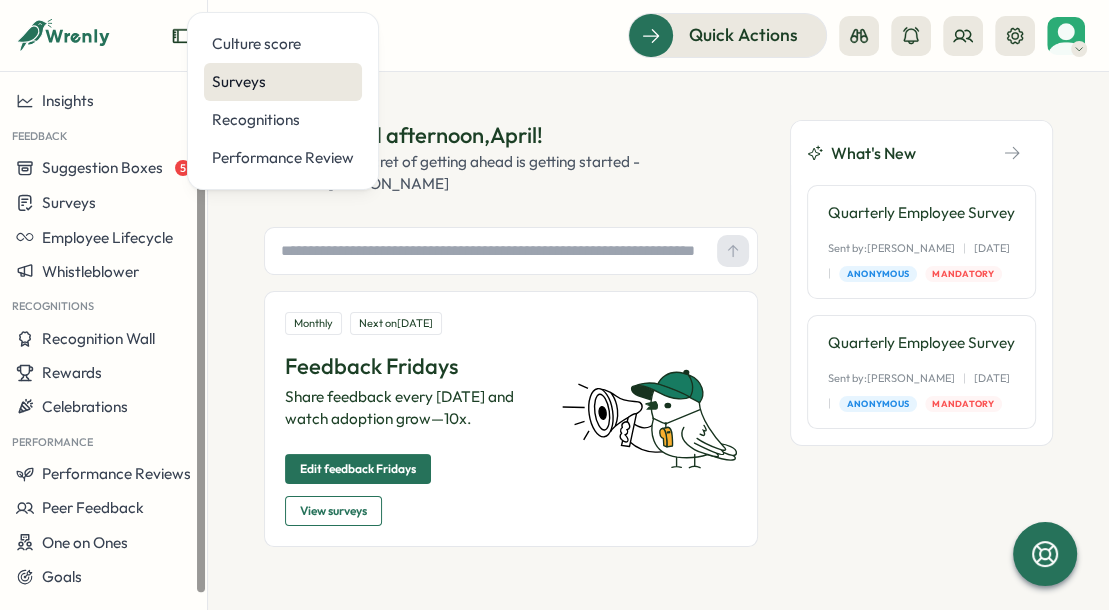 click on "Surveys" at bounding box center [283, 82] 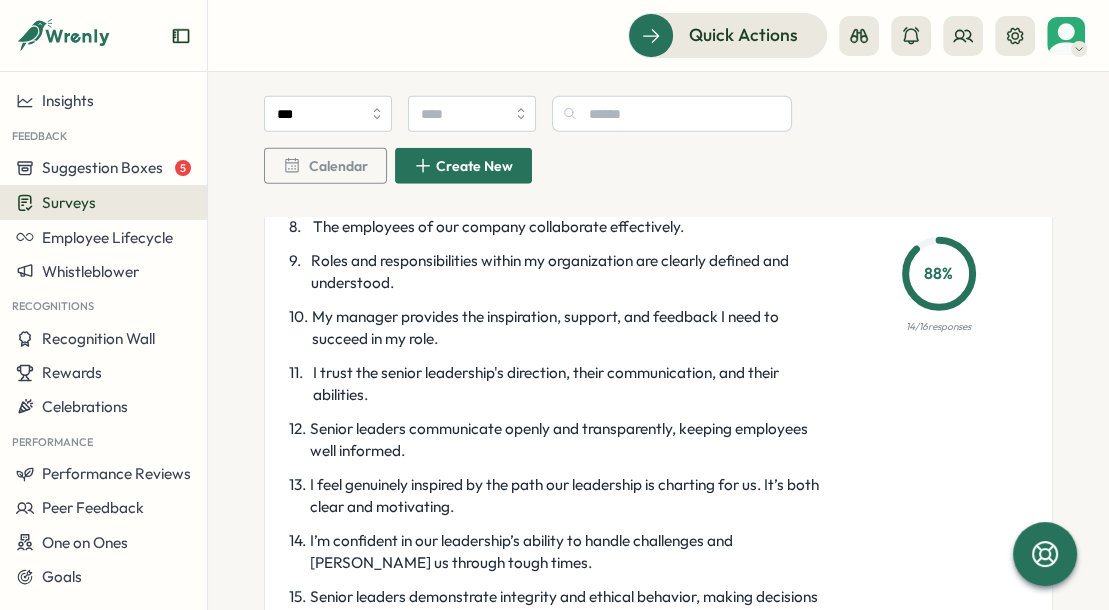 scroll, scrollTop: 4205, scrollLeft: 0, axis: vertical 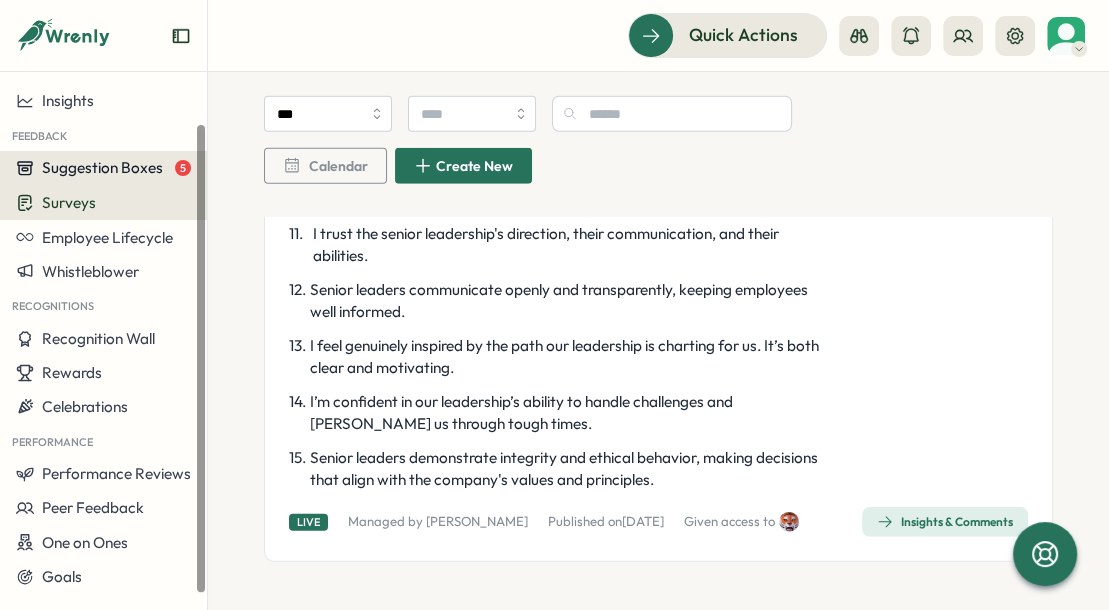 click on "Suggestion Boxes" at bounding box center [102, 167] 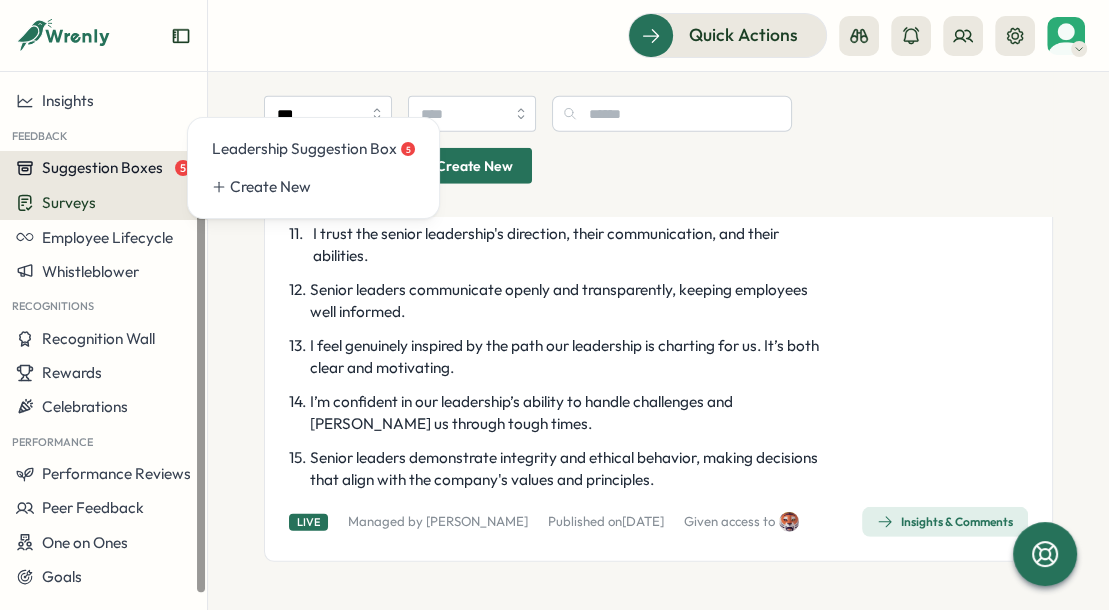 click on "Suggestion Boxes" at bounding box center (102, 167) 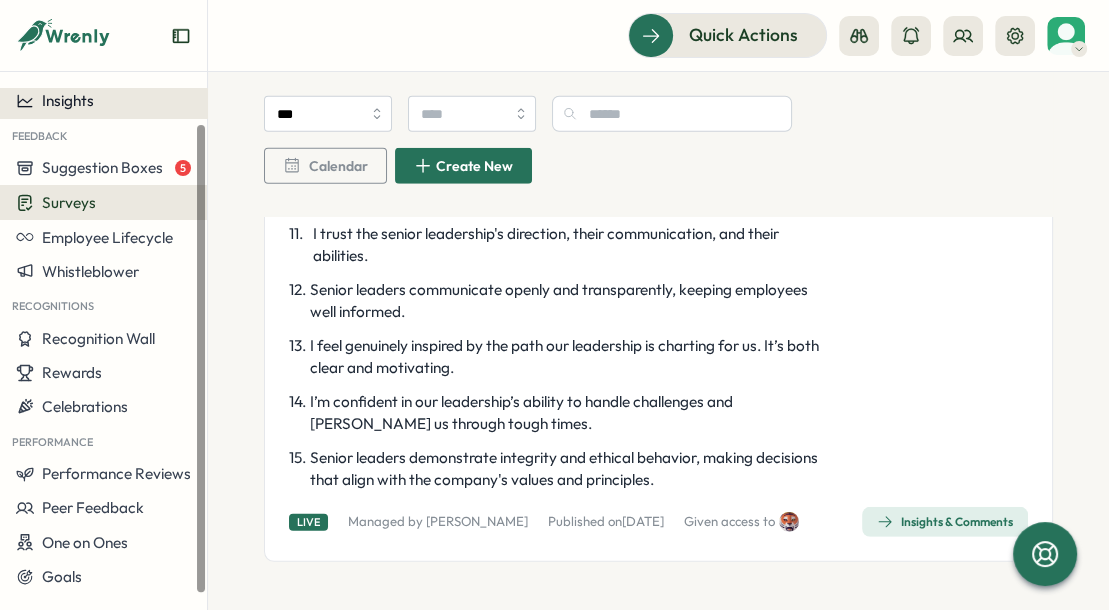 click on "Insights" at bounding box center (103, 101) 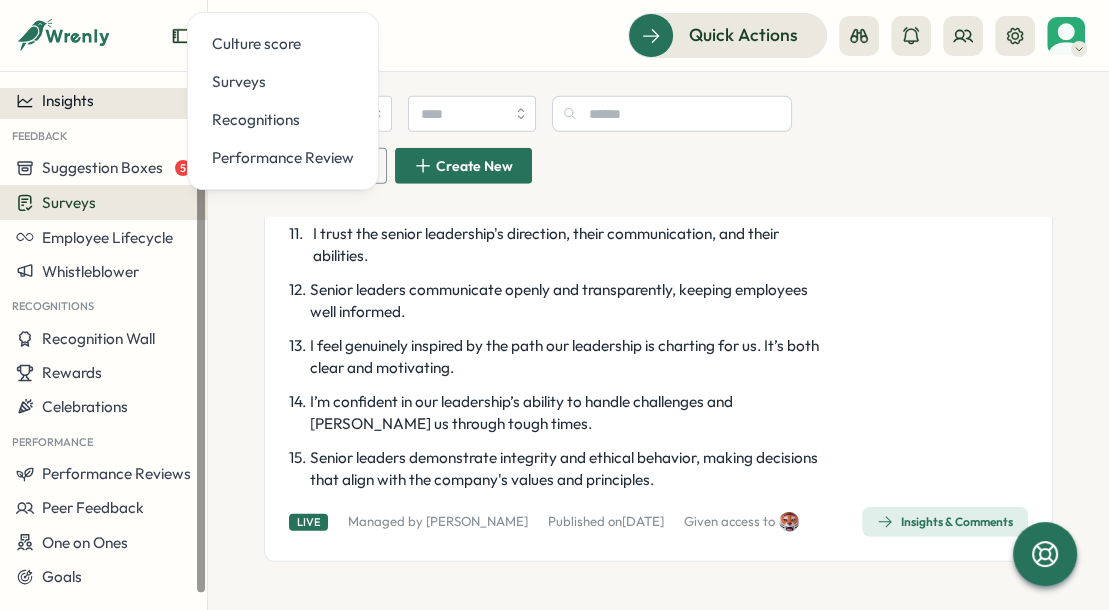 click on "Insights" at bounding box center (103, 101) 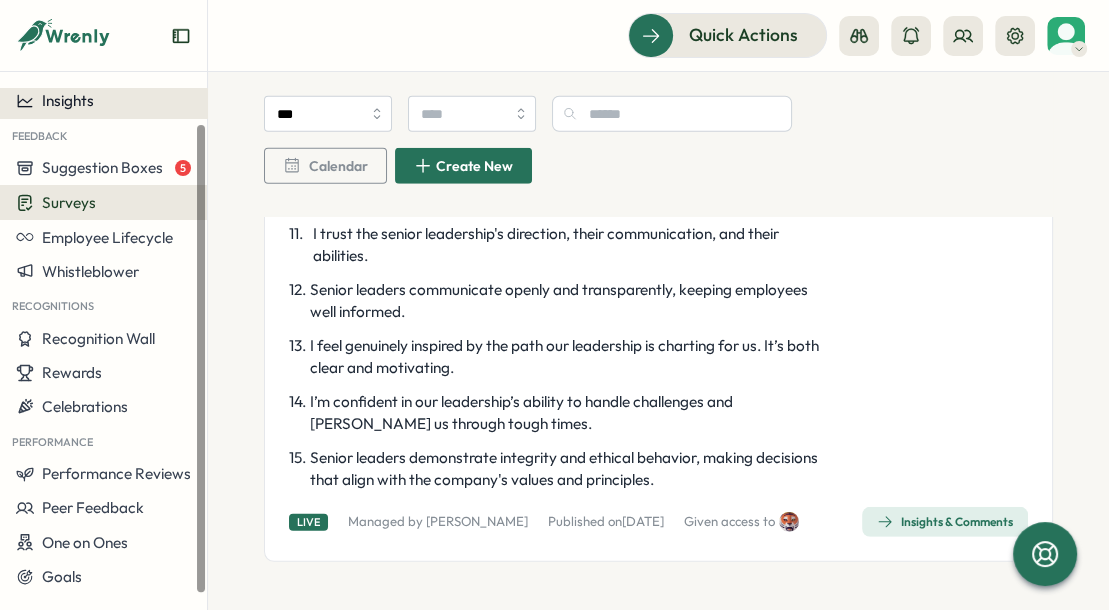 click on "Insights" at bounding box center [103, 101] 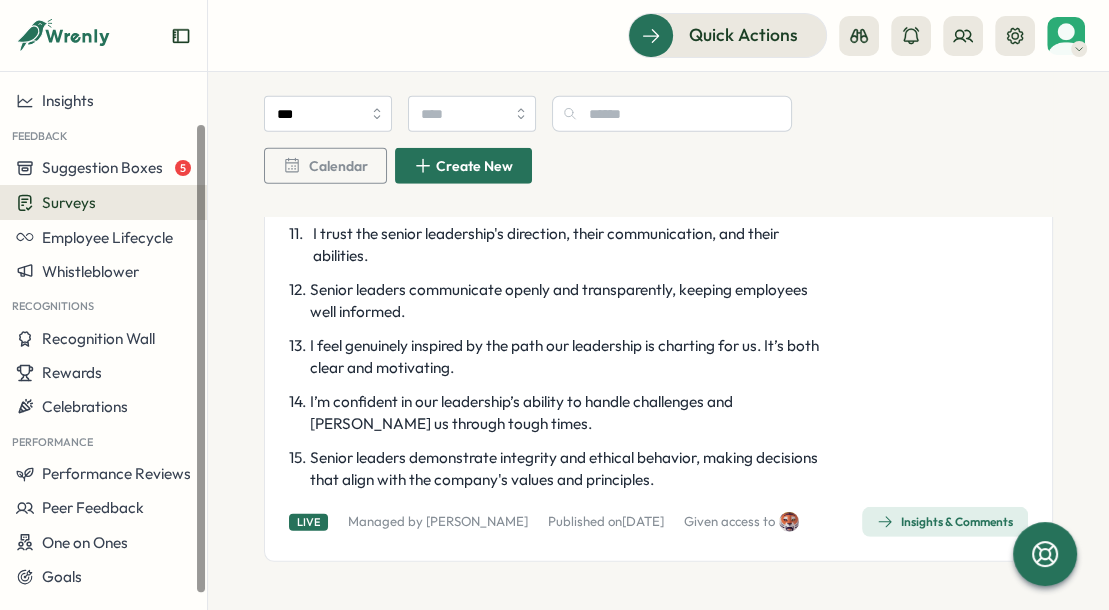 click on "Surveys *** Calendar Create New Quarterly Employee Survey 1 . On a scale of 0-10, how likely are you to recommend WildAid as a place to work to friends? 2 . I'm able to maintain a healthy work-life balance. 3 . I feel included and heard in meetings, no matter my position or background. 4 . I feel seen & appreciated for my hard work. 5 . I'm motivated and enthusiastic about my job and the work that I do. 6 . Overall, I'm satisfied with my compensation and benefits package. 7 . Our company provides plenty of opportunities for me to develop new skills and knowledge. 8 . The employees of our company collaborate effectively. 9 . Roles and responsibilities within my organization are clearly defined and understood. 10 . My manager provides the inspiration, support, and feedback I need to succeed in my role. 11 . I trust the senior leadership's direction, their communication, and their abilities. 12 . Senior leaders communicate openly and transparently, keeping employees well informed. 13 . 14 . 15 . 0 % 0 / 0    at" at bounding box center (658, -1689) 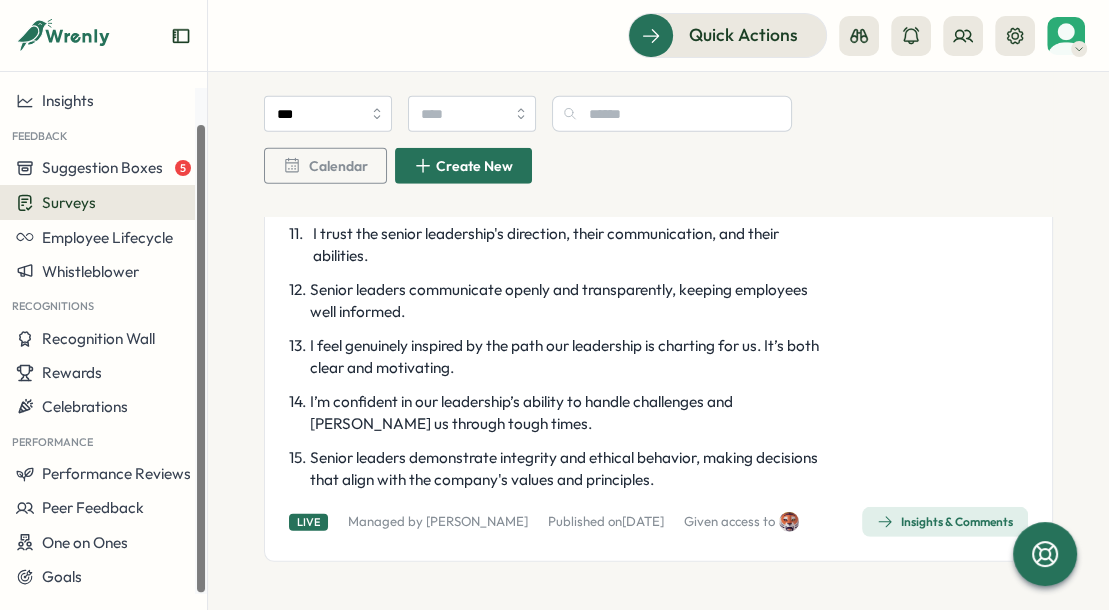 scroll, scrollTop: 0, scrollLeft: 0, axis: both 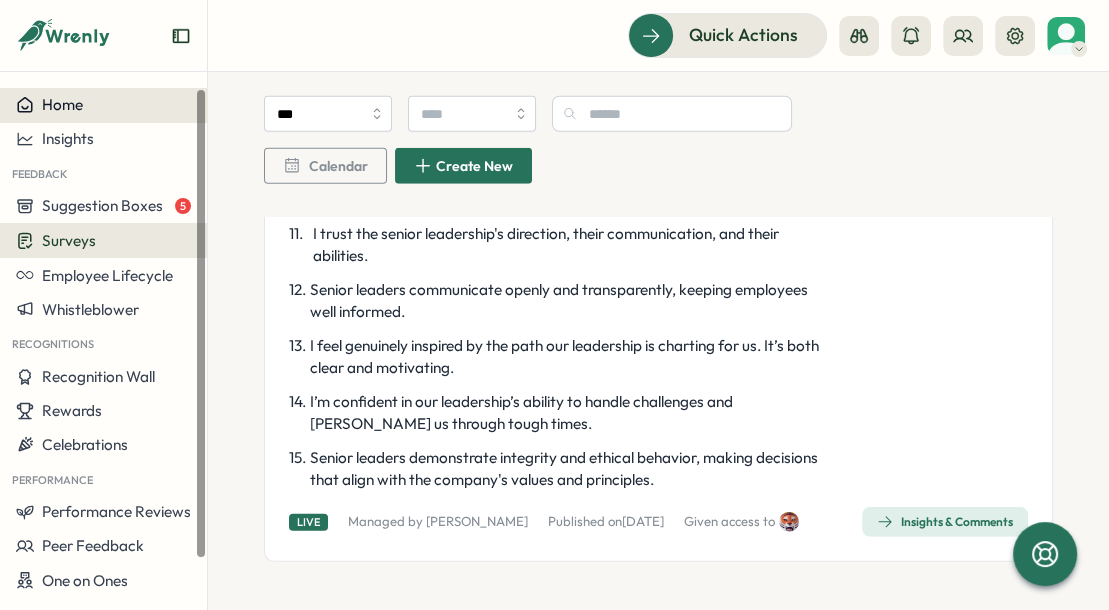 click on "Home" at bounding box center [103, 105] 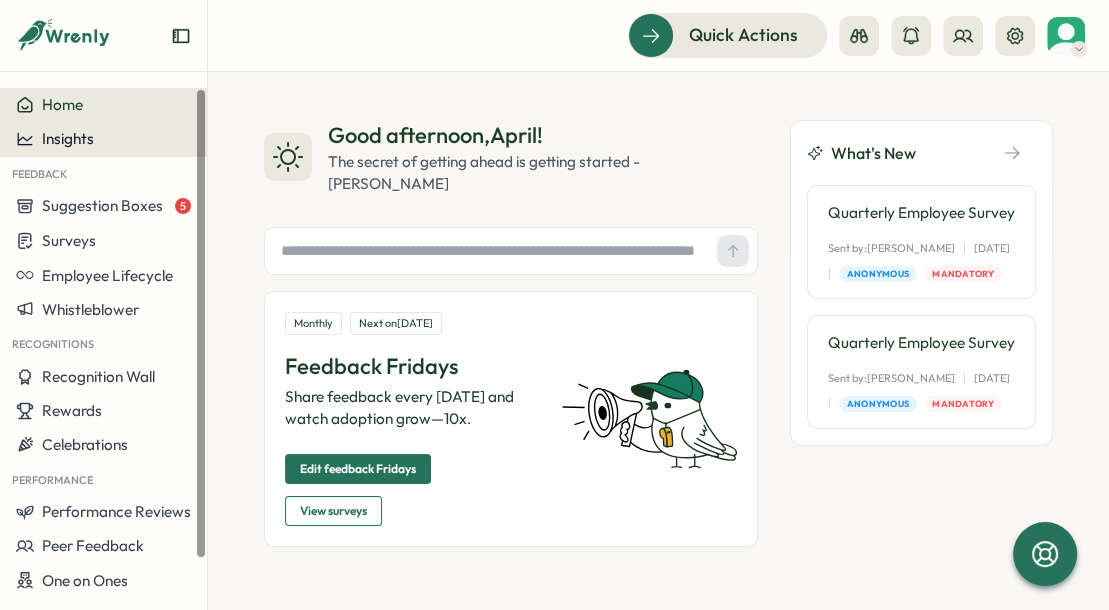 click on "Insights" at bounding box center [103, 139] 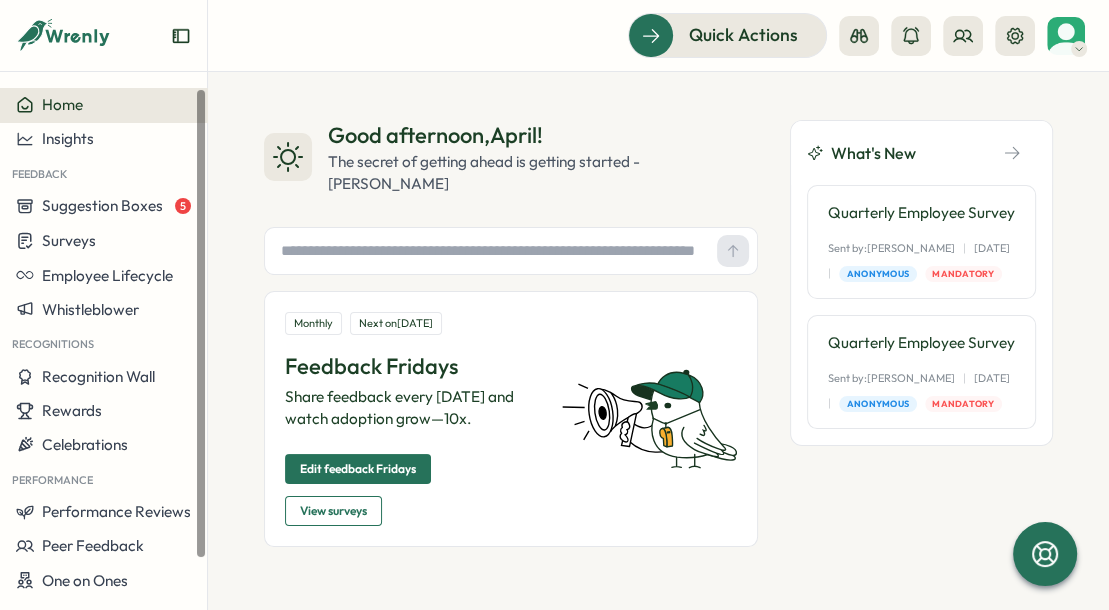 click on "Monthly Next on  [DATE] Feedback Fridays Share feedback every [DATE] and watch adoption grow—10x. Edit feedback Fridays View surveys" at bounding box center (511, 419) 